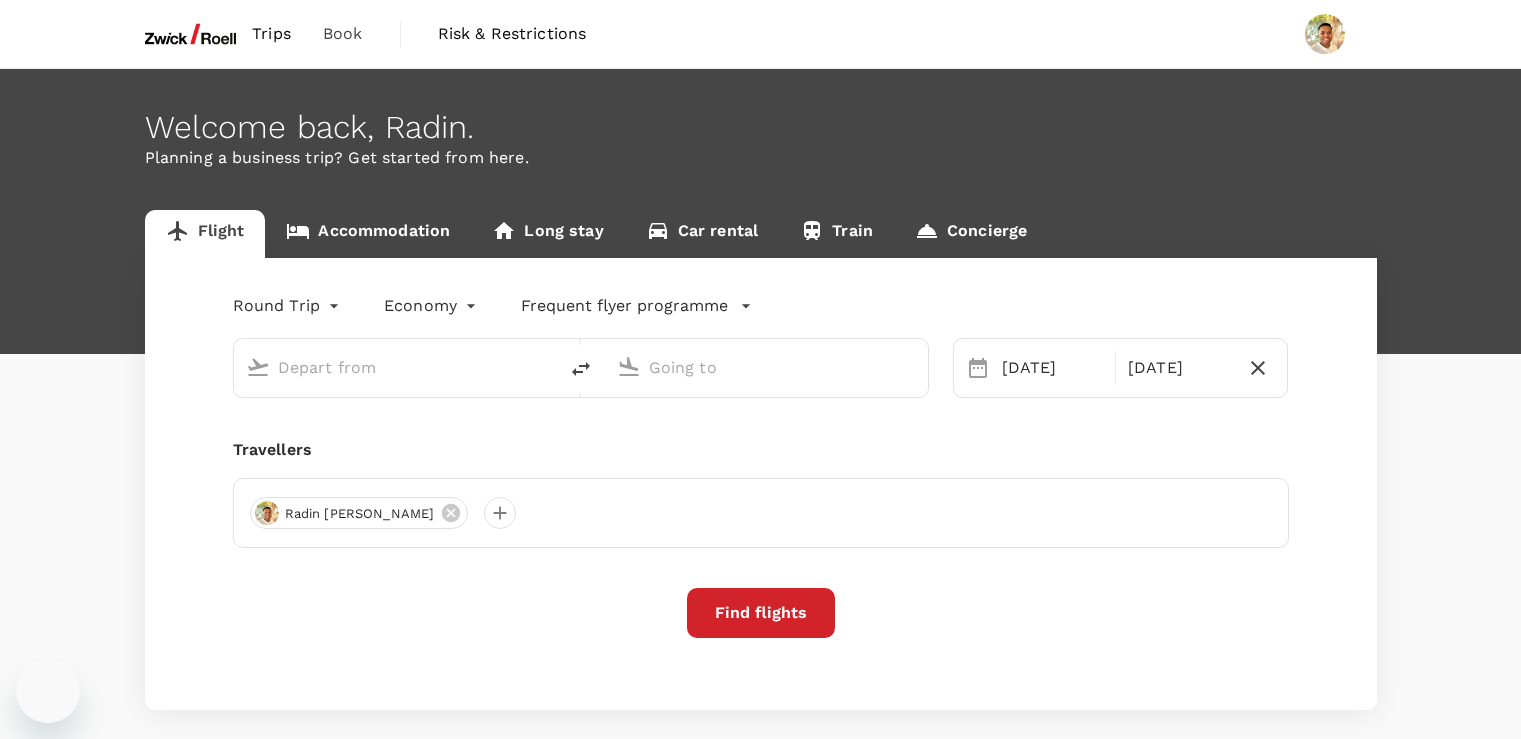 type on "Singapore Changi (SIN)" 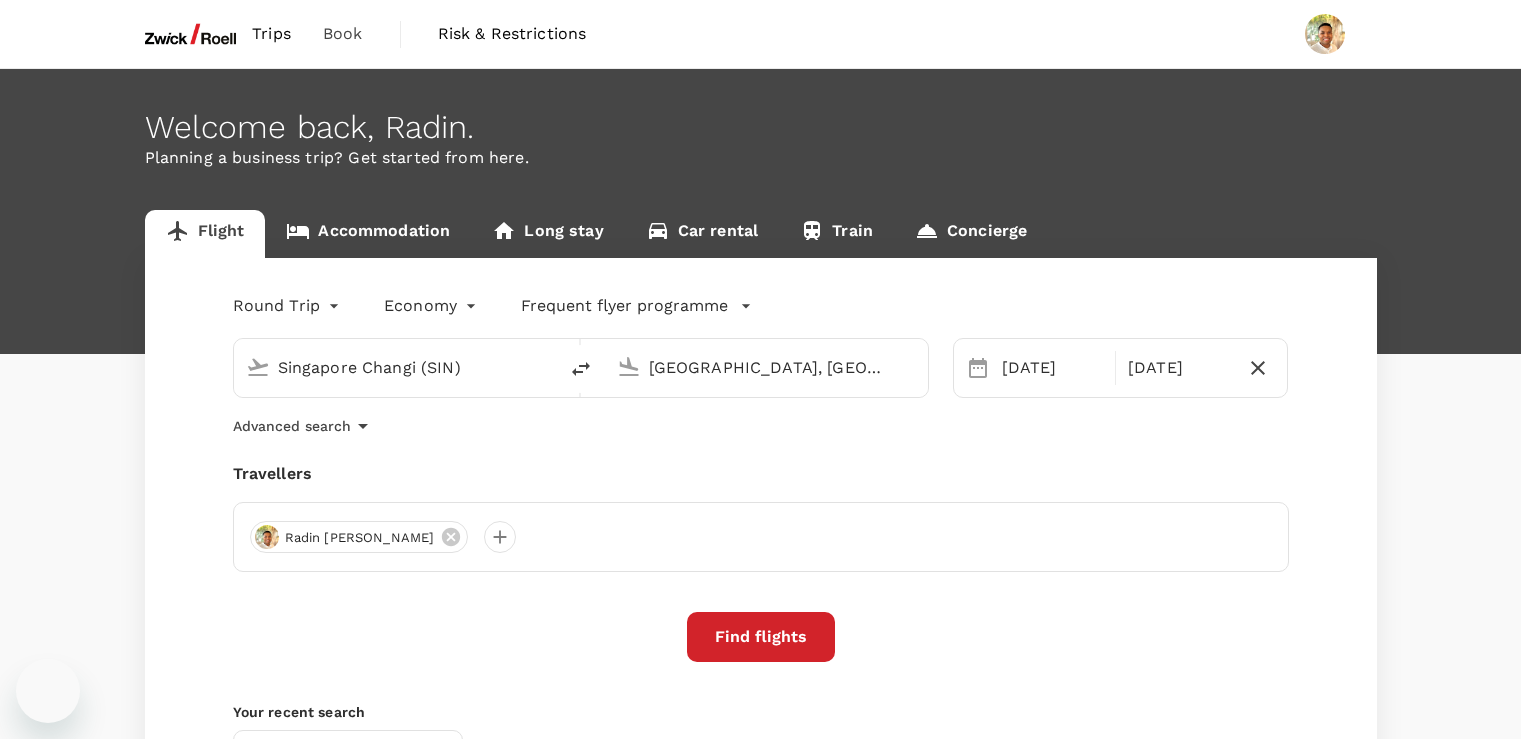 scroll, scrollTop: 0, scrollLeft: 0, axis: both 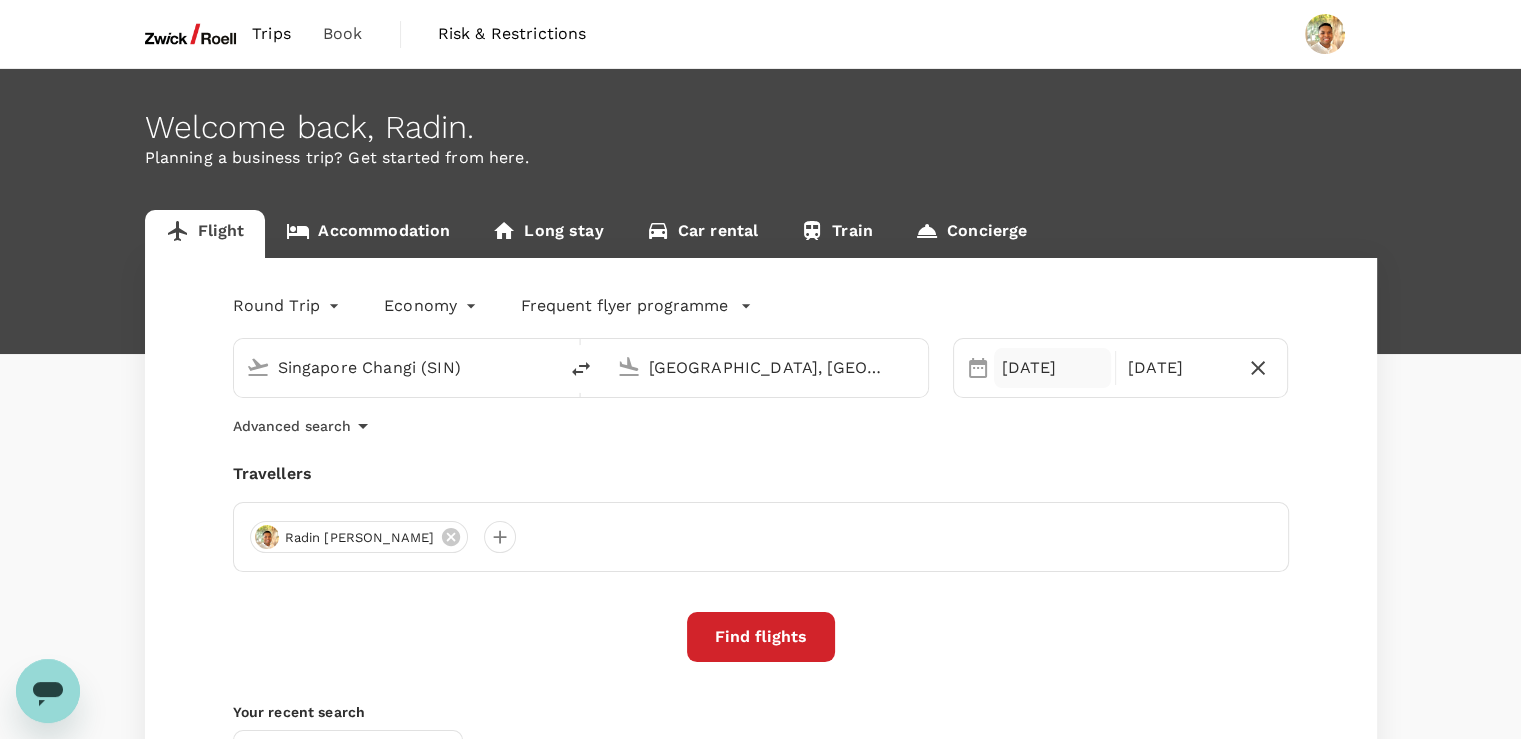 click on "[DATE]" at bounding box center (1052, 368) 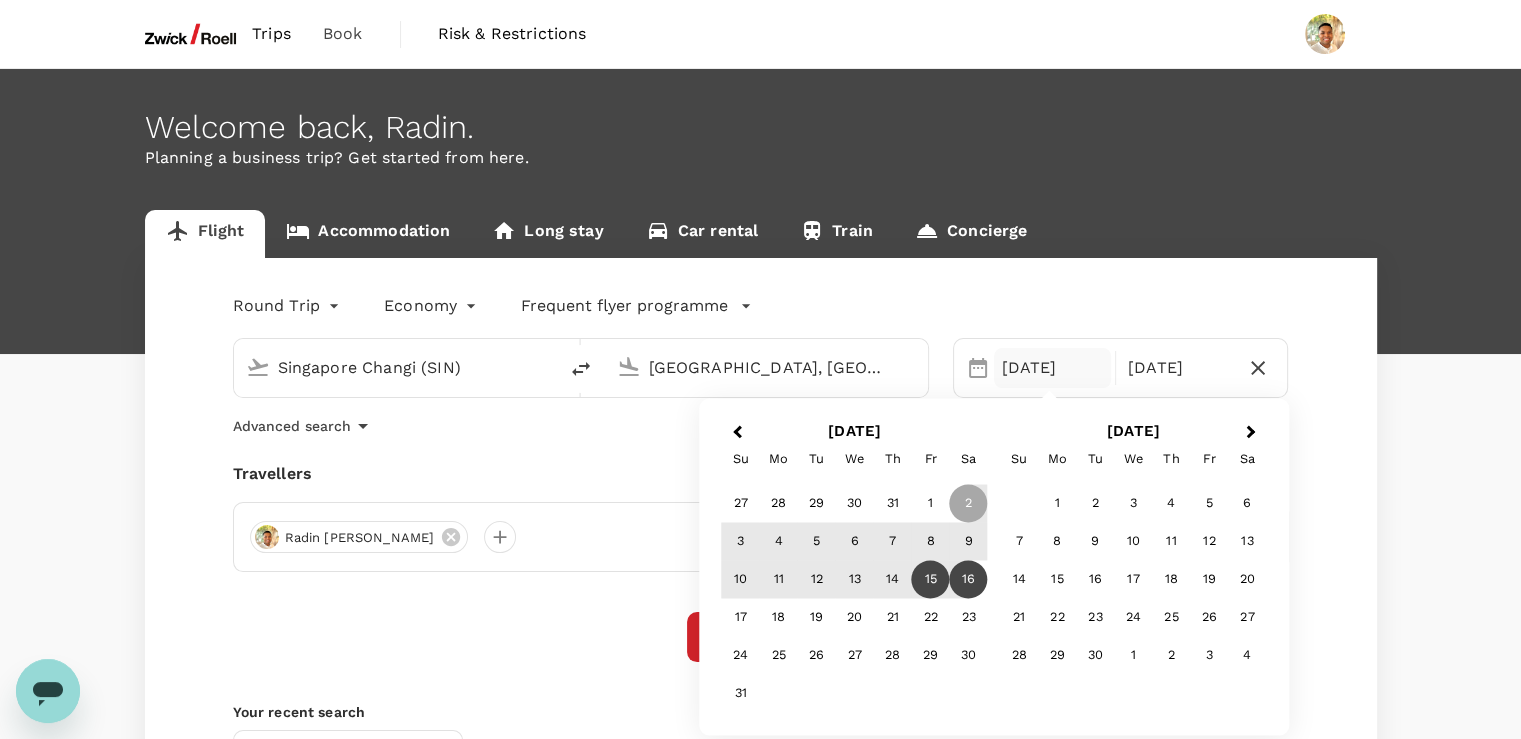 click on "15" at bounding box center (931, 580) 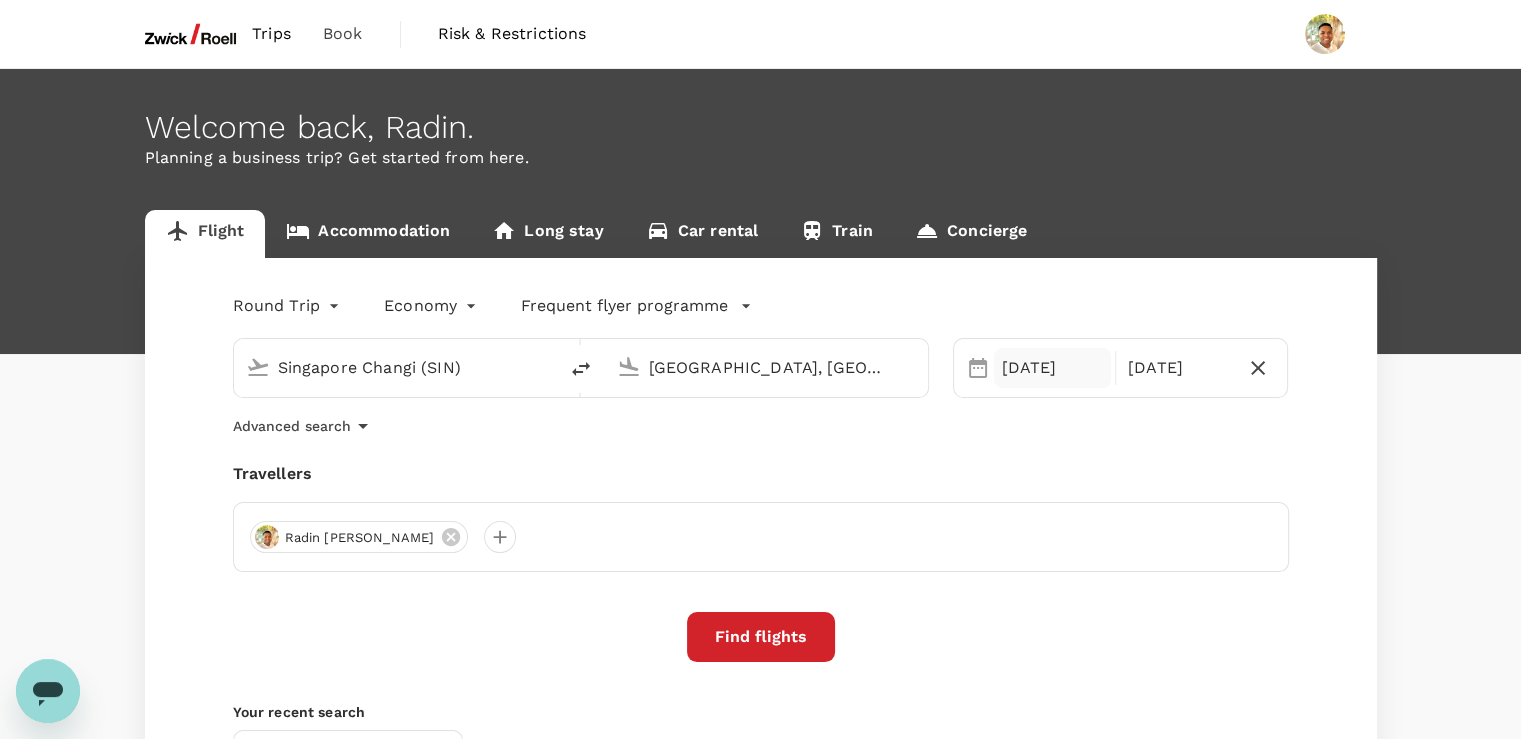 click on "[DATE]" at bounding box center [1052, 368] 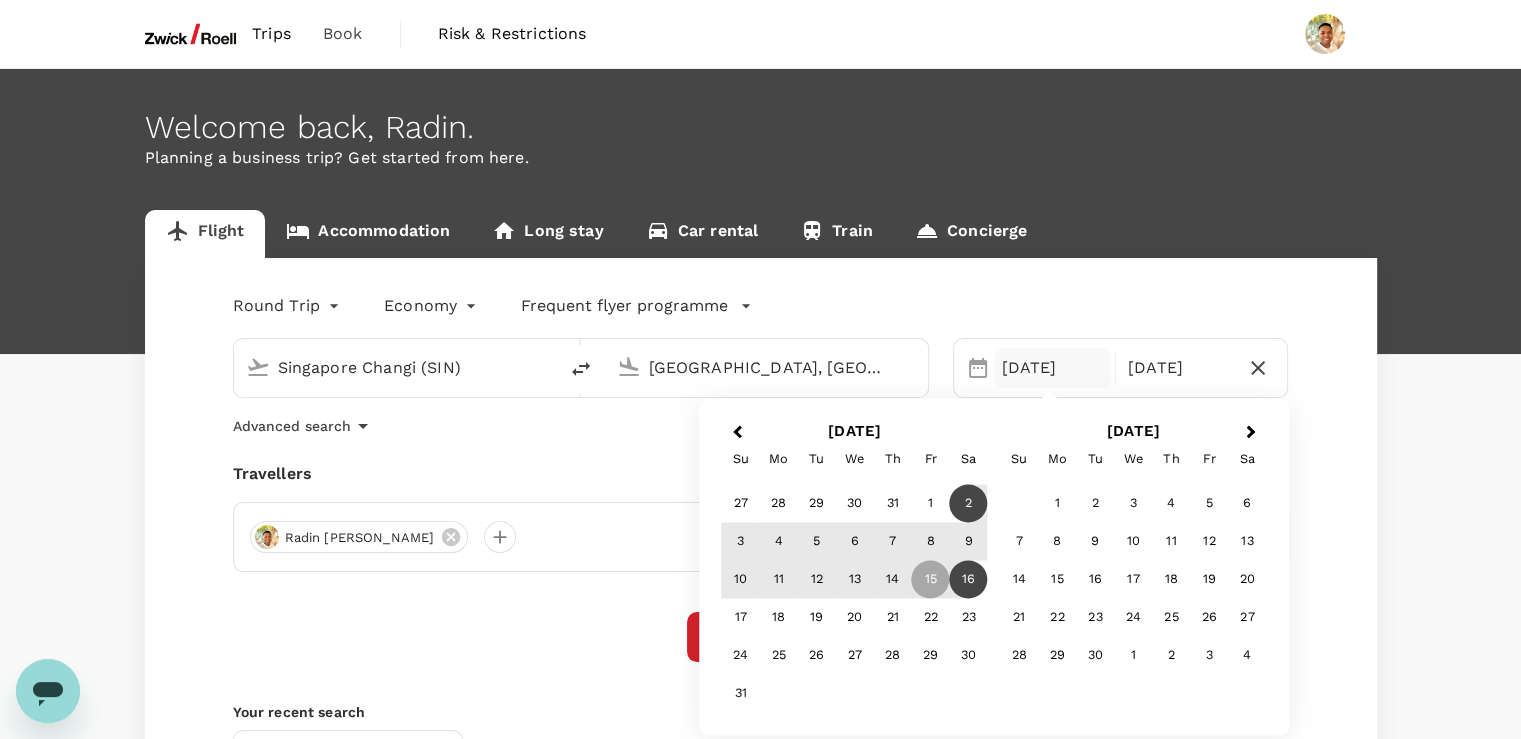 click on "2" at bounding box center (969, 504) 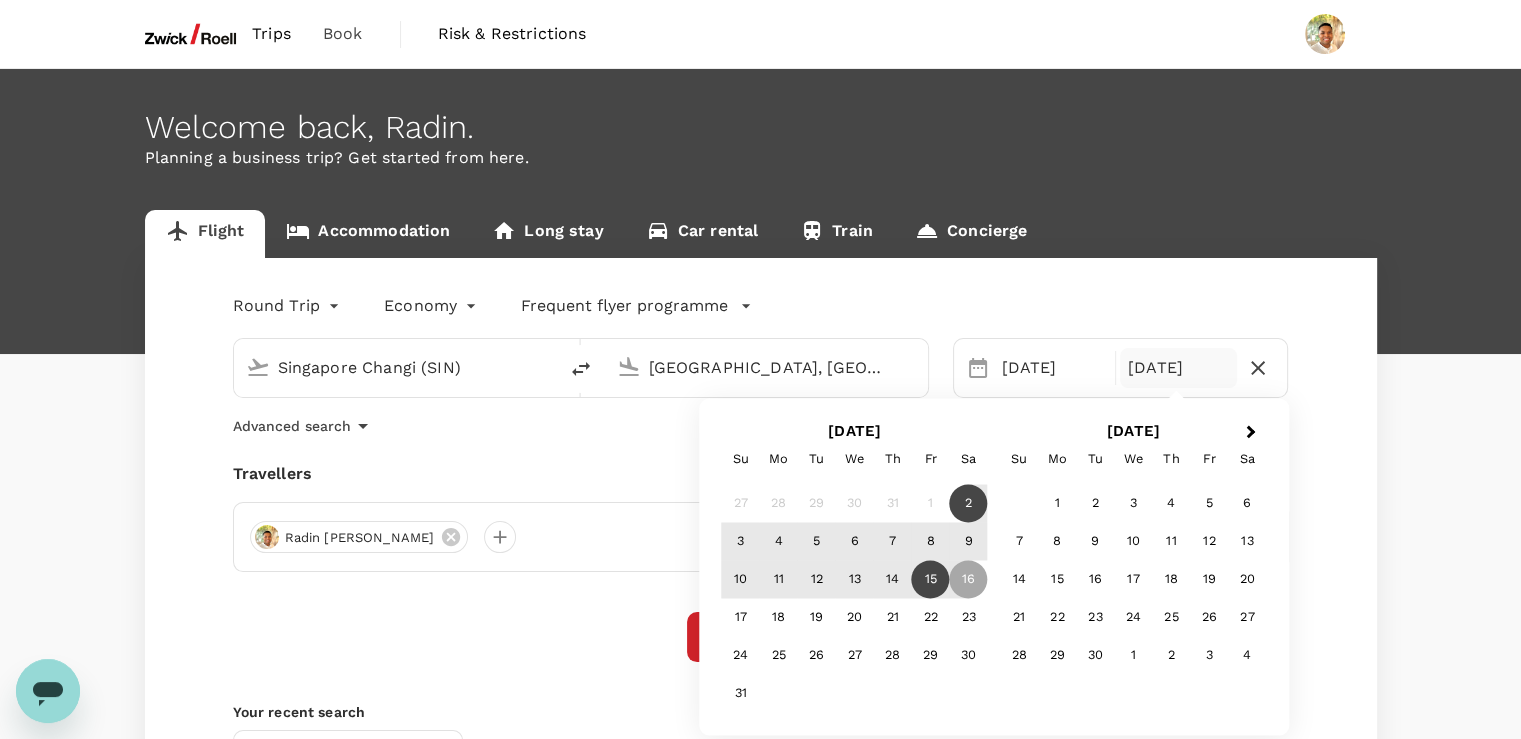 click on "15" at bounding box center [931, 580] 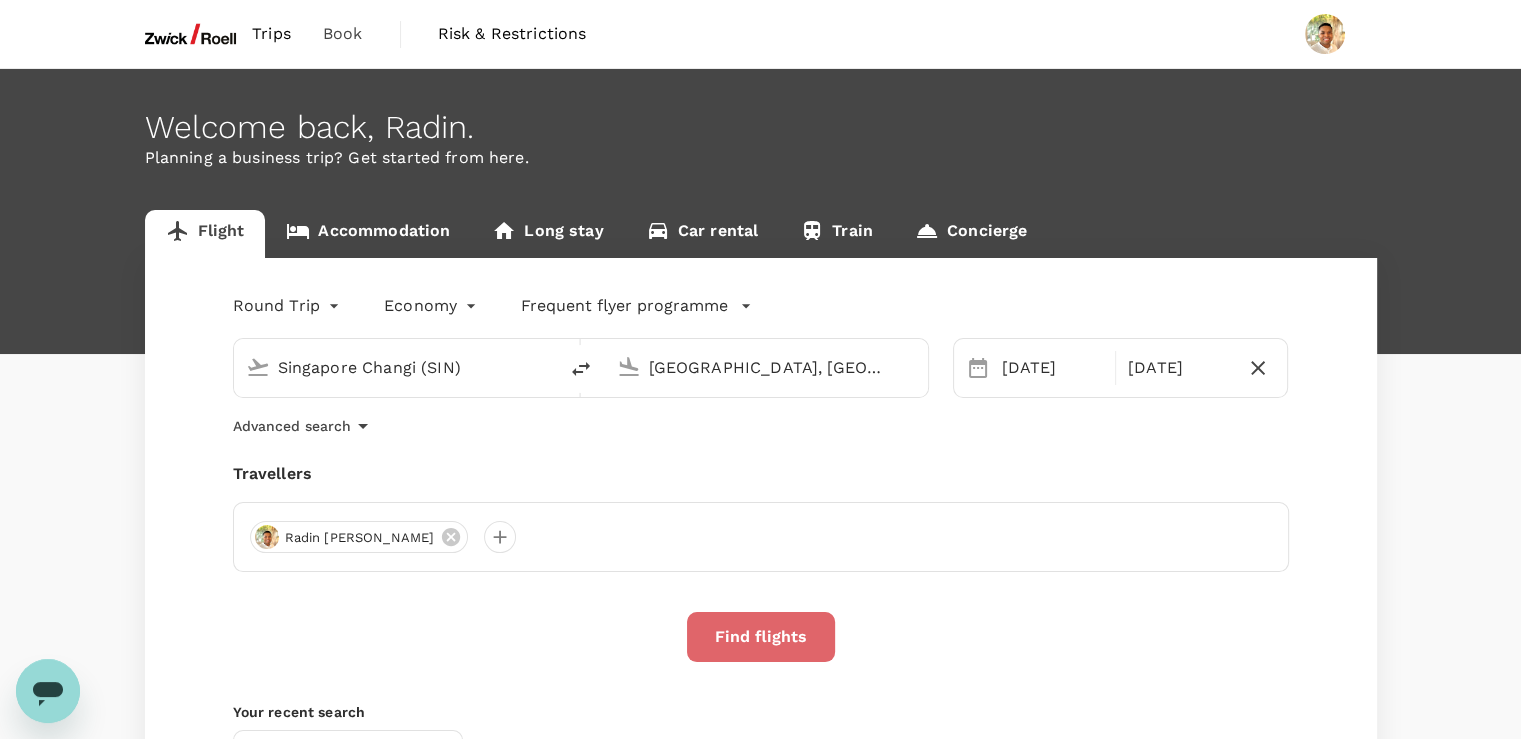 click on "Find flights" at bounding box center (761, 637) 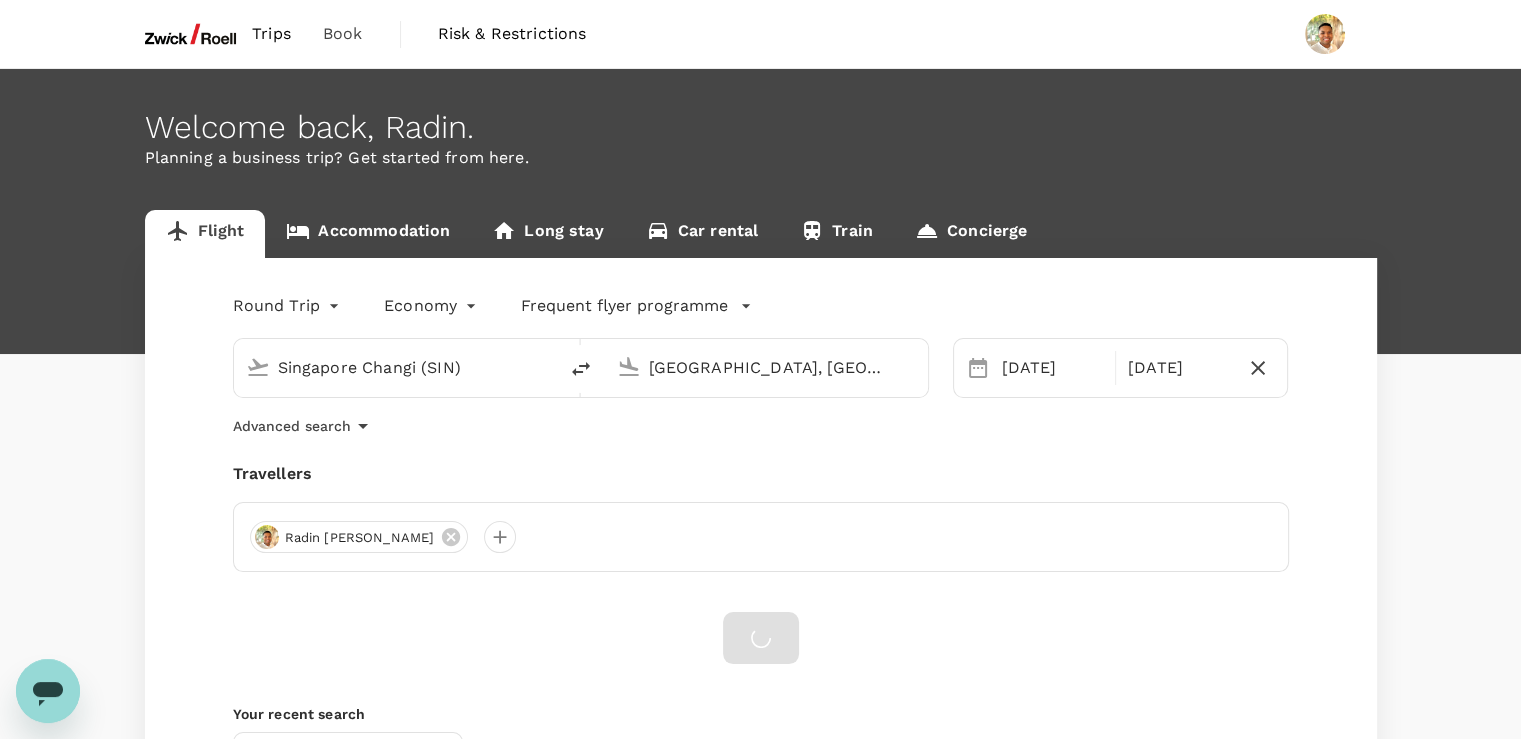 scroll, scrollTop: 200, scrollLeft: 0, axis: vertical 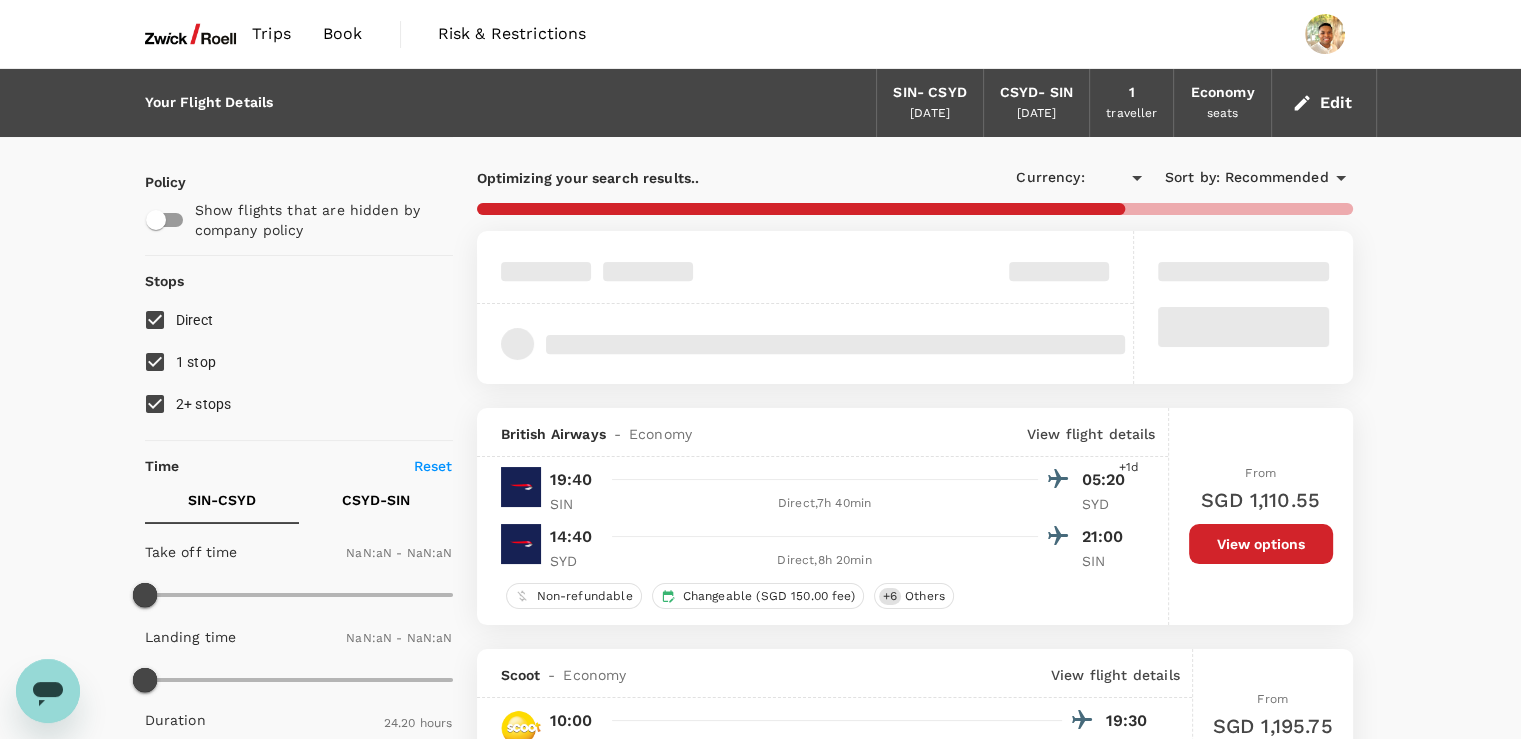 type on "SGD" 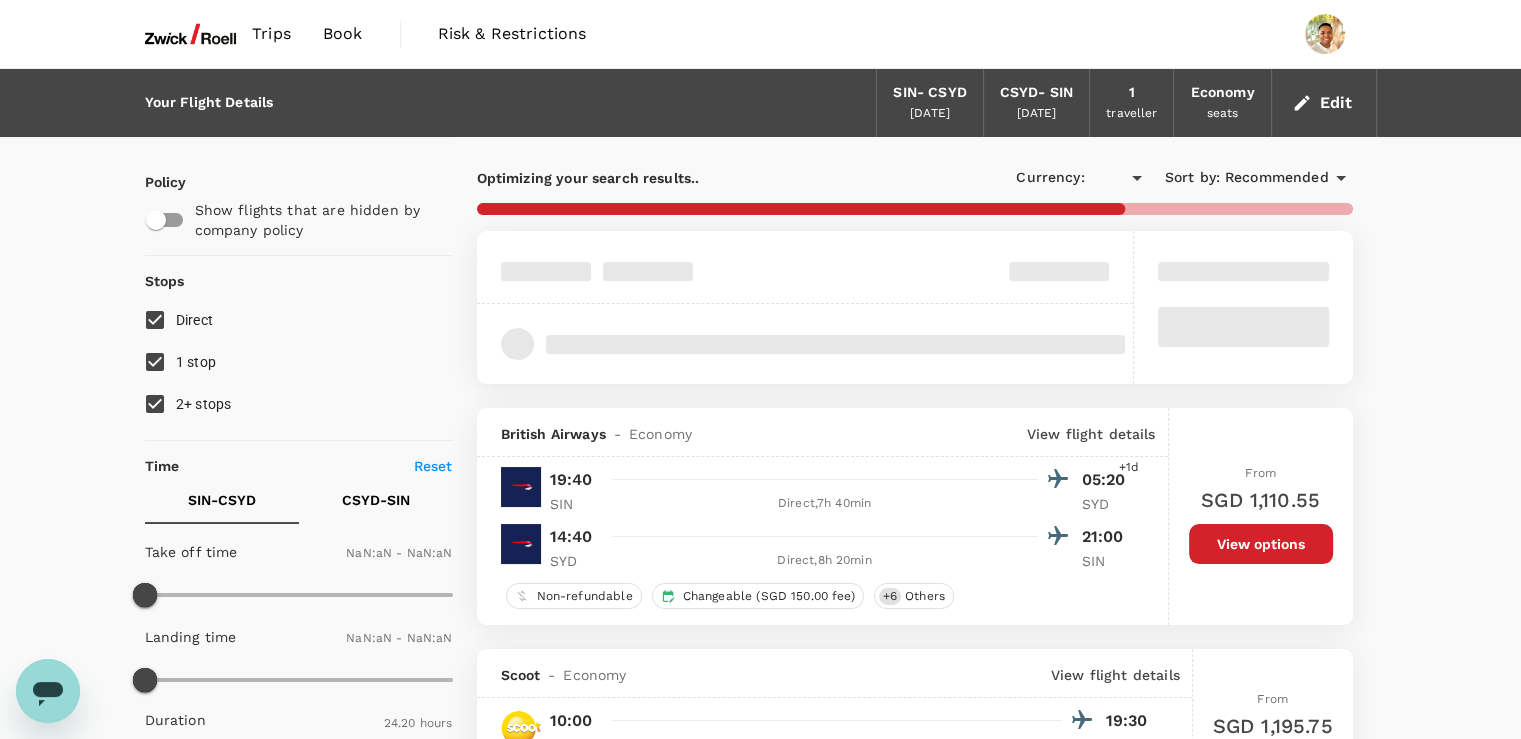 type on "1440" 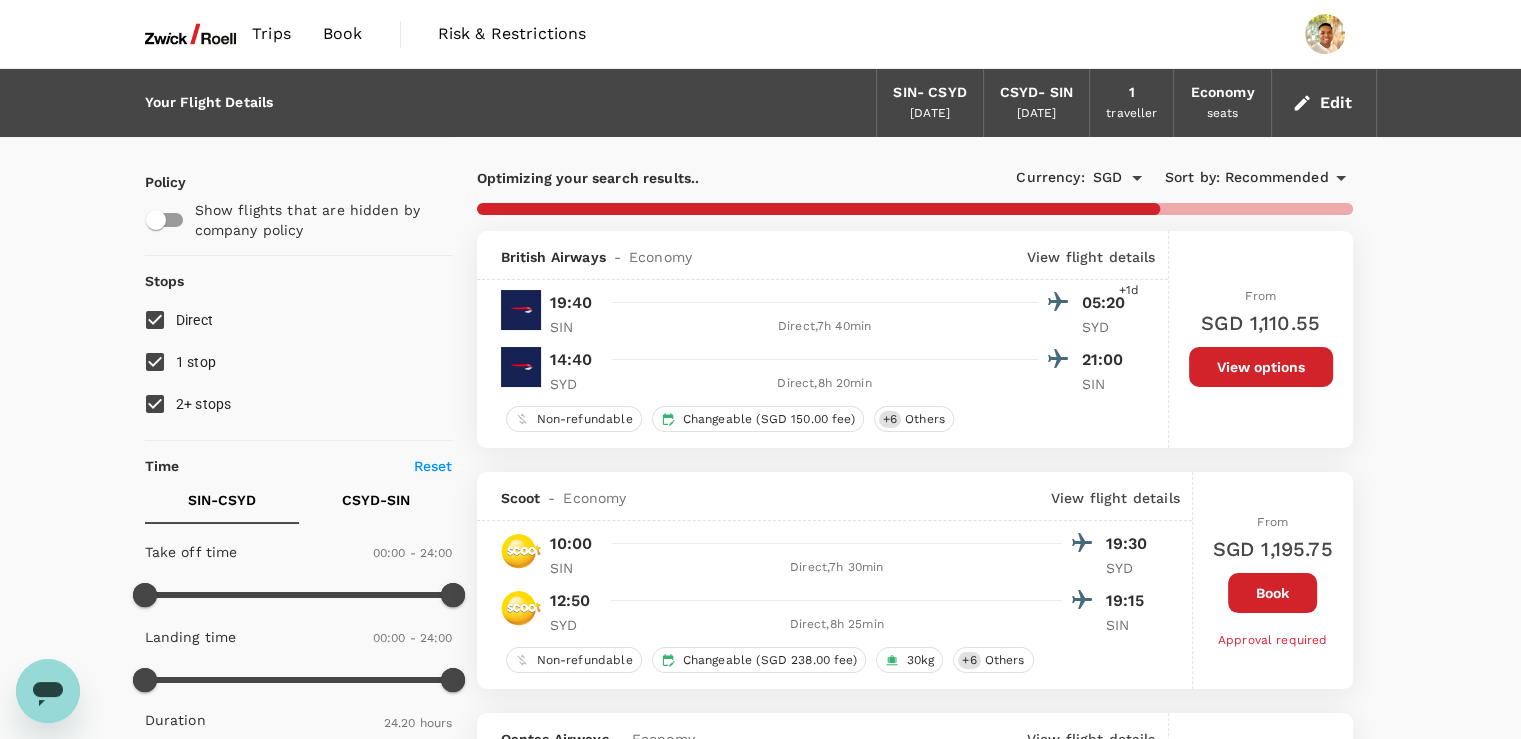 type on "1795" 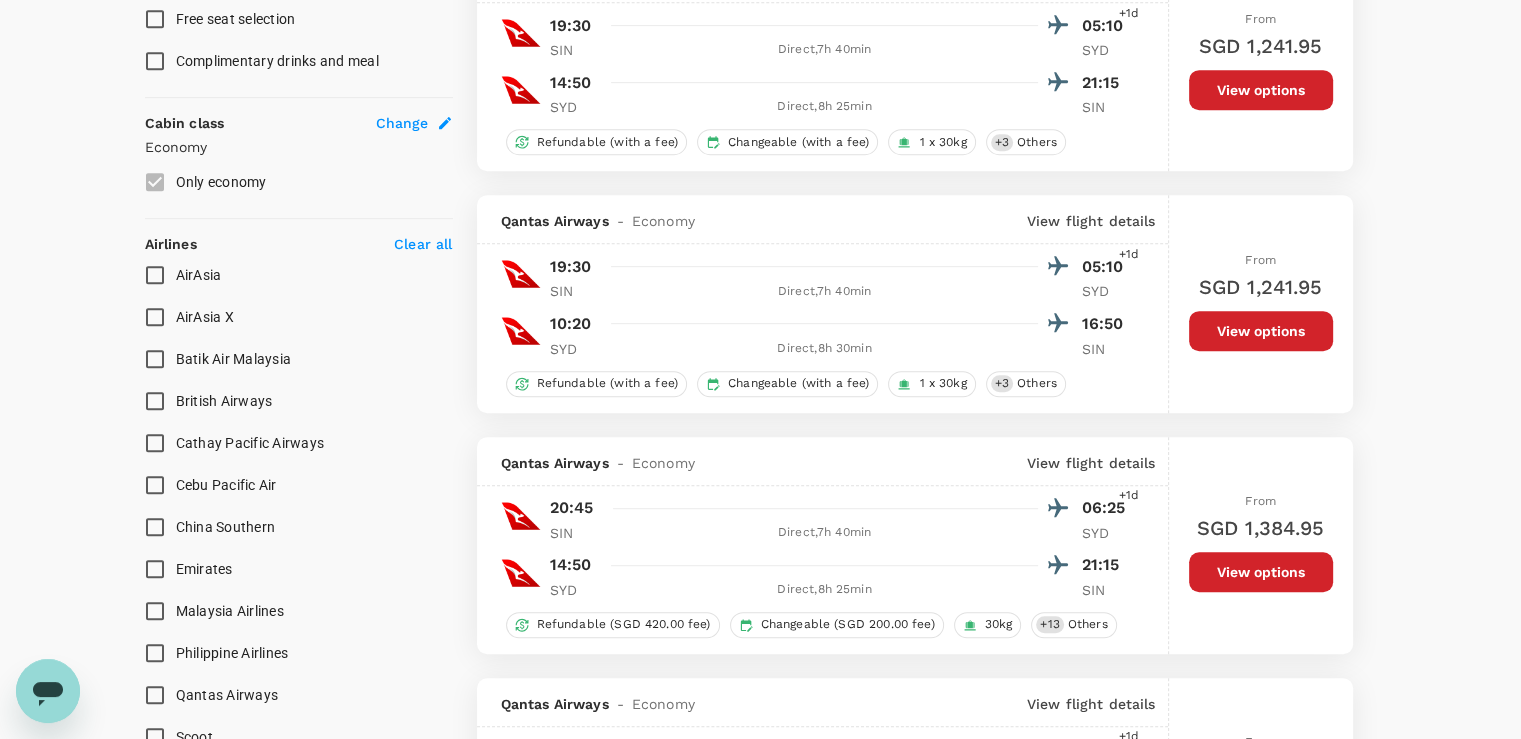scroll, scrollTop: 1500, scrollLeft: 0, axis: vertical 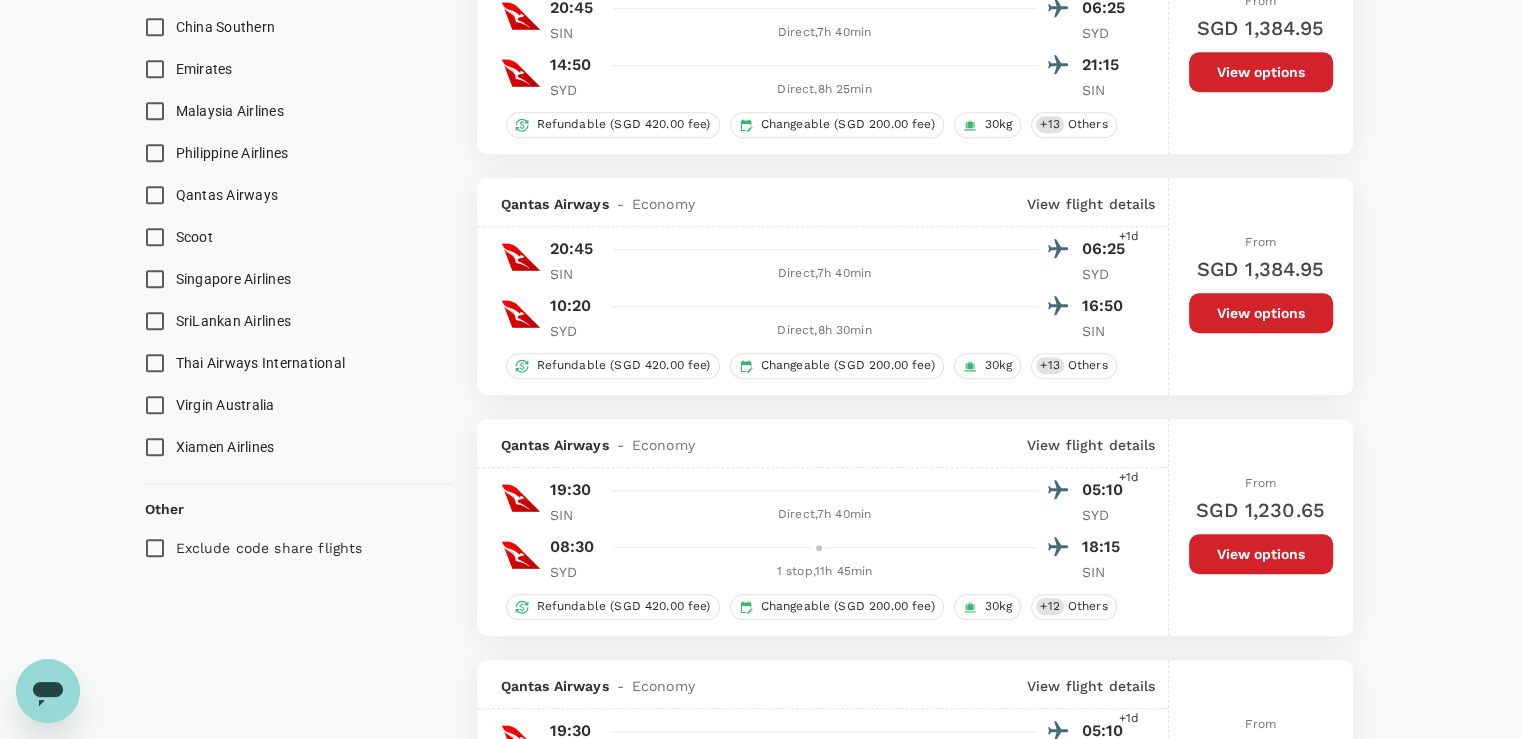 click on "Singapore Airlines" at bounding box center [155, 279] 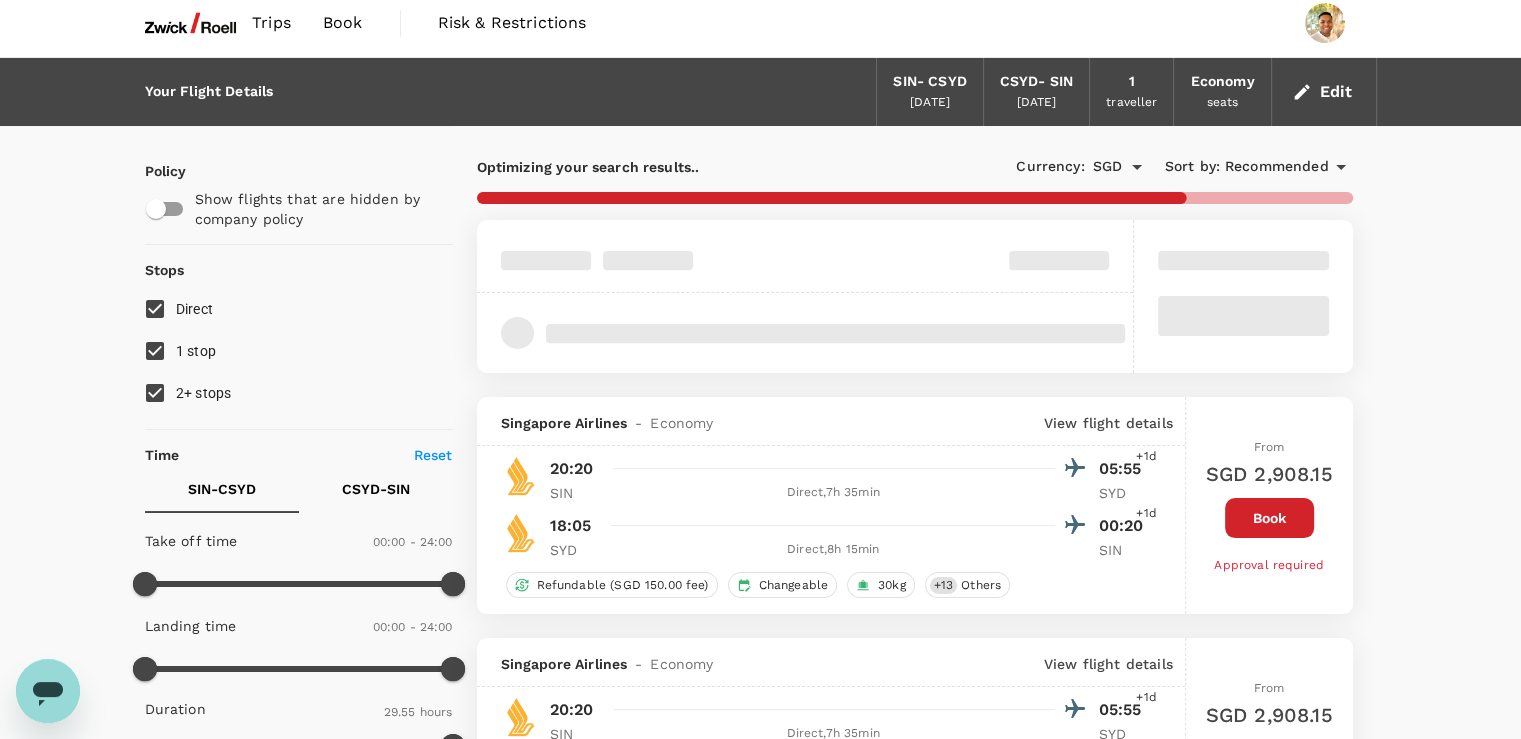 scroll, scrollTop: 0, scrollLeft: 0, axis: both 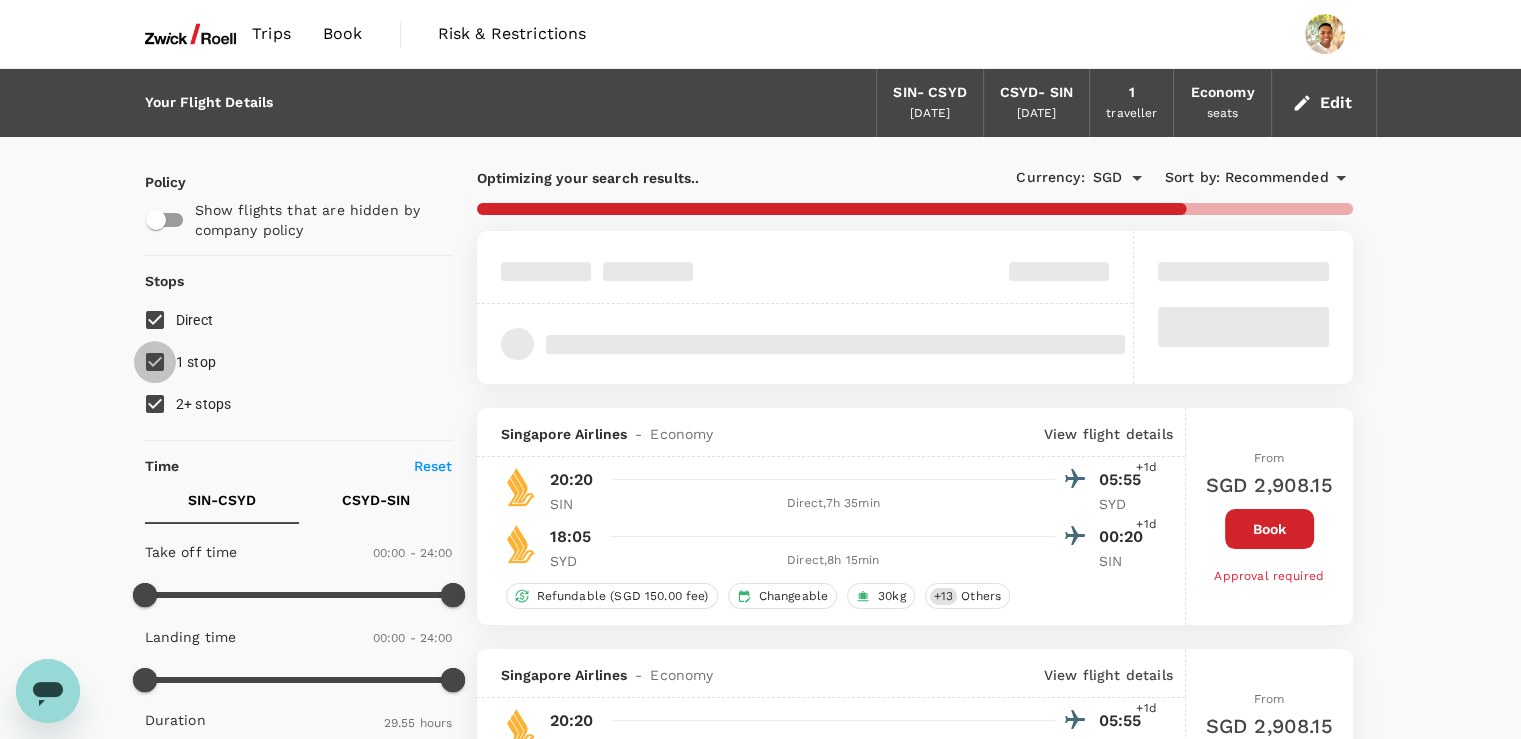 click on "1 stop" at bounding box center (155, 362) 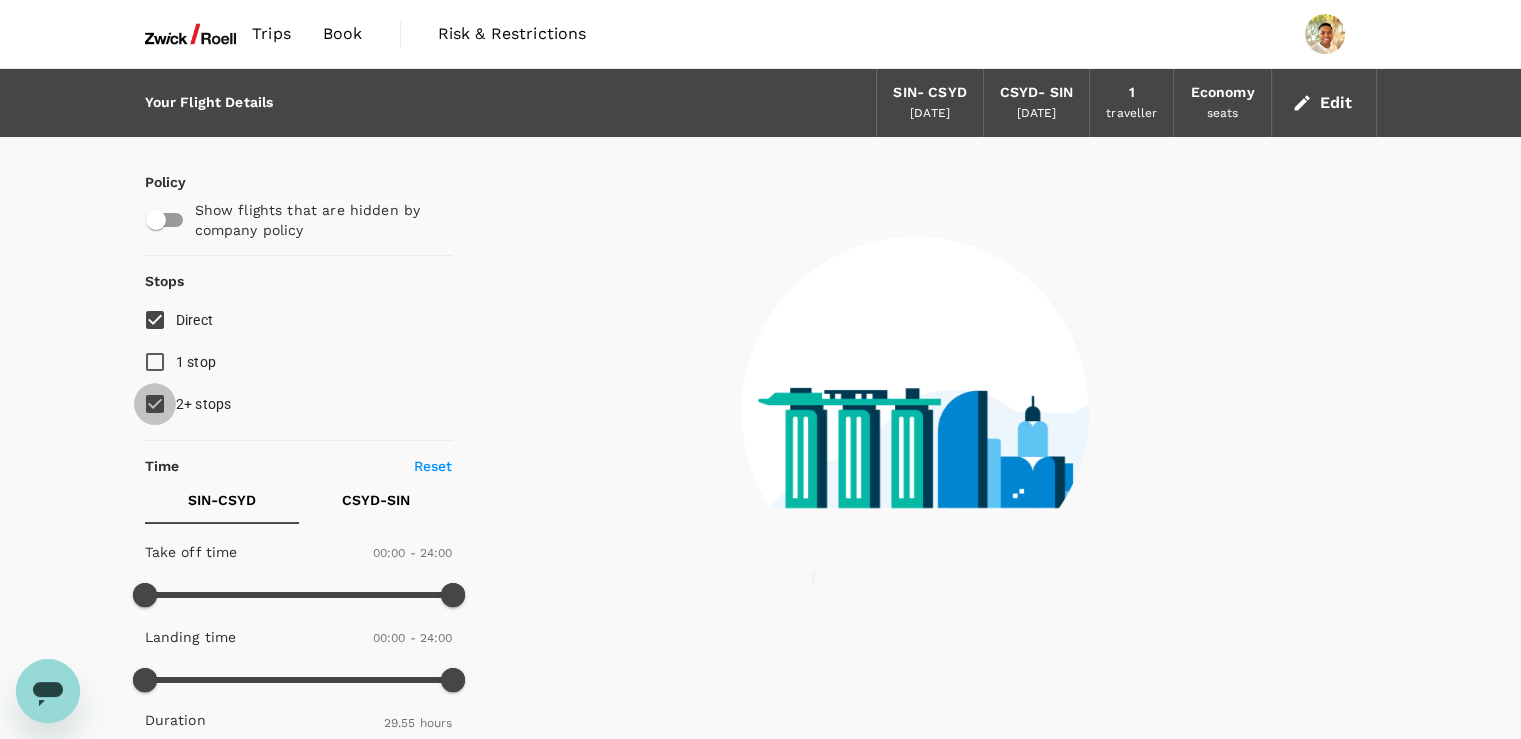 click on "2+ stops" at bounding box center (155, 404) 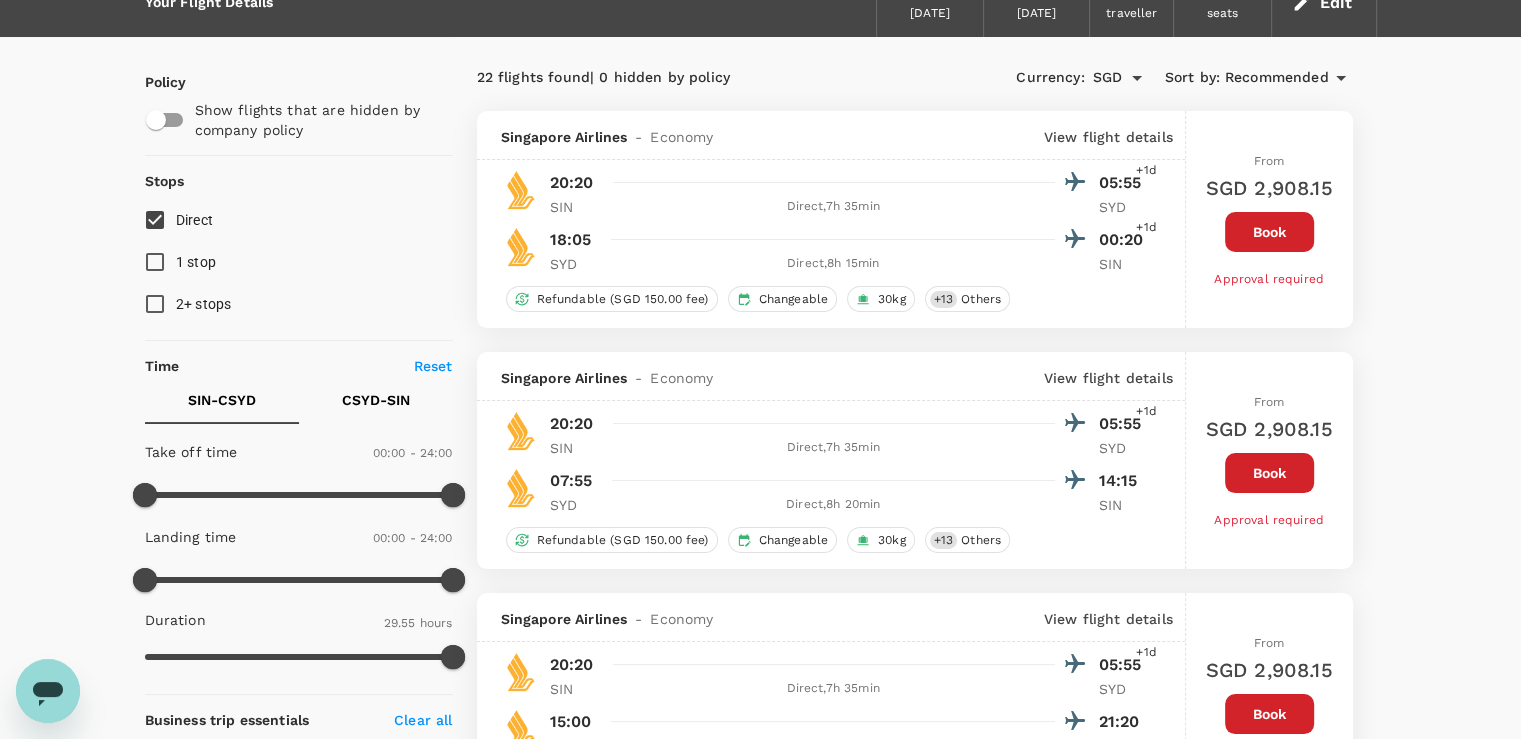 scroll, scrollTop: 0, scrollLeft: 0, axis: both 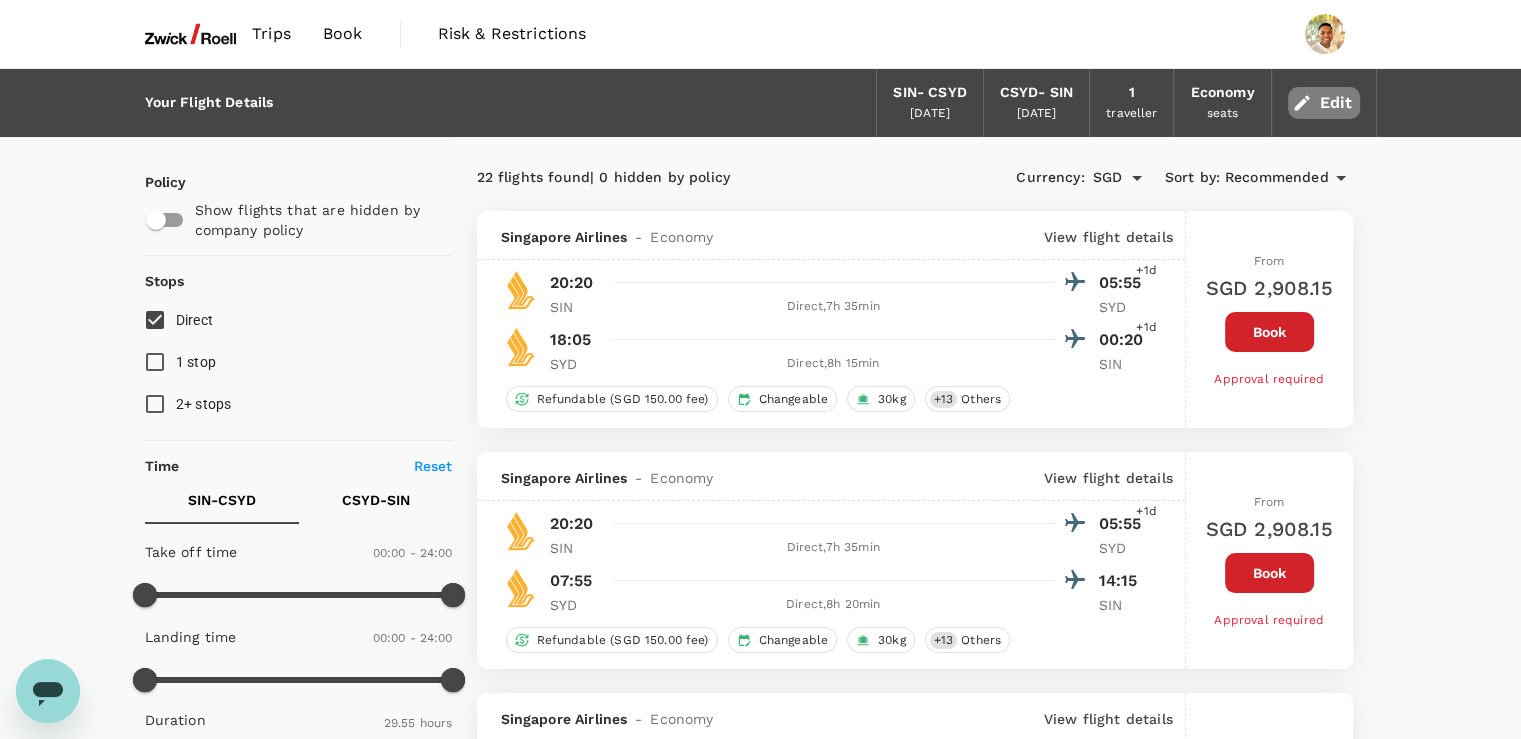 click on "Edit" at bounding box center [1324, 103] 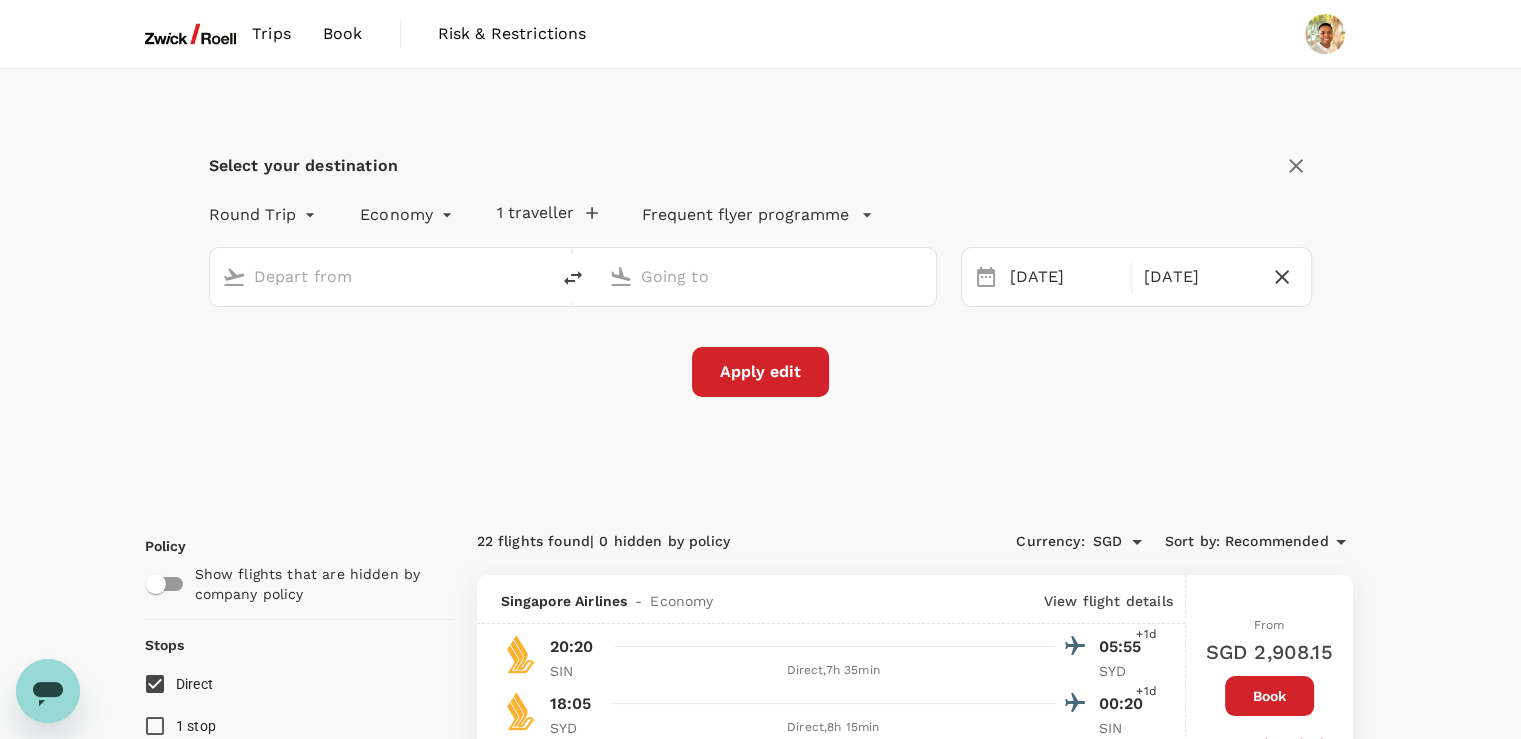 type on "Singapore Changi (SIN)" 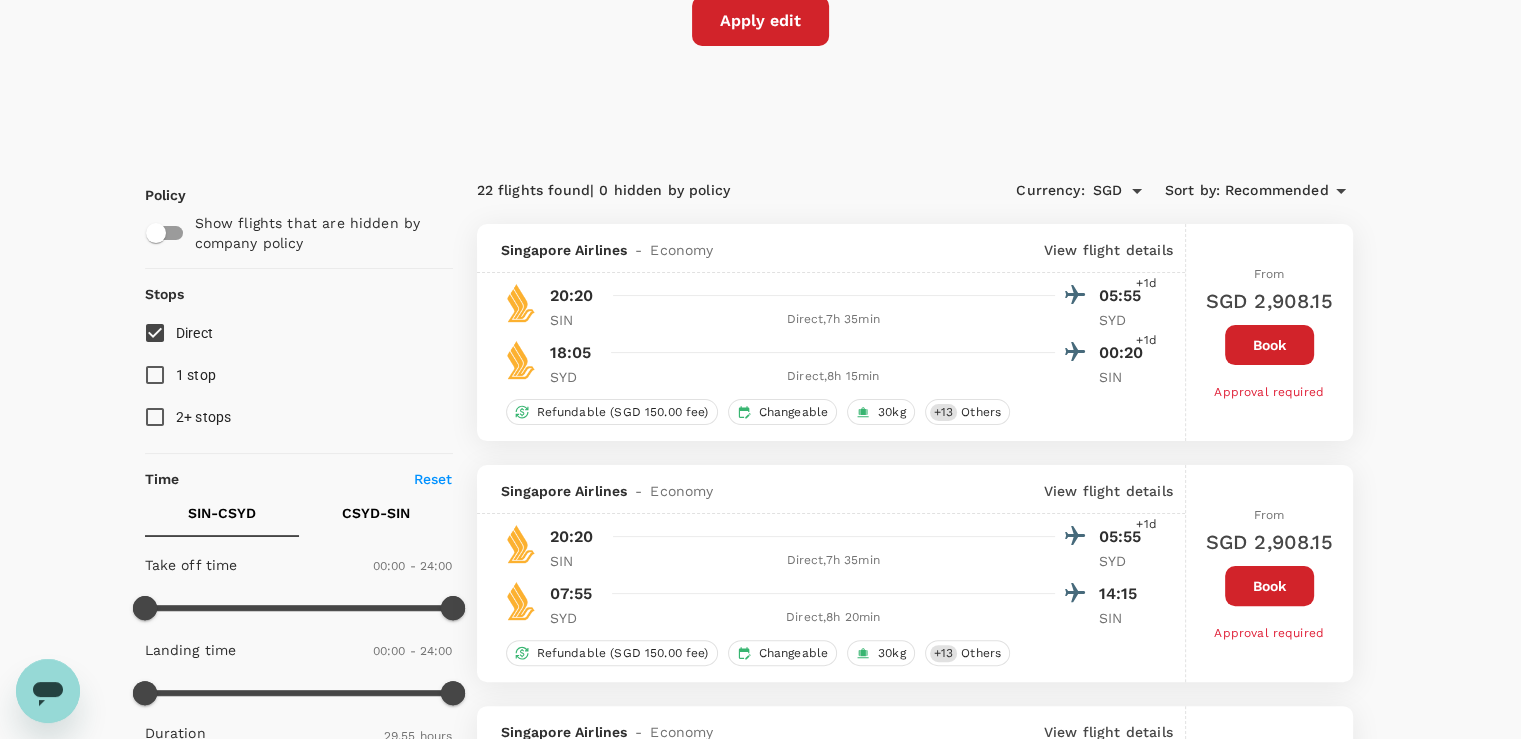 scroll, scrollTop: 0, scrollLeft: 0, axis: both 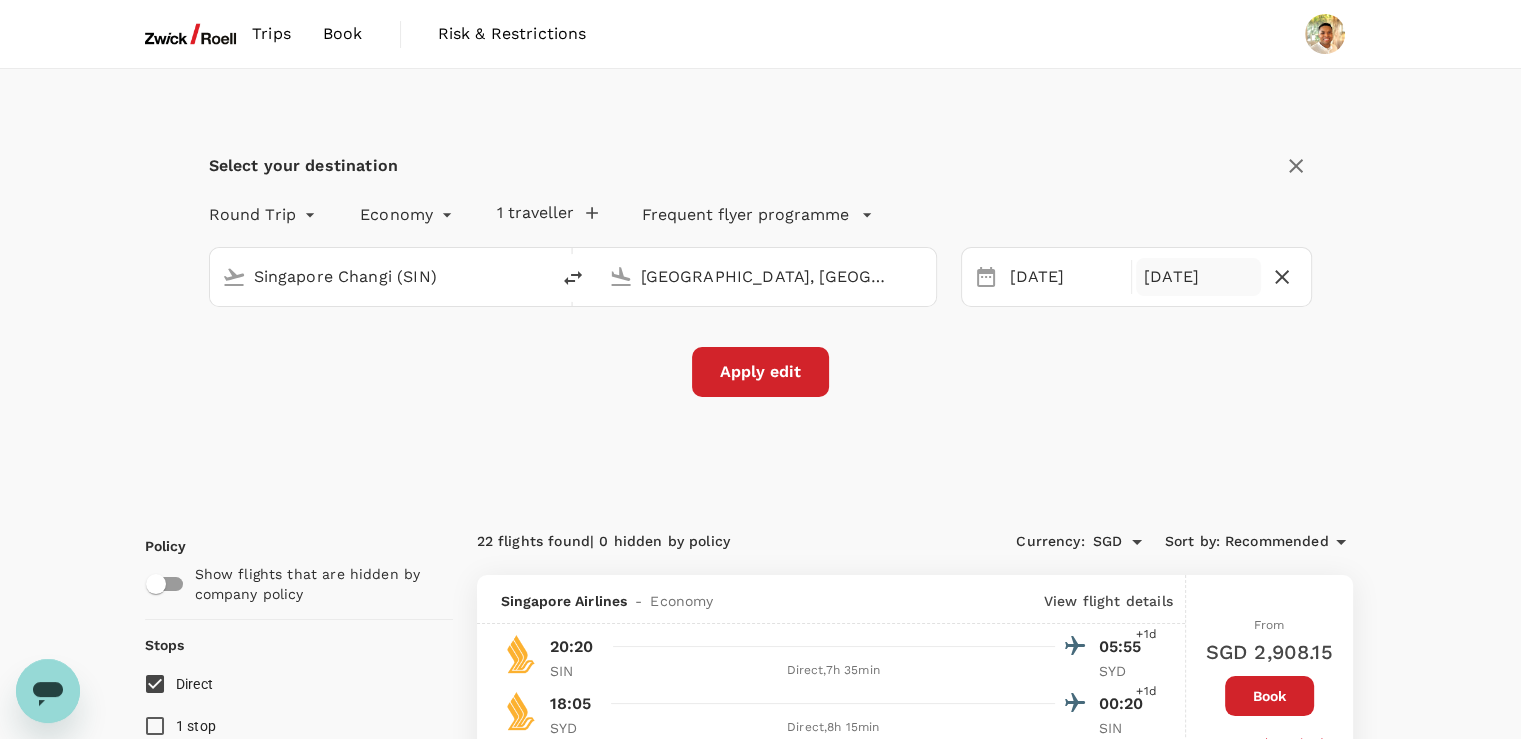click on "[DATE]" at bounding box center (1198, 277) 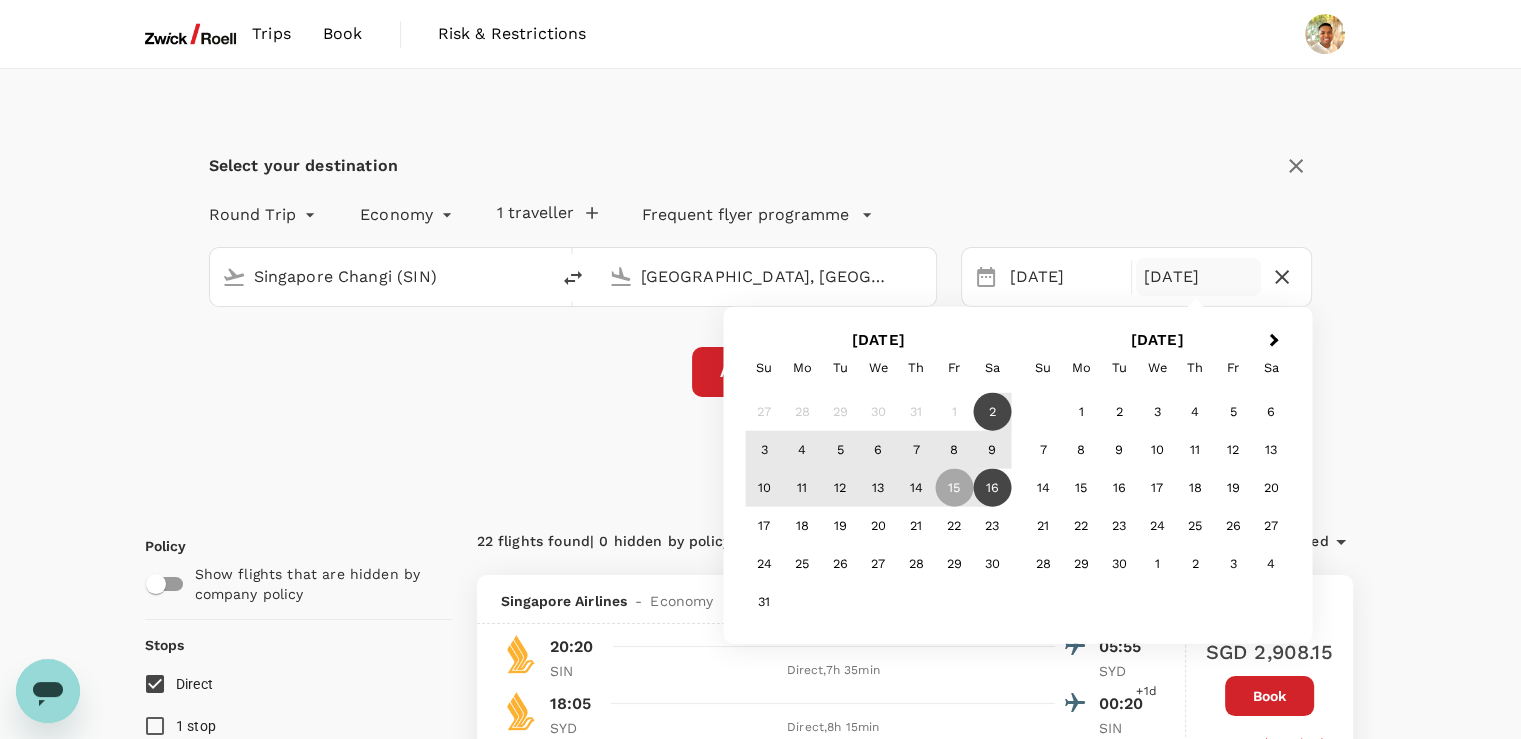 click on "16" at bounding box center (992, 488) 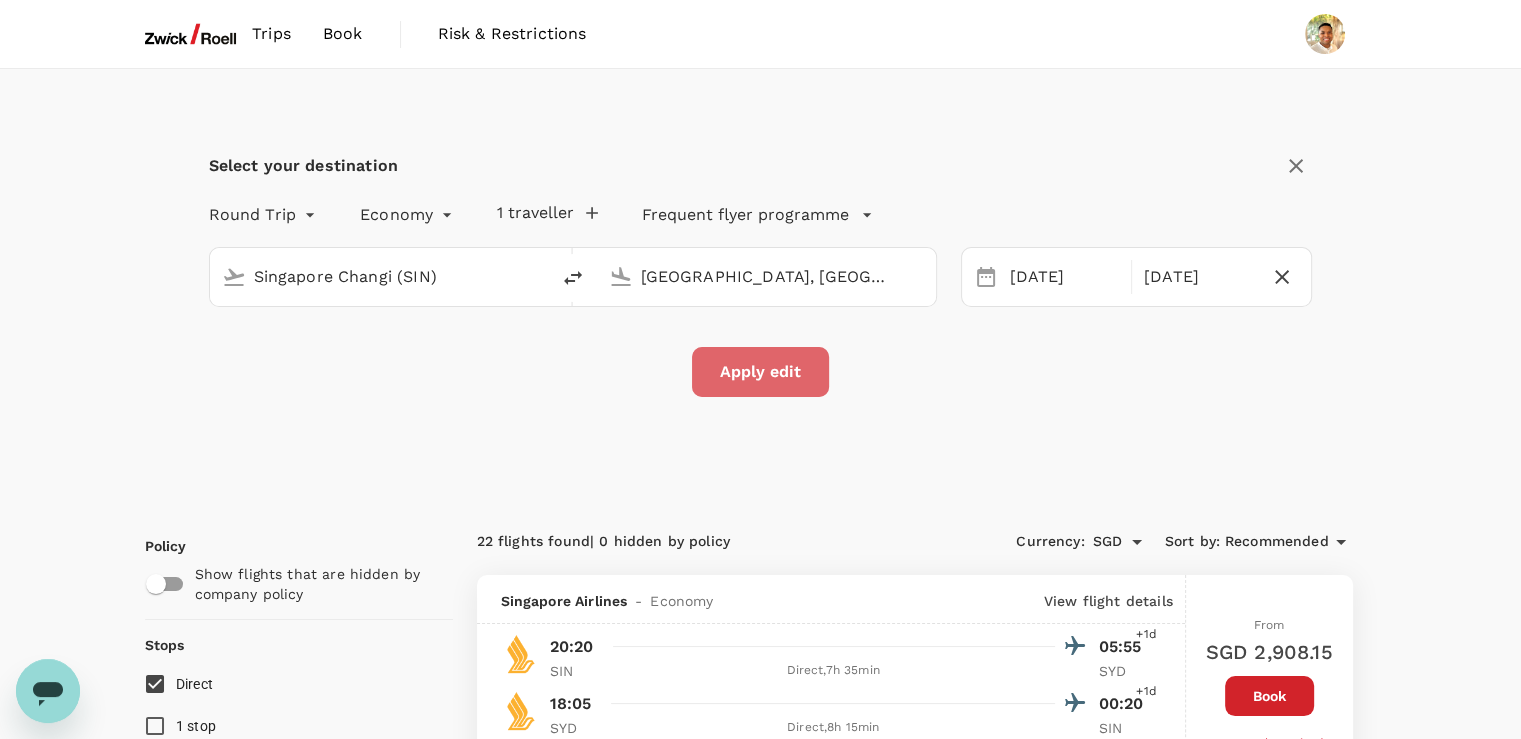 click on "Apply edit" at bounding box center (760, 372) 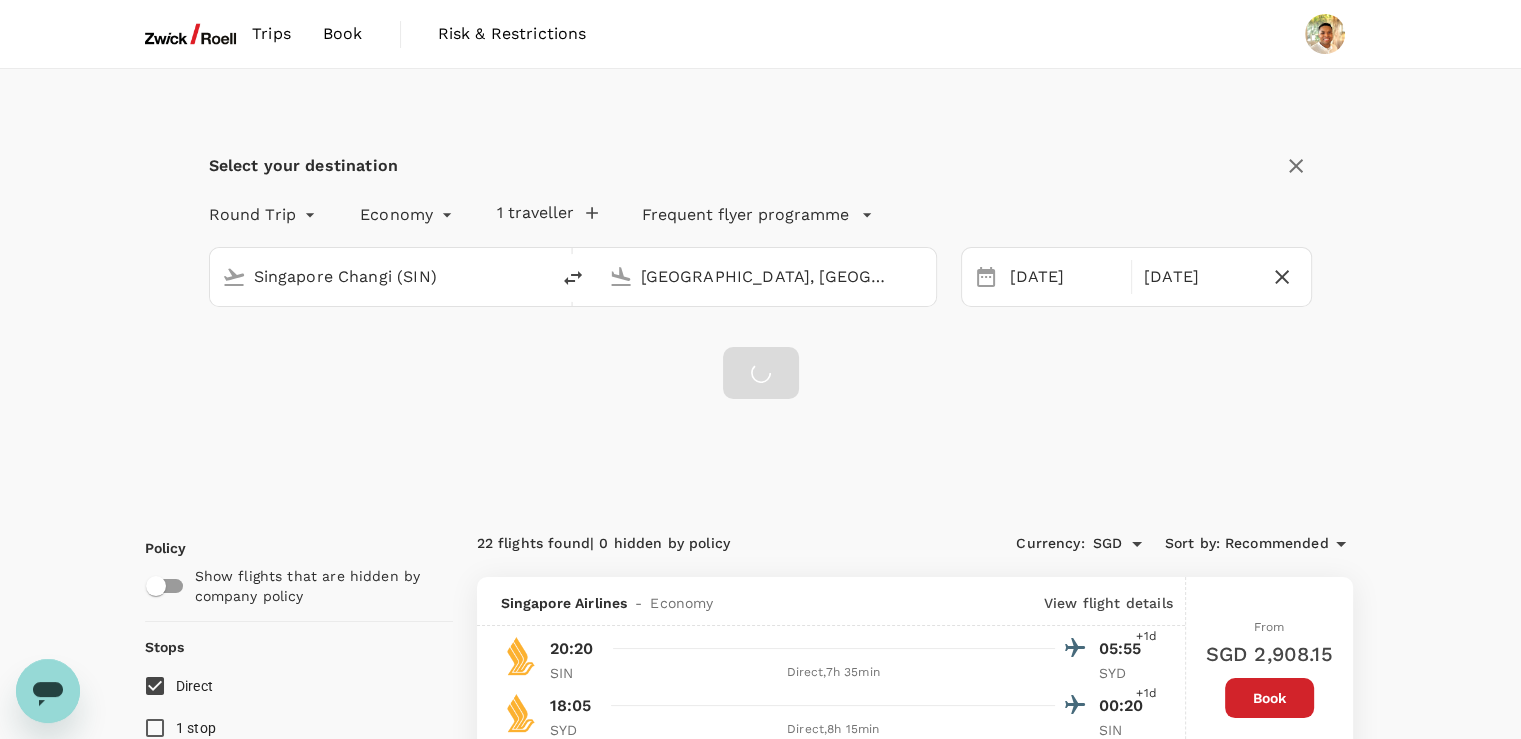 checkbox on "false" 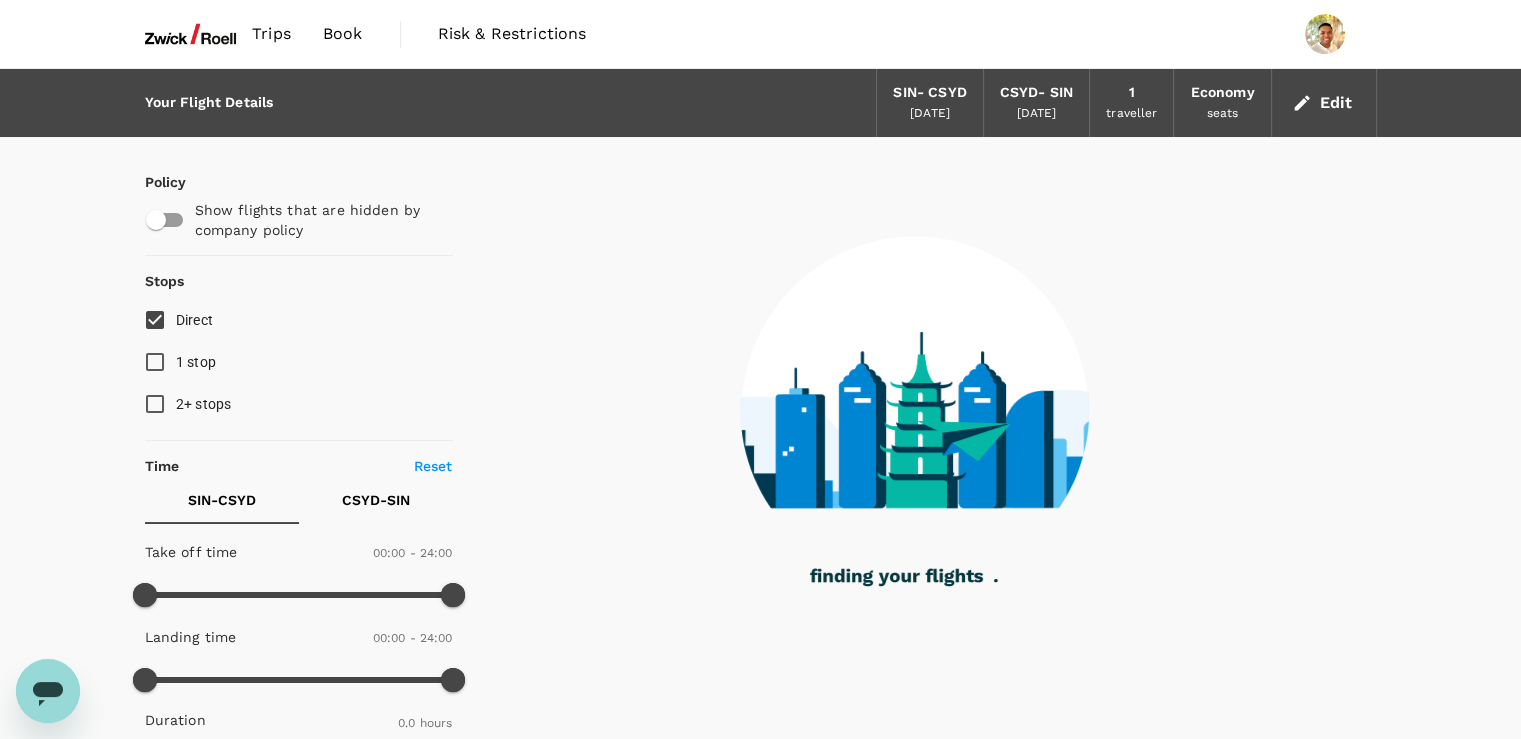 type on "1590" 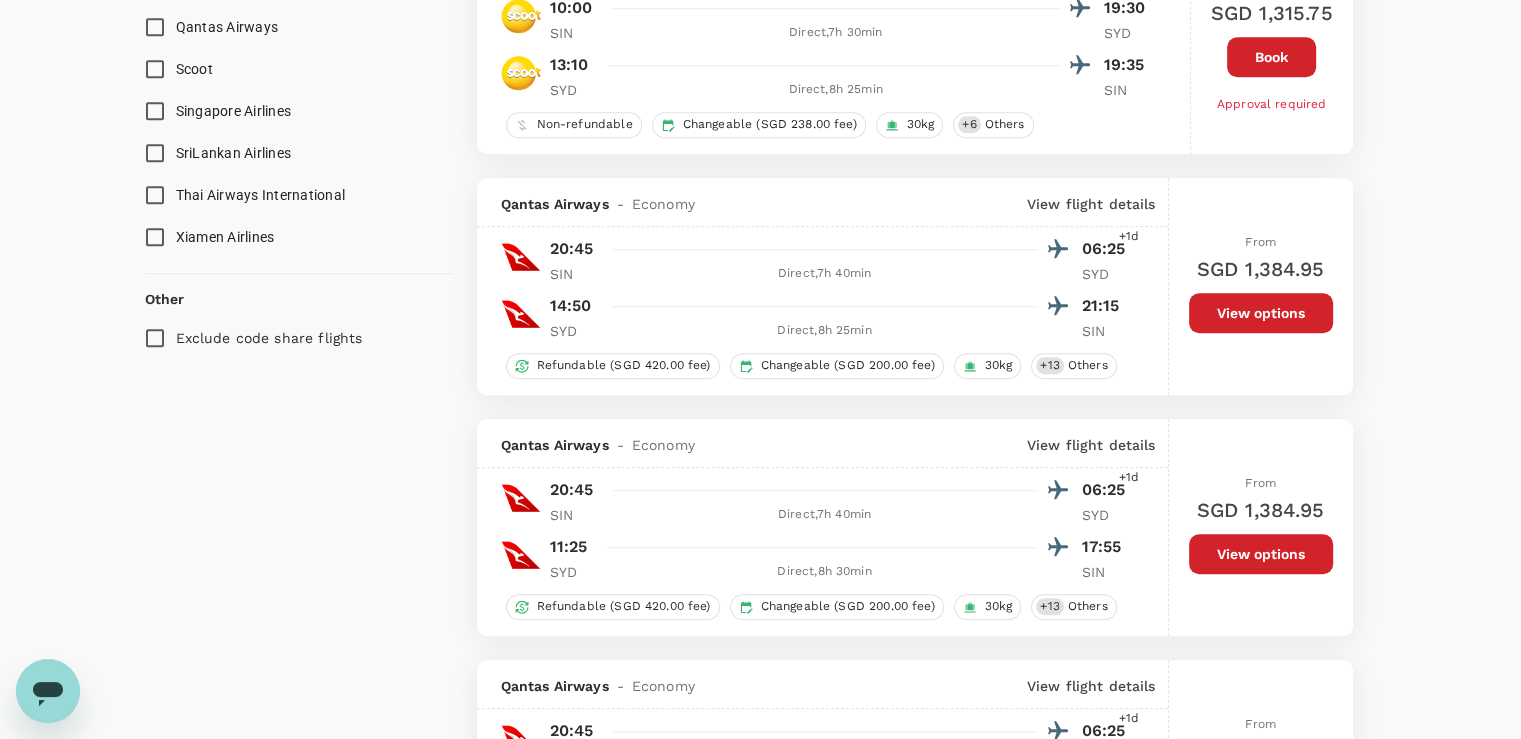 scroll, scrollTop: 1200, scrollLeft: 0, axis: vertical 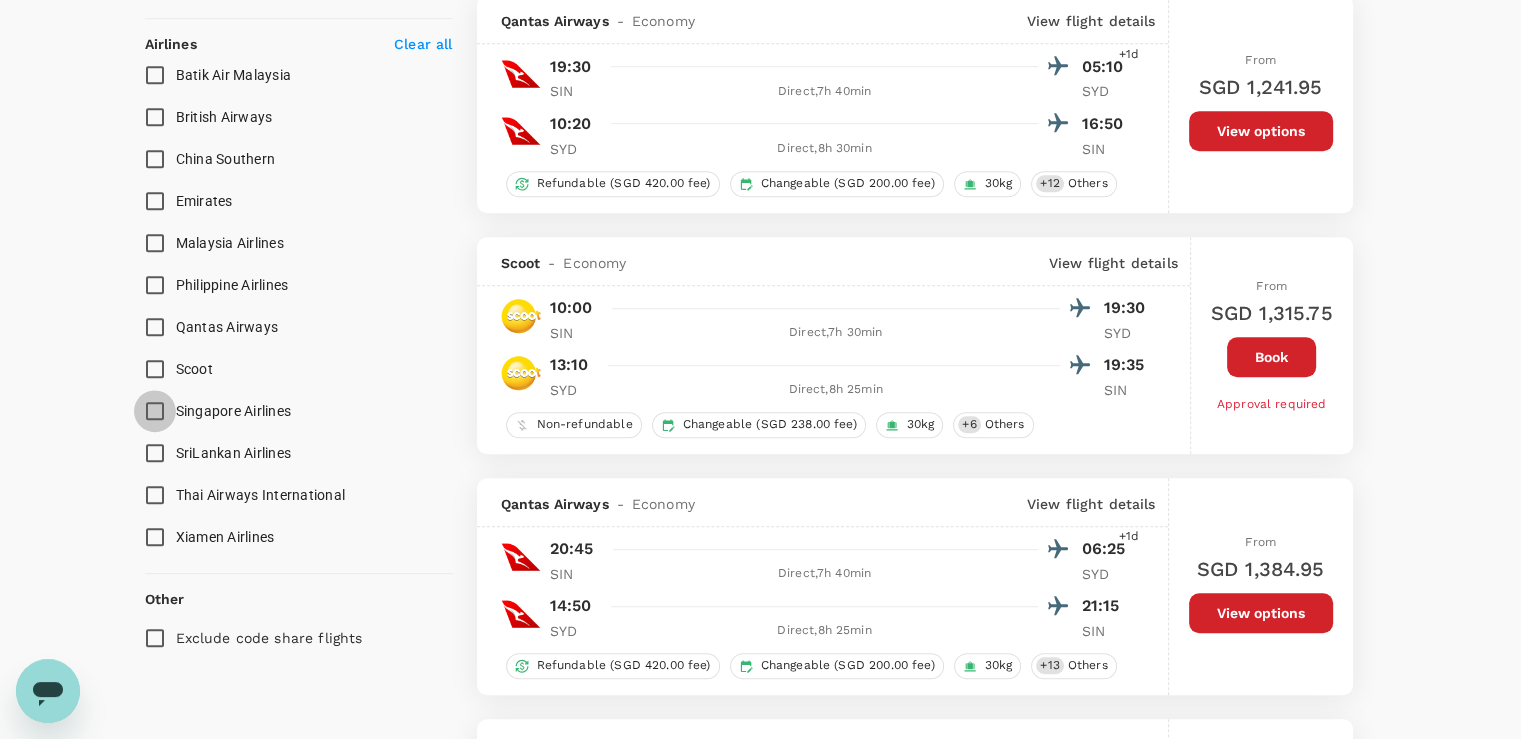 click on "Singapore Airlines" at bounding box center (155, 411) 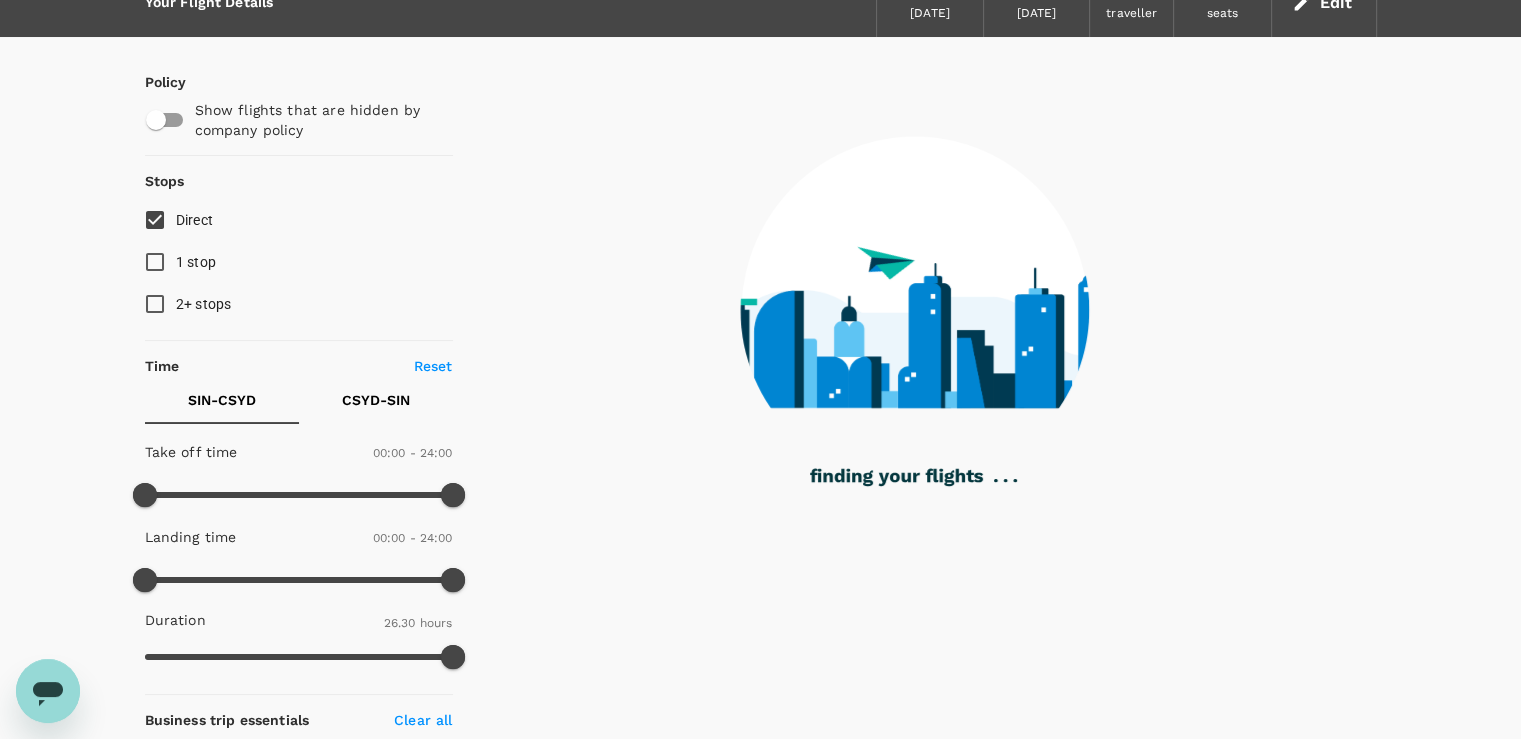 scroll, scrollTop: 0, scrollLeft: 0, axis: both 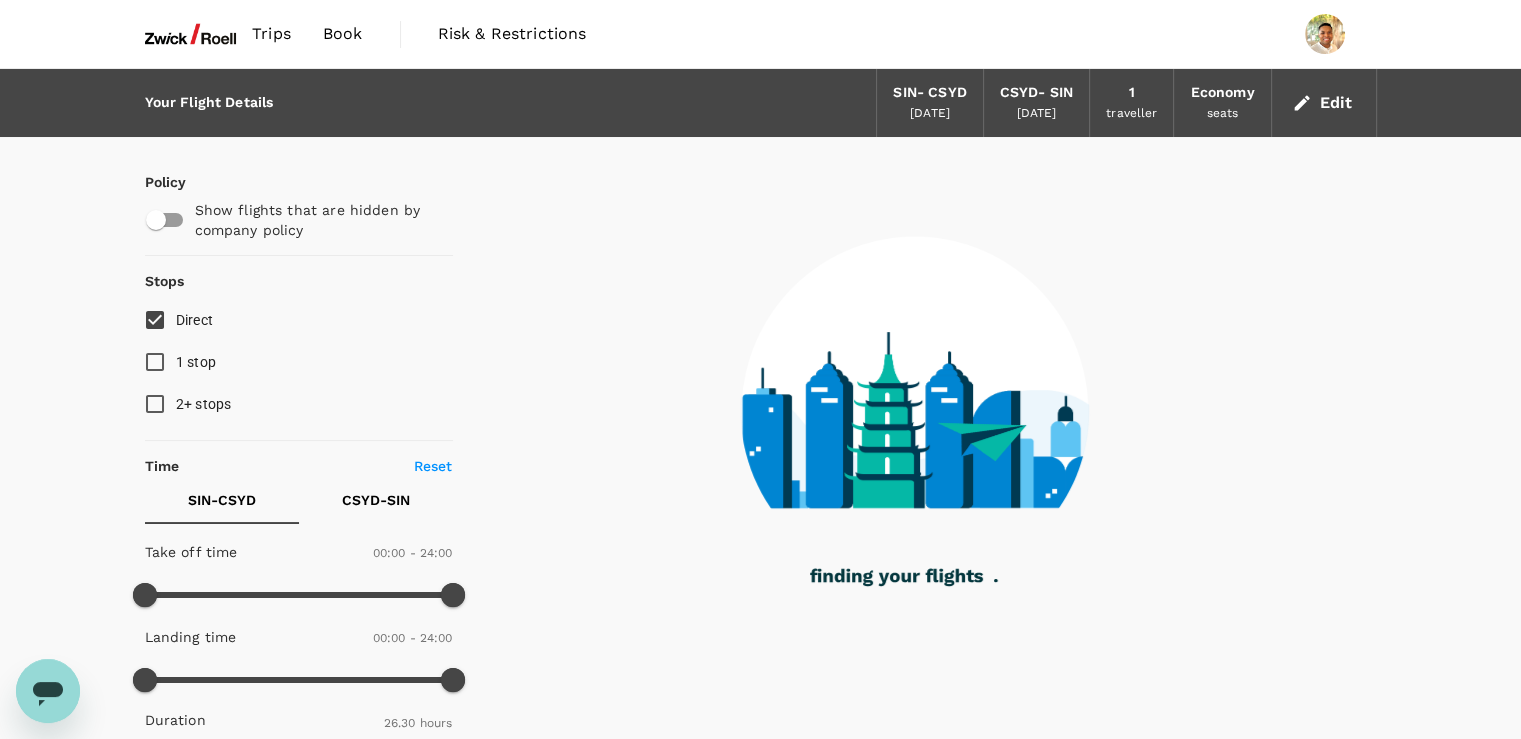 checkbox on "false" 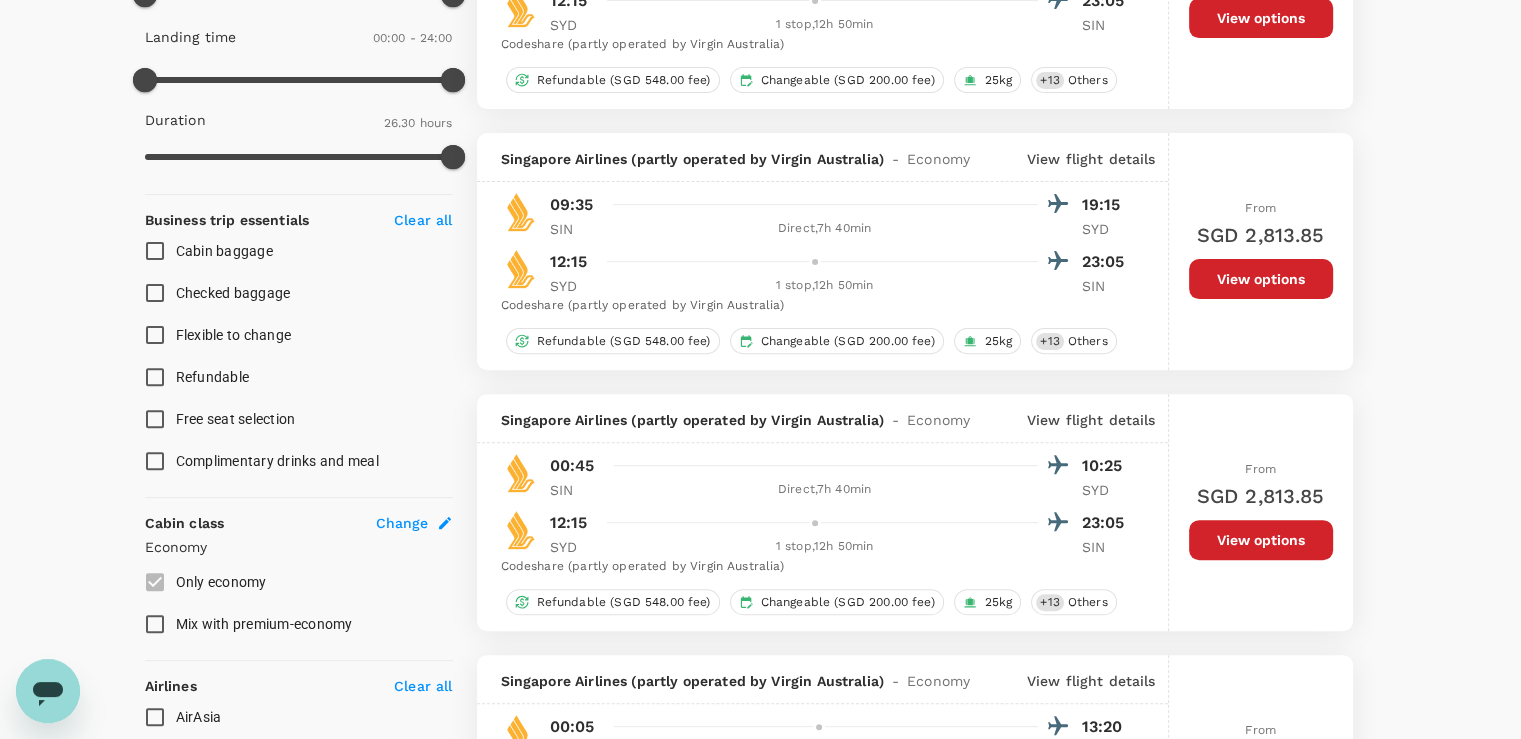 scroll, scrollTop: 0, scrollLeft: 0, axis: both 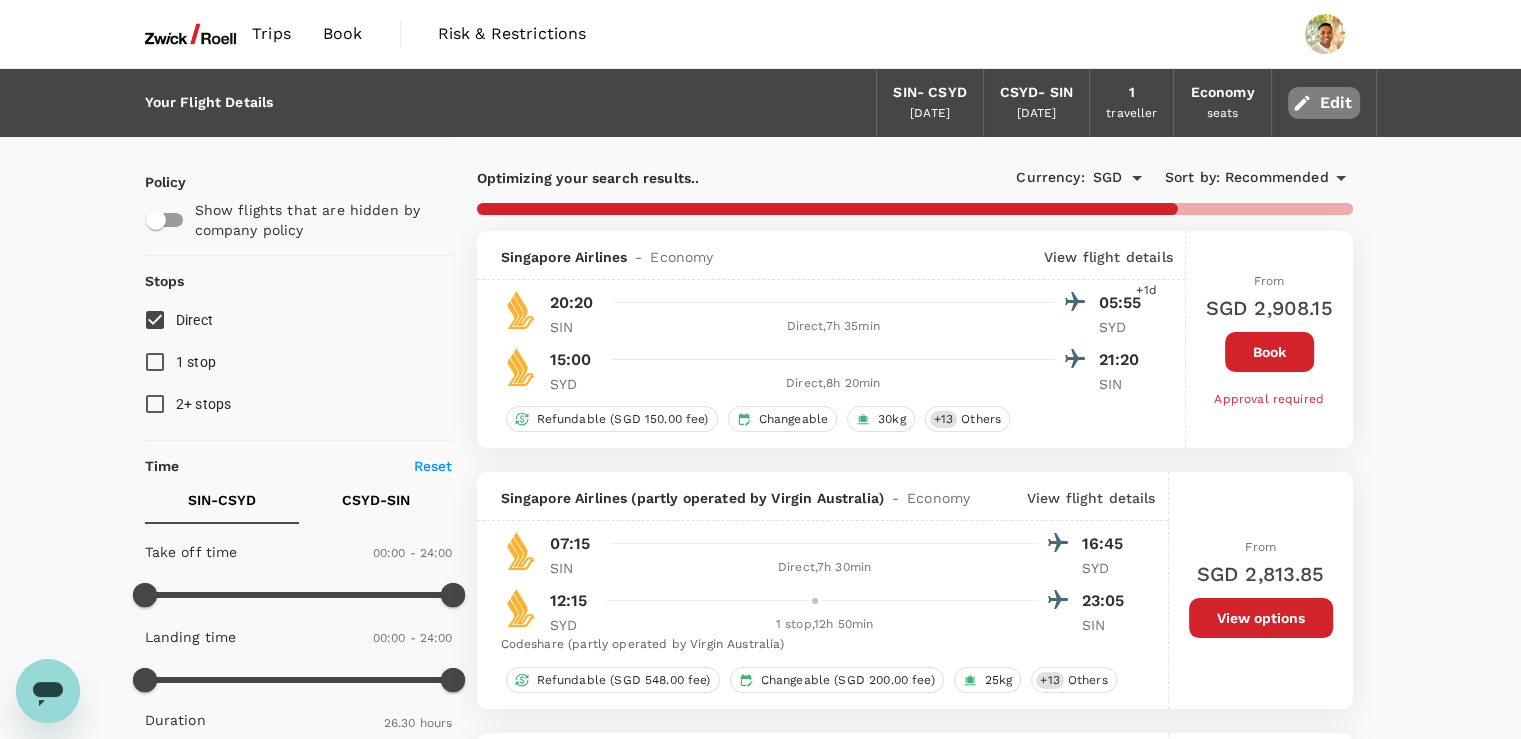 click 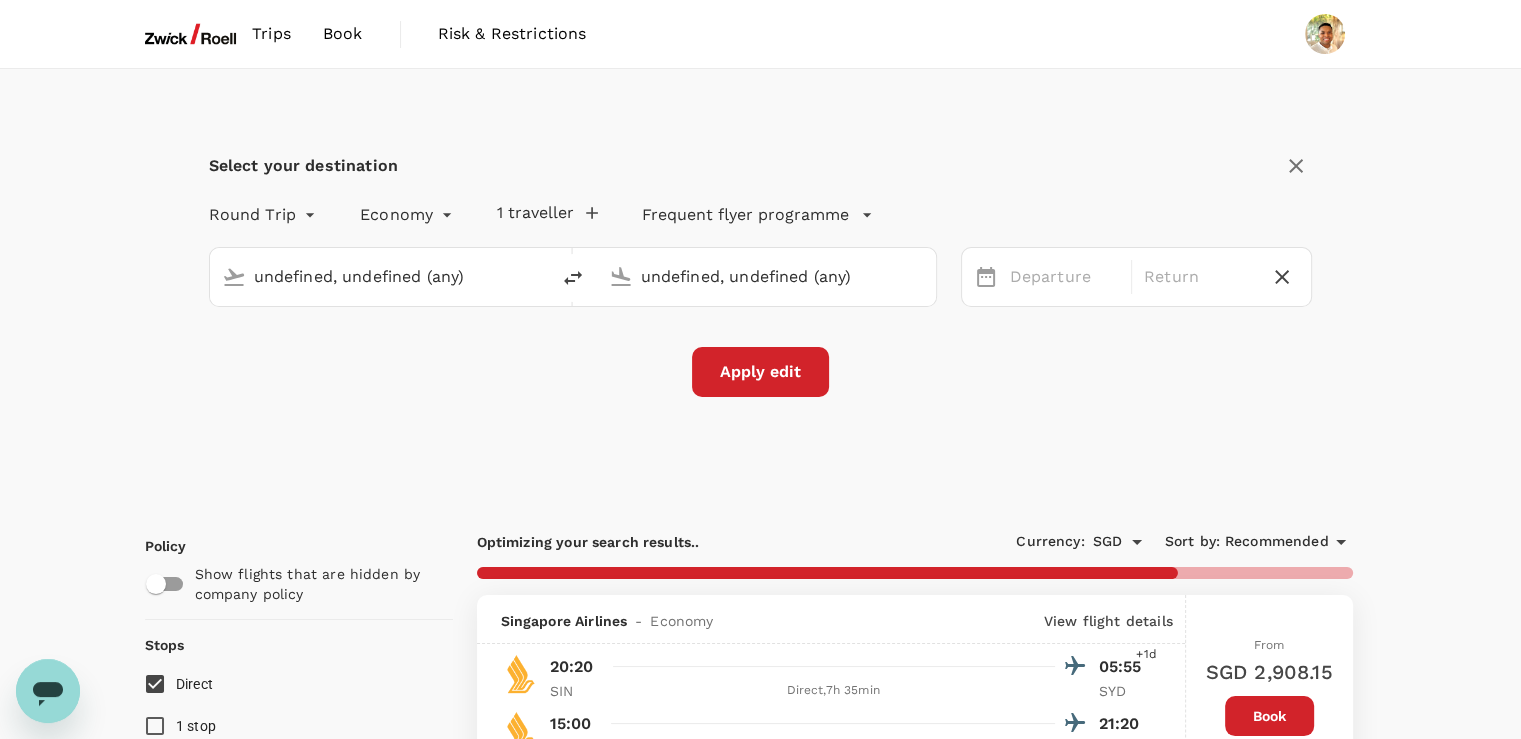 type 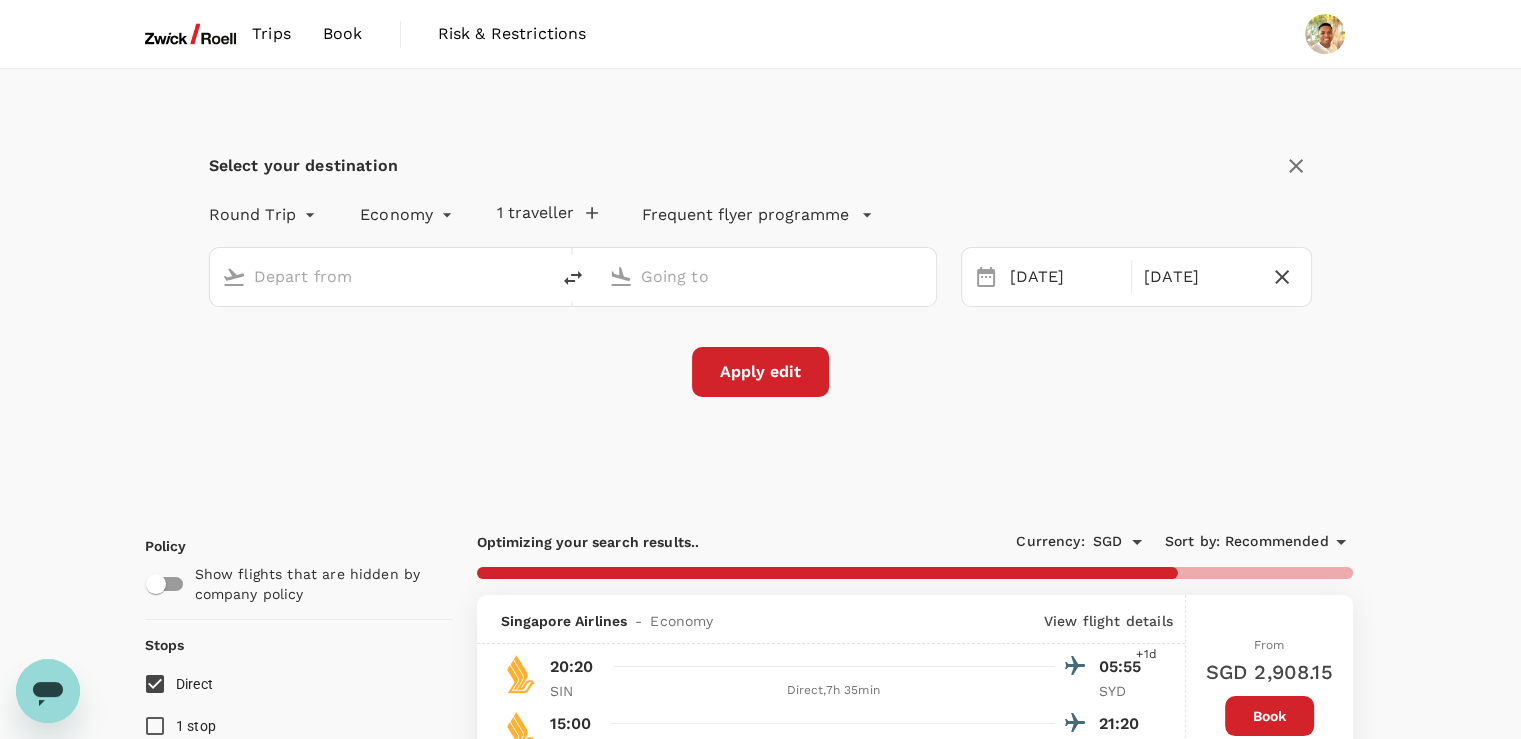 type on "Singapore Changi (SIN)" 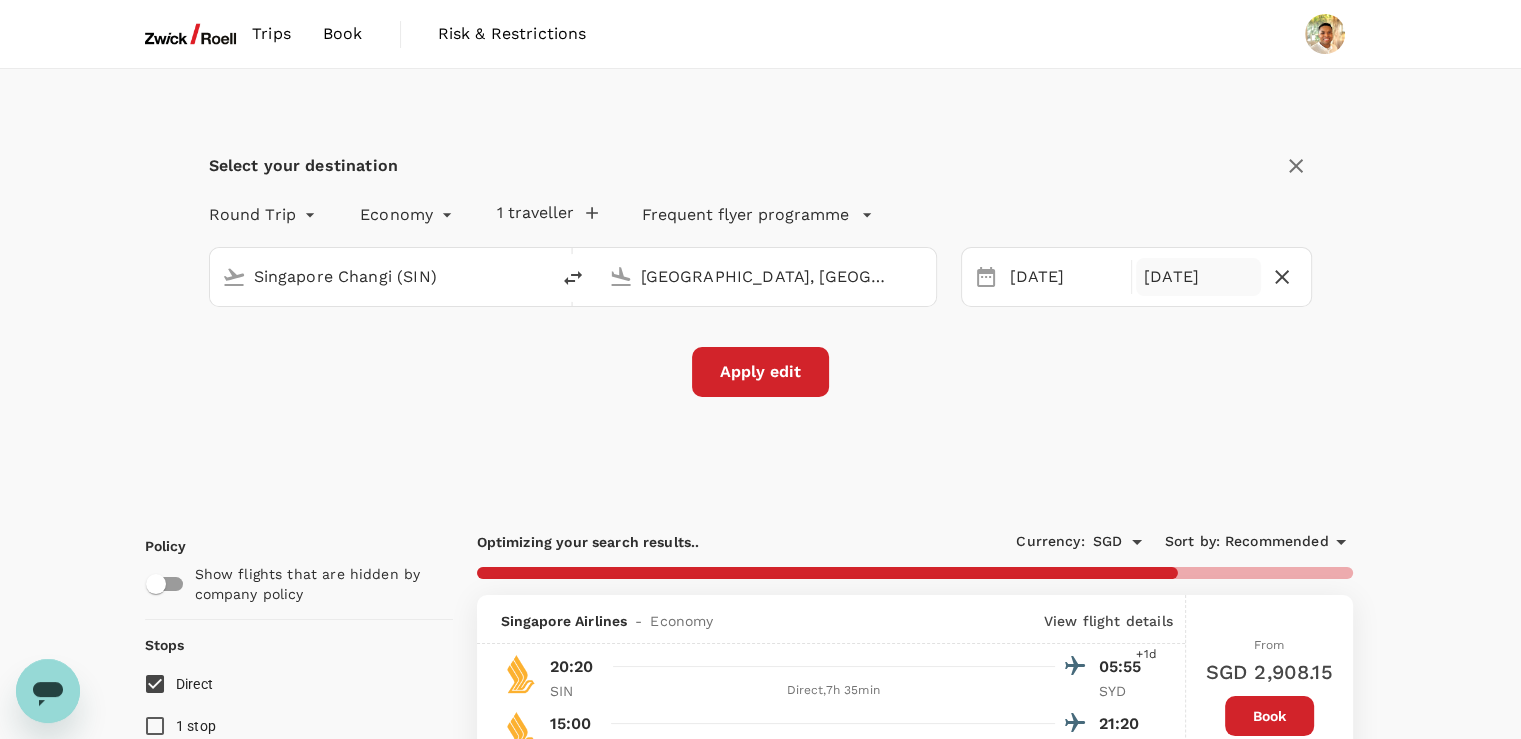 click on "[DATE]" at bounding box center (1198, 277) 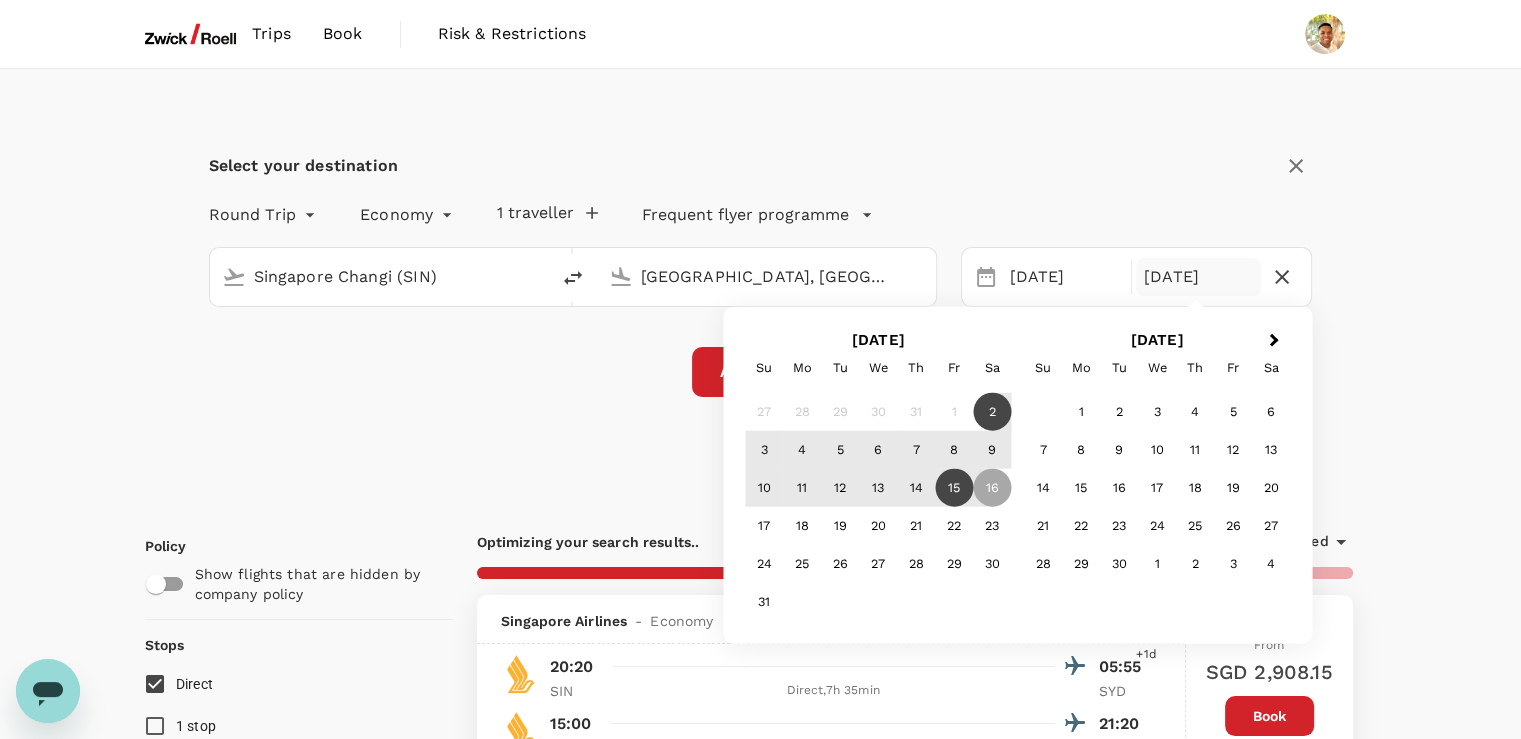 click on "15" at bounding box center [954, 488] 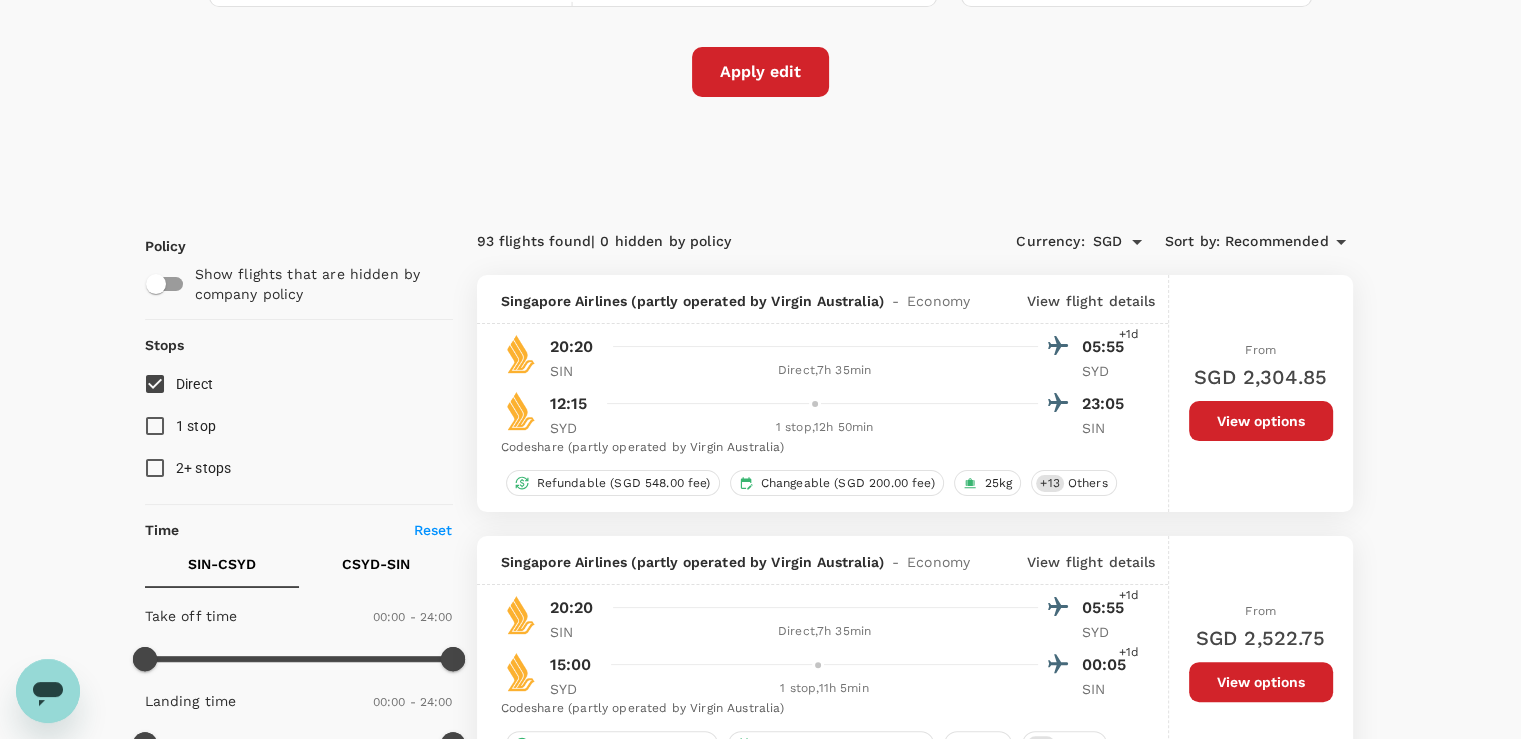 scroll, scrollTop: 0, scrollLeft: 0, axis: both 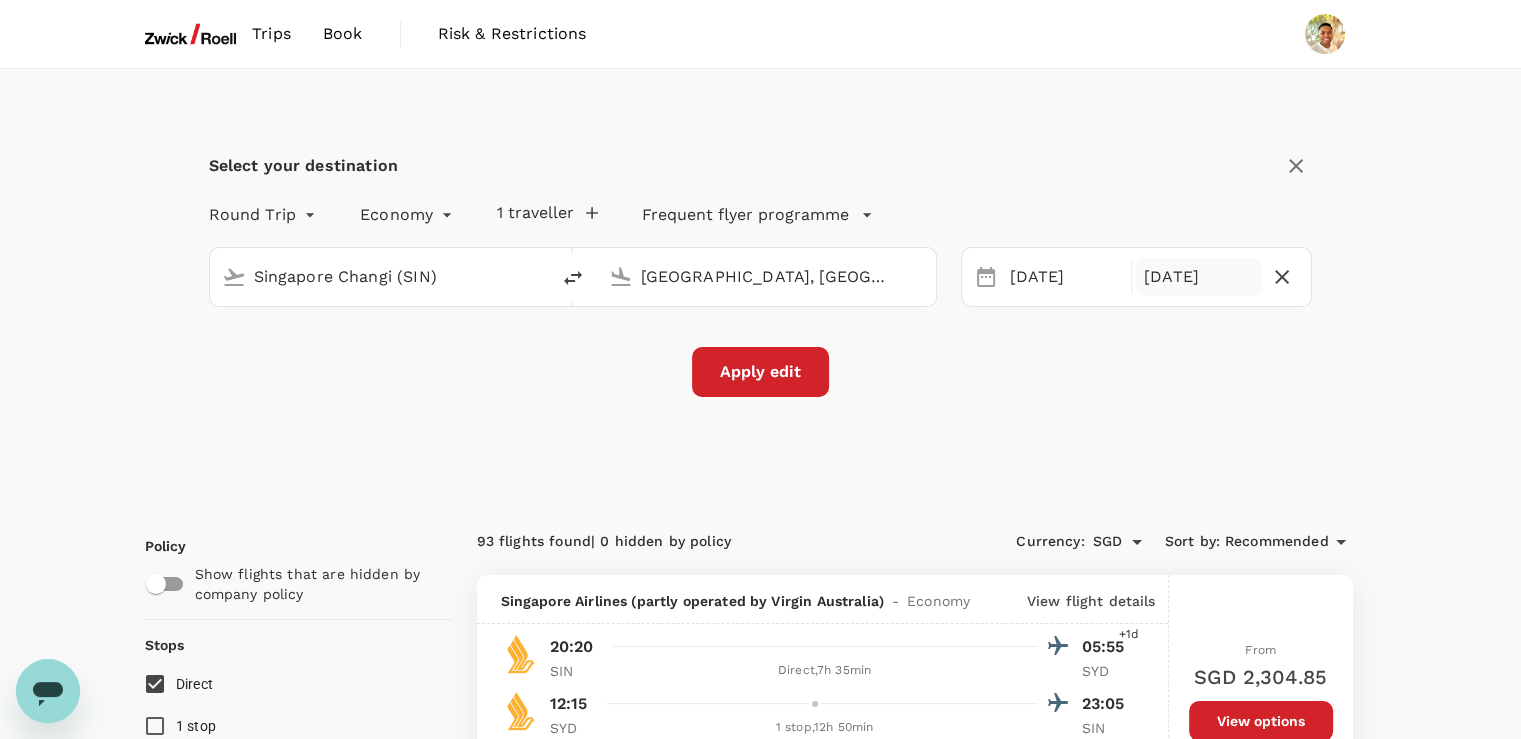 click on "[DATE]" at bounding box center [1198, 277] 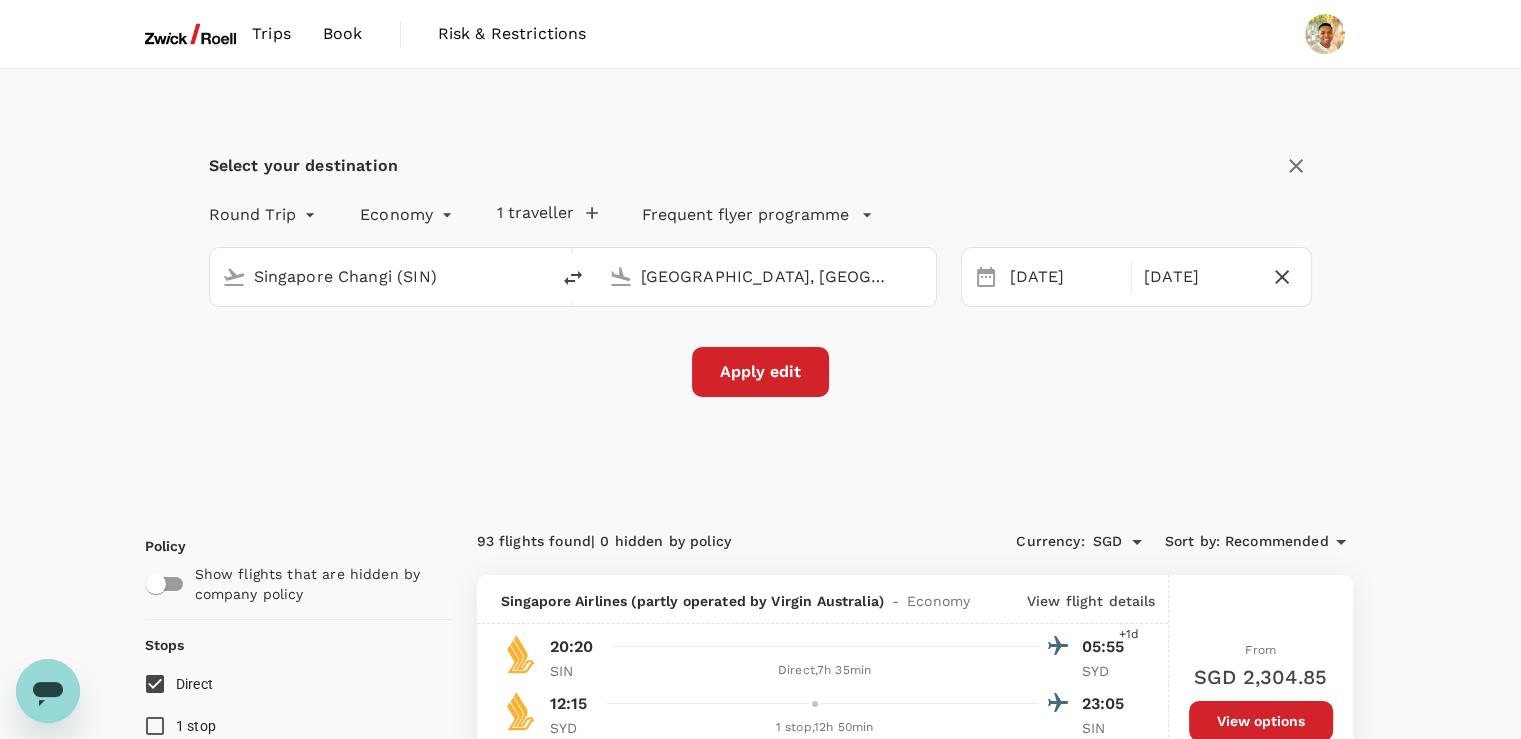 click on "Select your destination Round Trip roundtrip Economy economy 1   traveller Frequent flyer programme [GEOGRAPHIC_DATA] Changi (SIN) [GEOGRAPHIC_DATA], [GEOGRAPHIC_DATA] (any) [DATE] Selected date: [DATE] [DATE] Apply edit Policy Show flights that are hidden by company policy Stops Direct 1 stop 2+ stops Time Reset SIN - CSYD CSYD - SIN Take off time 00:00 - 24:00 Landing time 00:00 - 24:00 Duration 26.30 hours Take off time 00:00 - 24:00 Landing time 00:00 - 24:00 Duration 25.15 hours Business trip essentials Clear all Cabin baggage Checked baggage Flexible to change Refundable Free seat selection Complimentary drinks and meal Cabin class Change Economy Only economy Mix with premium-economy Airlines Clear all AirAsia AirAsia X Batik Air Malaysia British Airways Cathay Pacific Airways [GEOGRAPHIC_DATA] [GEOGRAPHIC_DATA] Malaysia Airlines Philippine Airlines Qantas Airways Scoot Singapore Airlines SriLankan Airlines Thai Airways International Vietnam Airlines Virgin Australia Xiamen Airlines Other Exclude code share flights 93    |" at bounding box center [760, 3057] 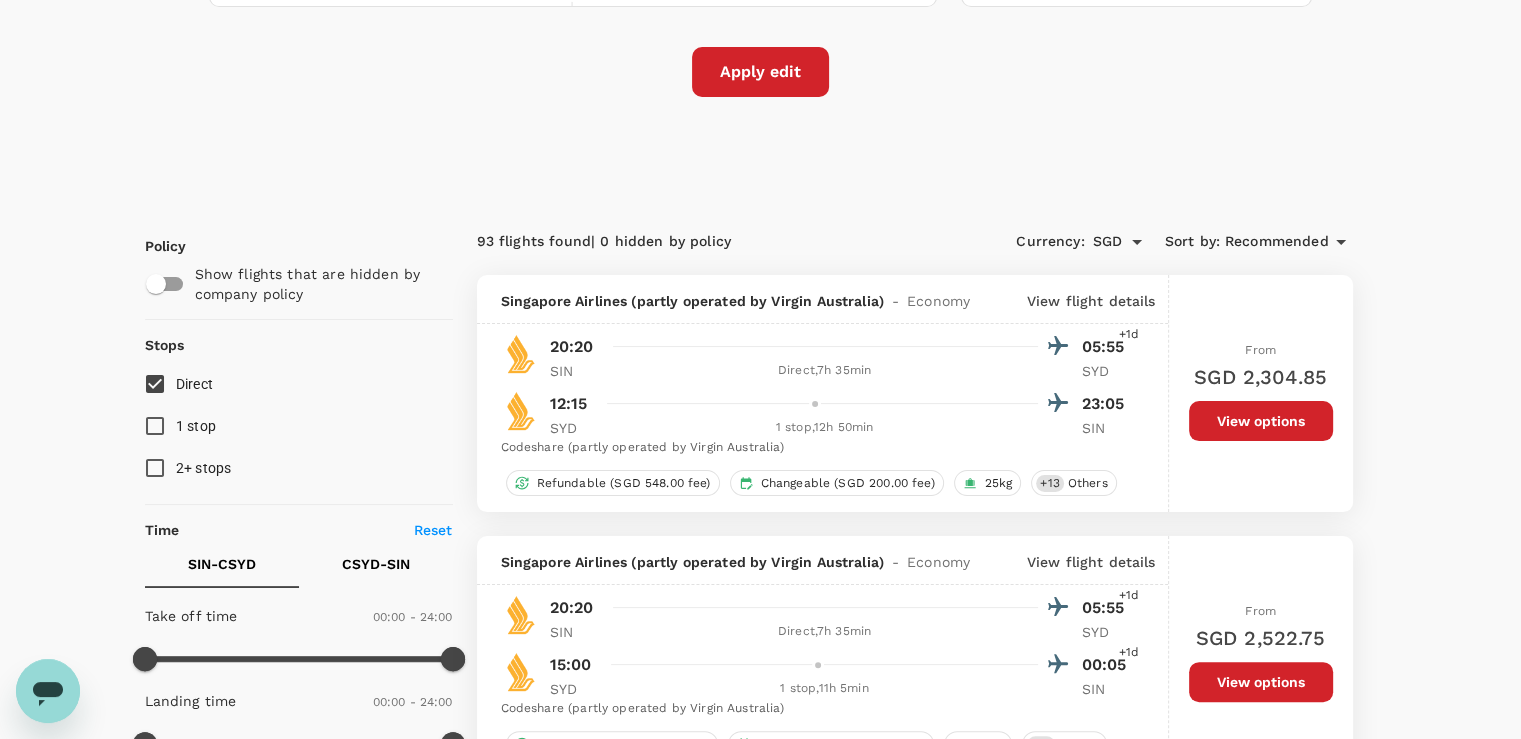 scroll, scrollTop: 0, scrollLeft: 0, axis: both 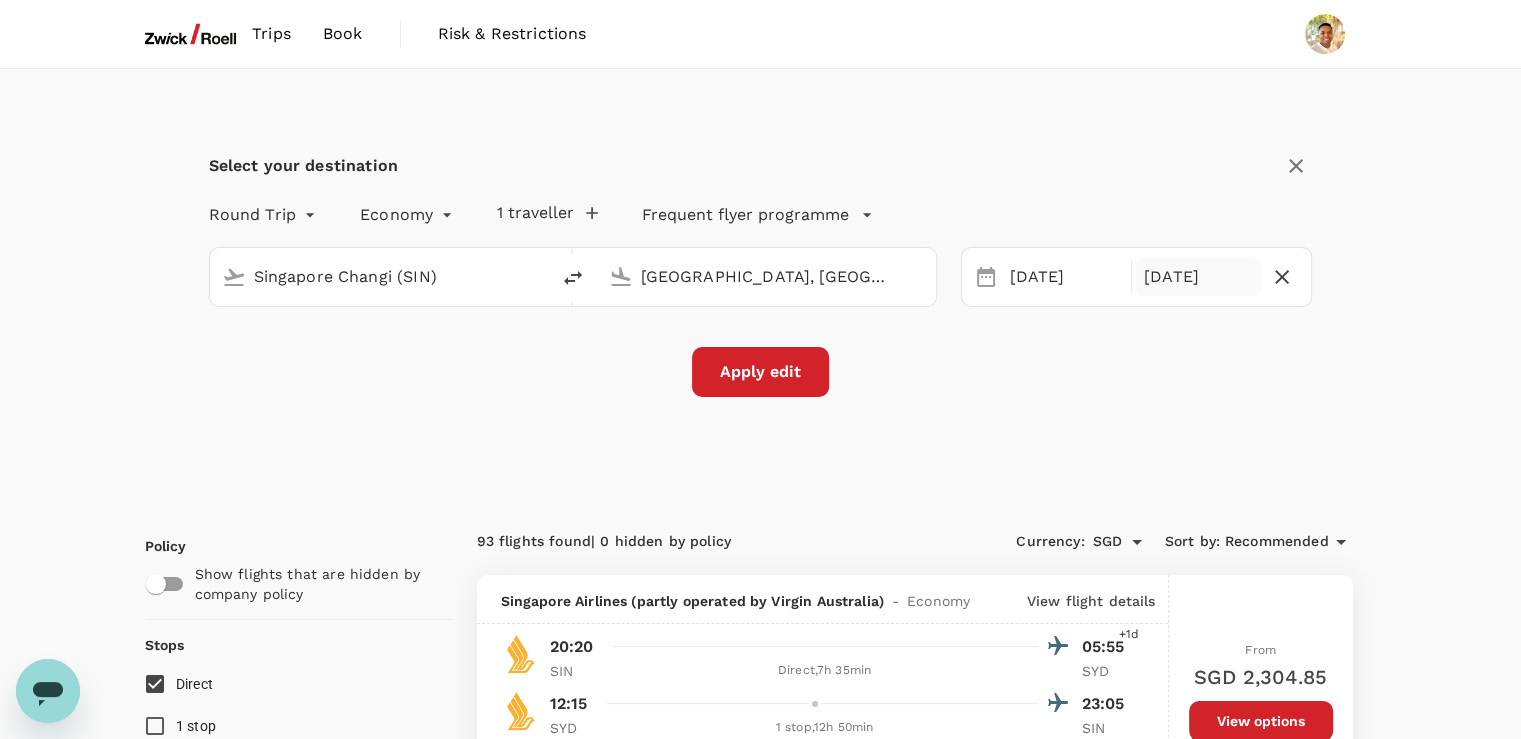 click on "[DATE]" at bounding box center [1198, 277] 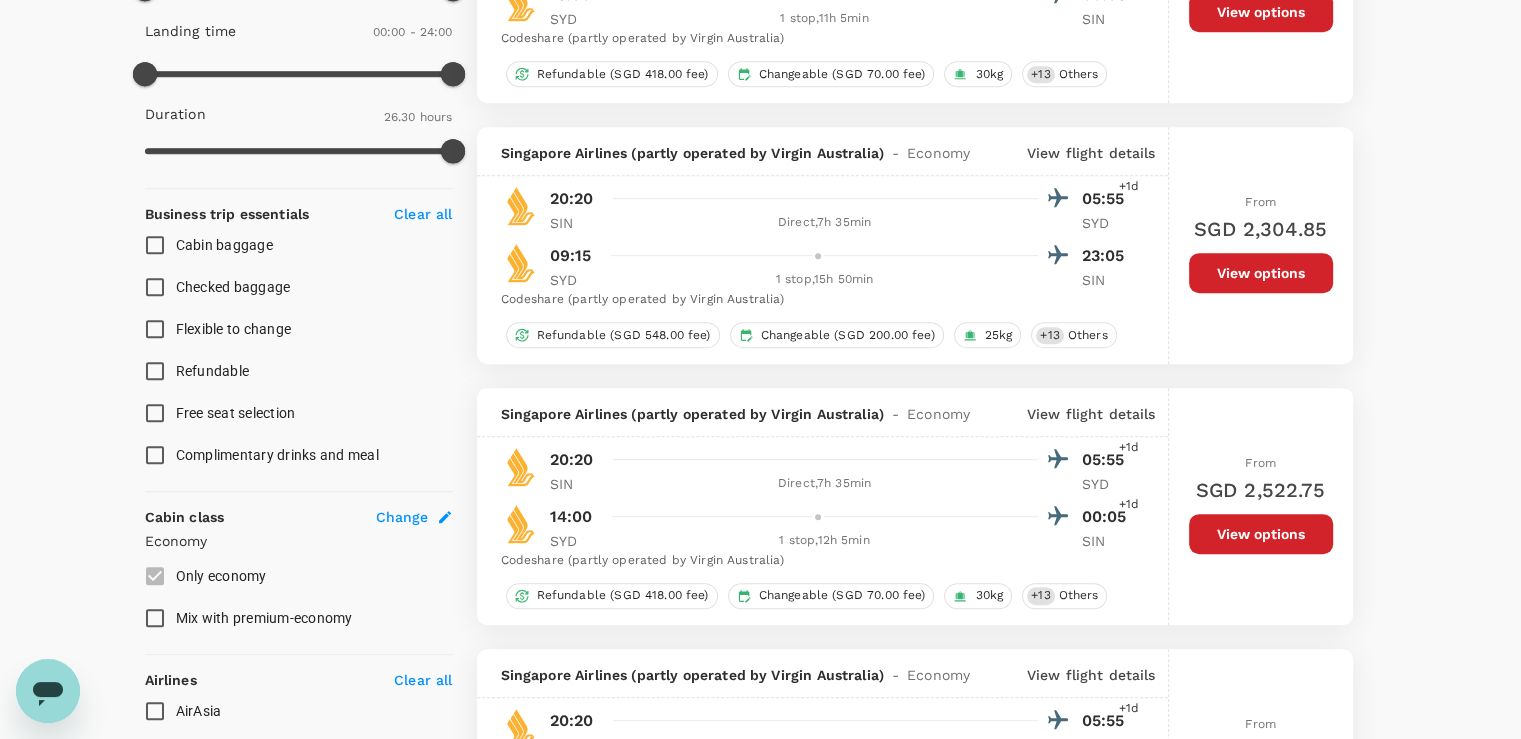 scroll, scrollTop: 470, scrollLeft: 0, axis: vertical 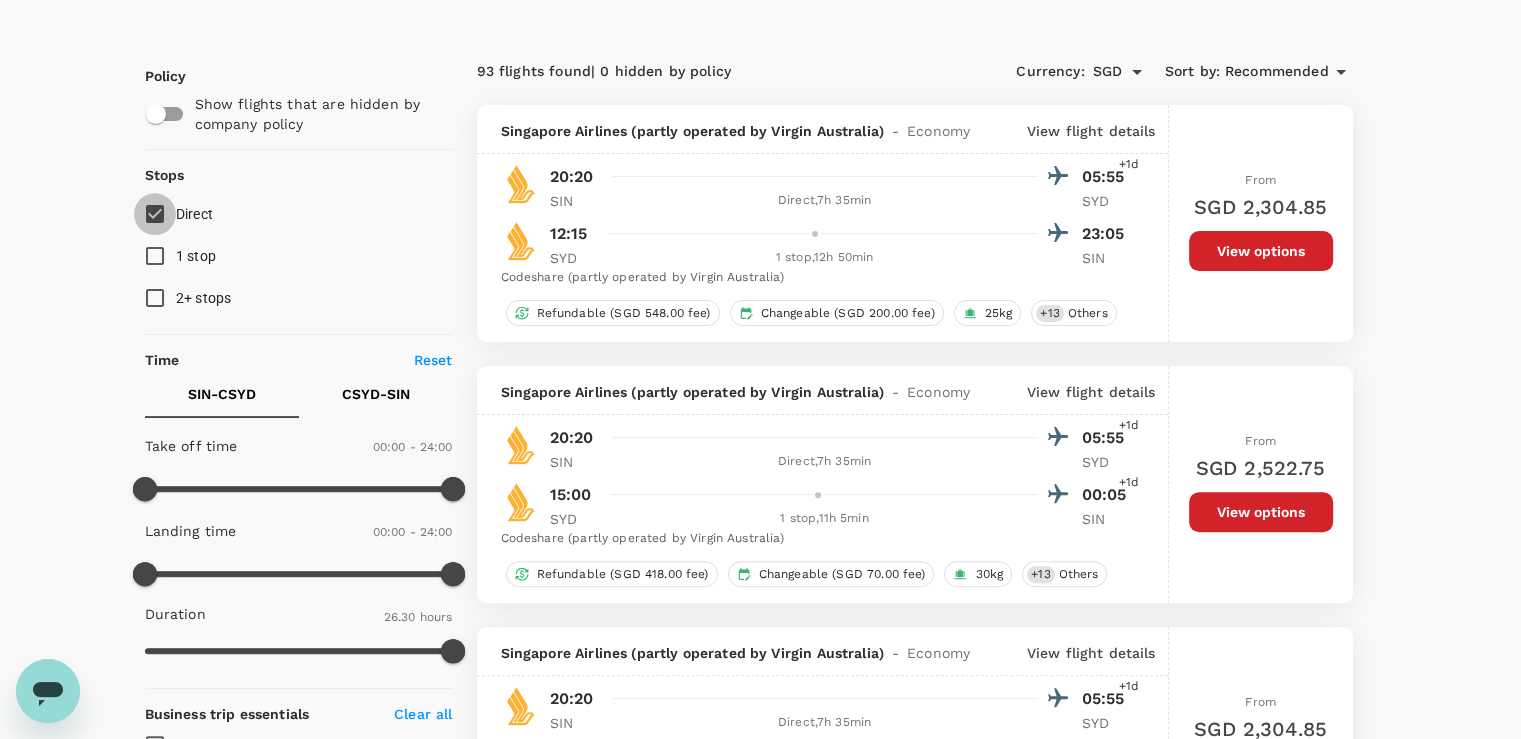 click on "Direct" at bounding box center [155, 214] 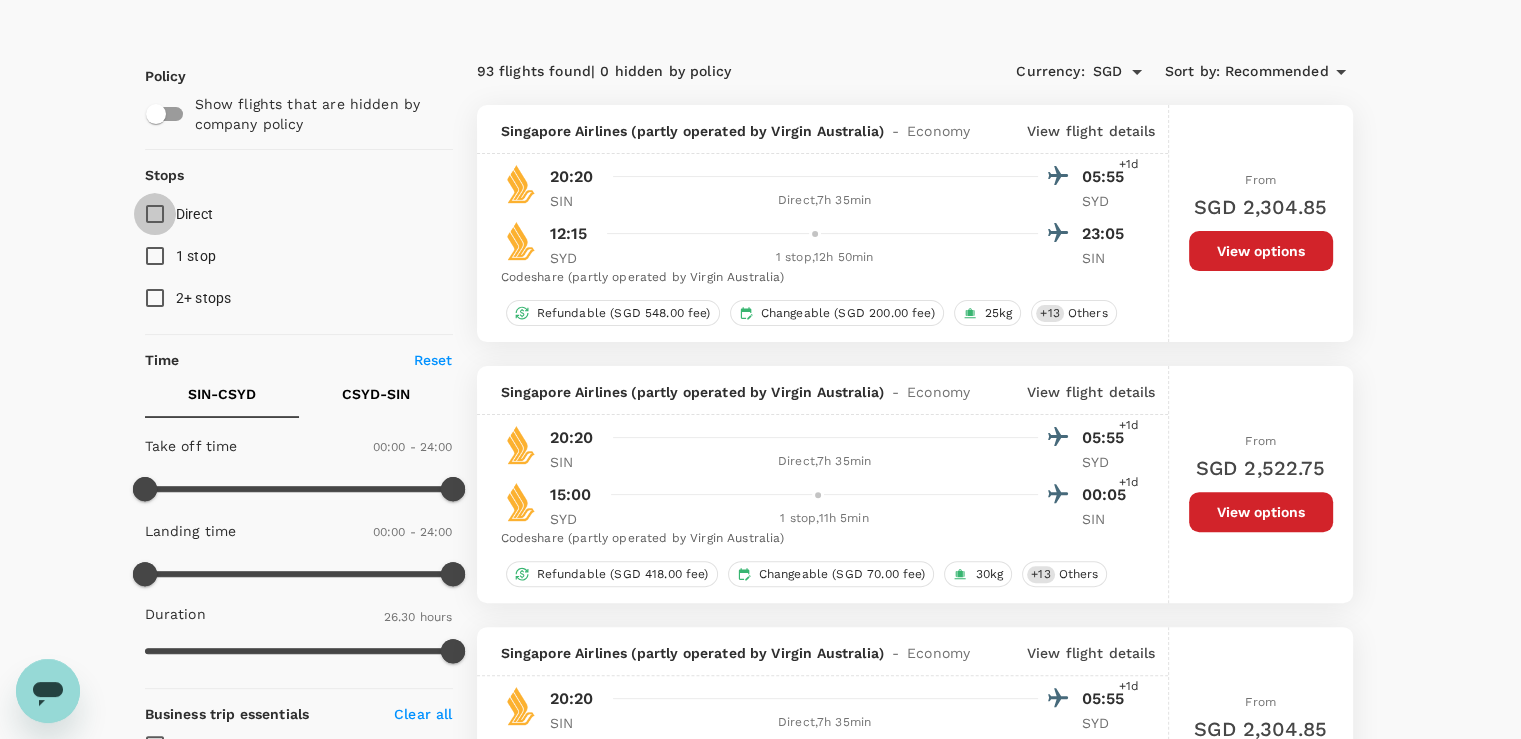 scroll, scrollTop: 4, scrollLeft: 0, axis: vertical 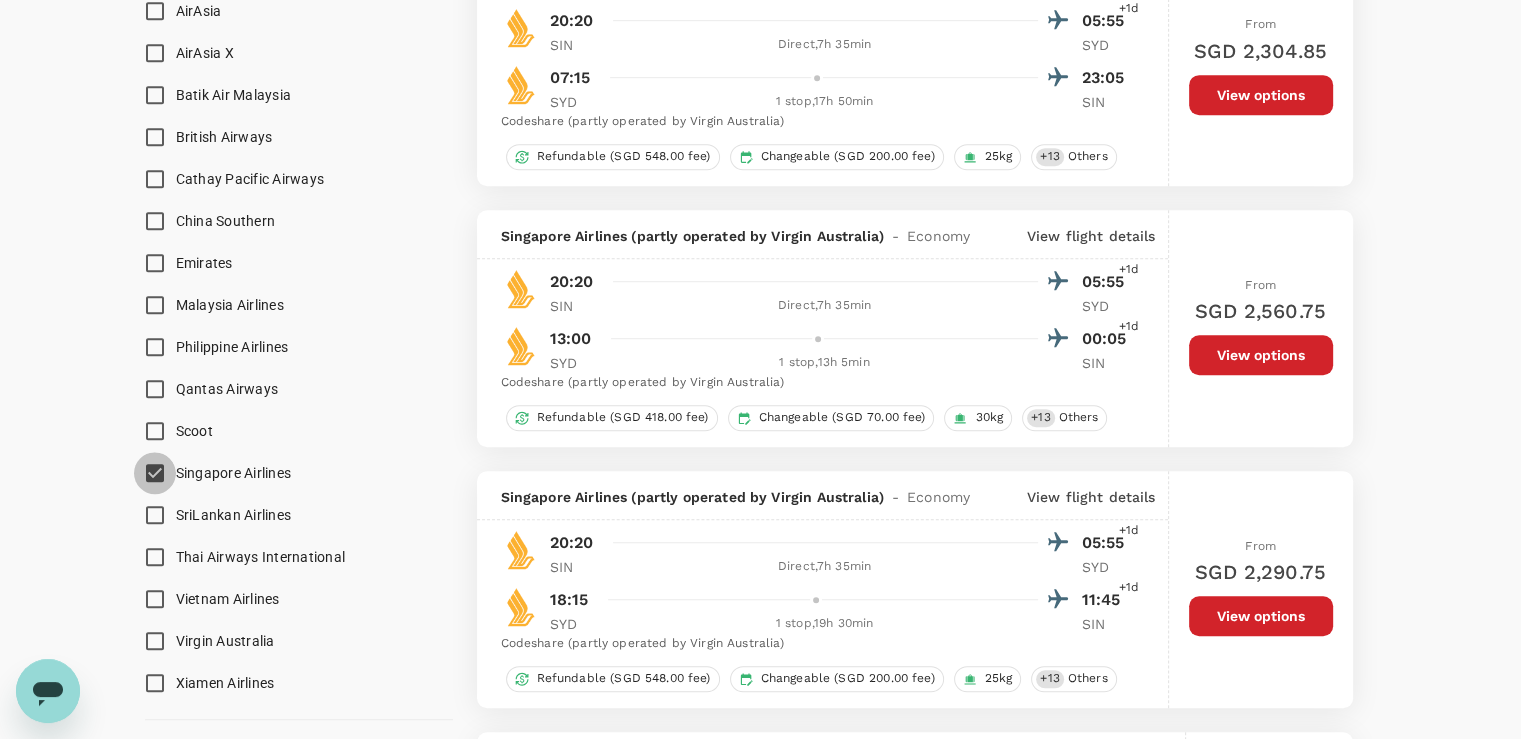 click on "Singapore Airlines" at bounding box center (155, 473) 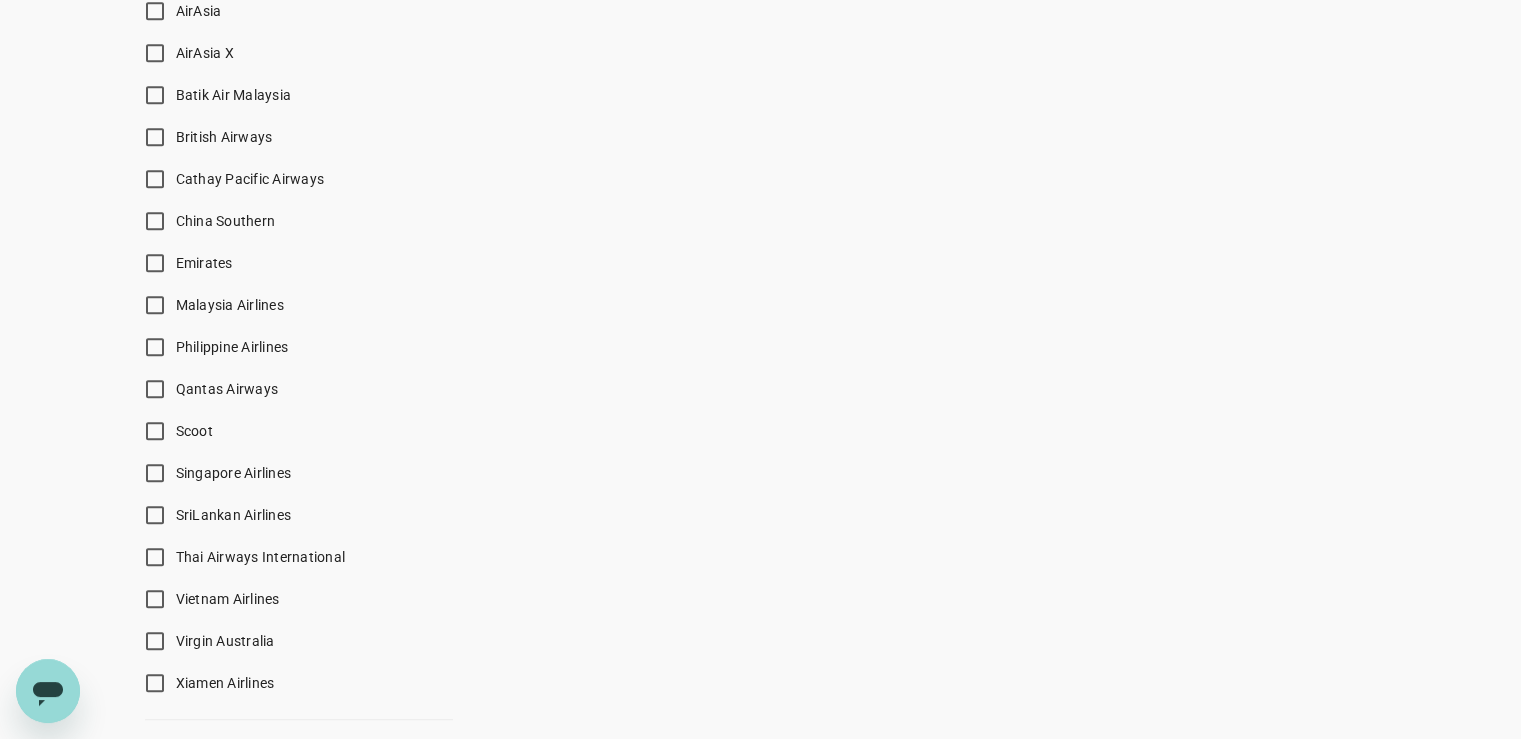 click on "Scoot" at bounding box center (155, 431) 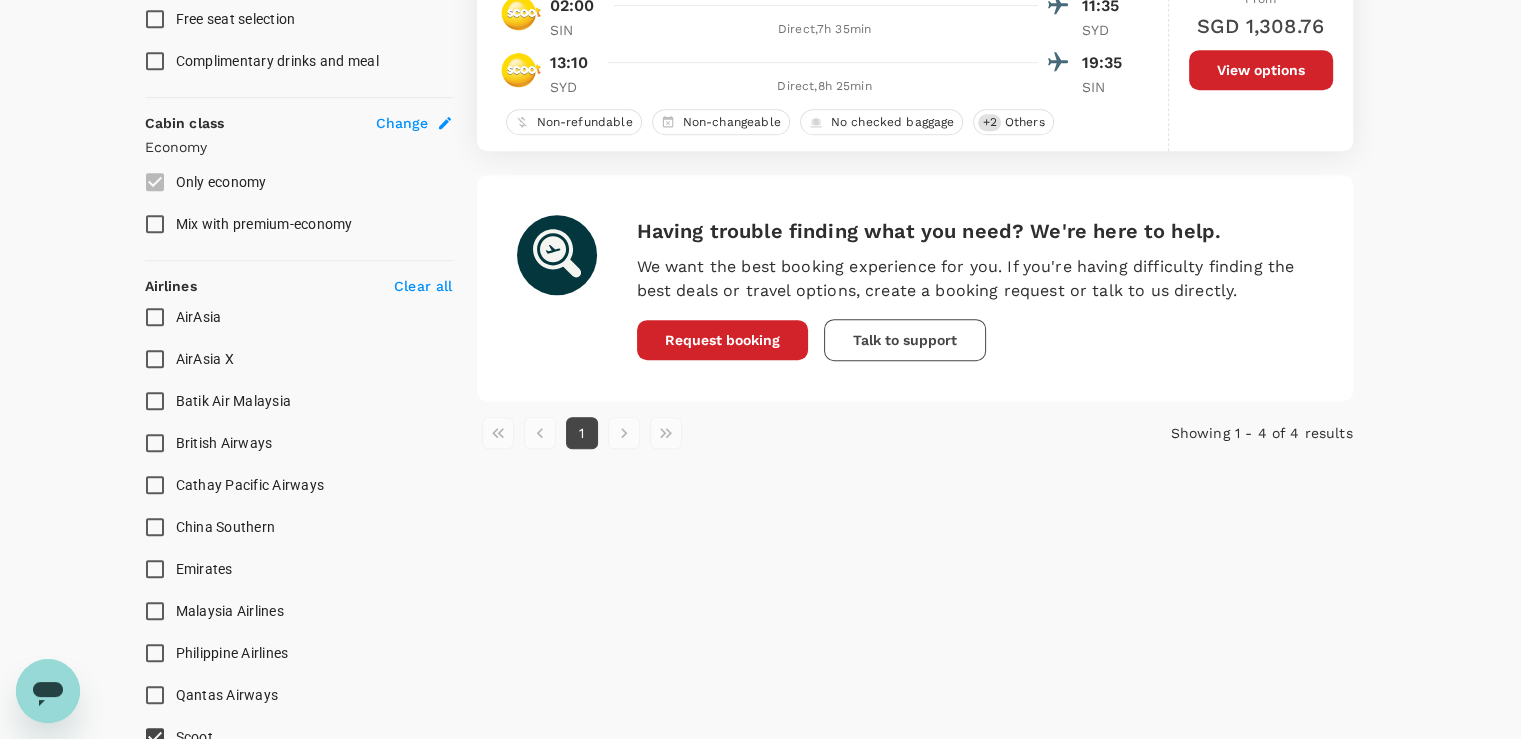 scroll, scrollTop: 1300, scrollLeft: 0, axis: vertical 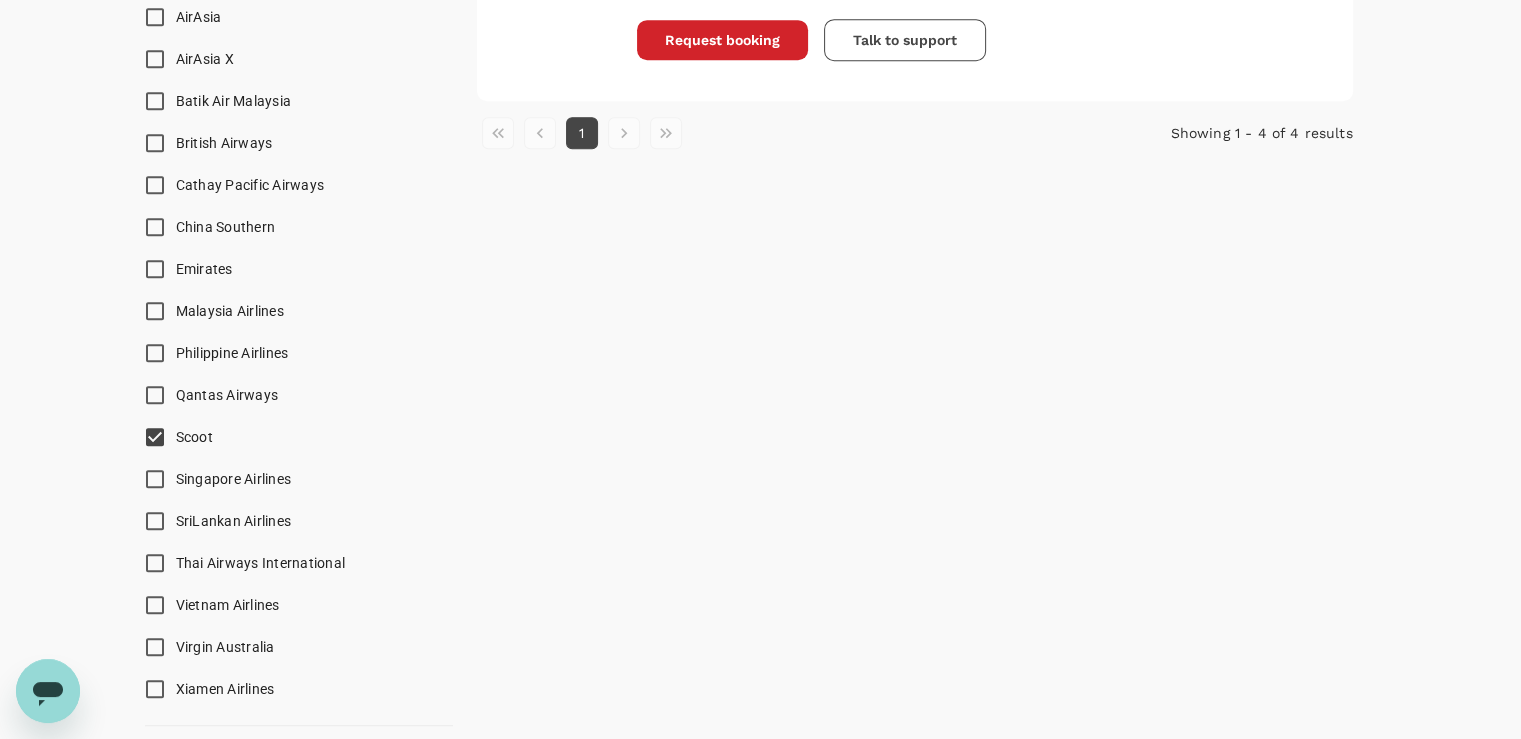 click on "Scoot" at bounding box center (155, 437) 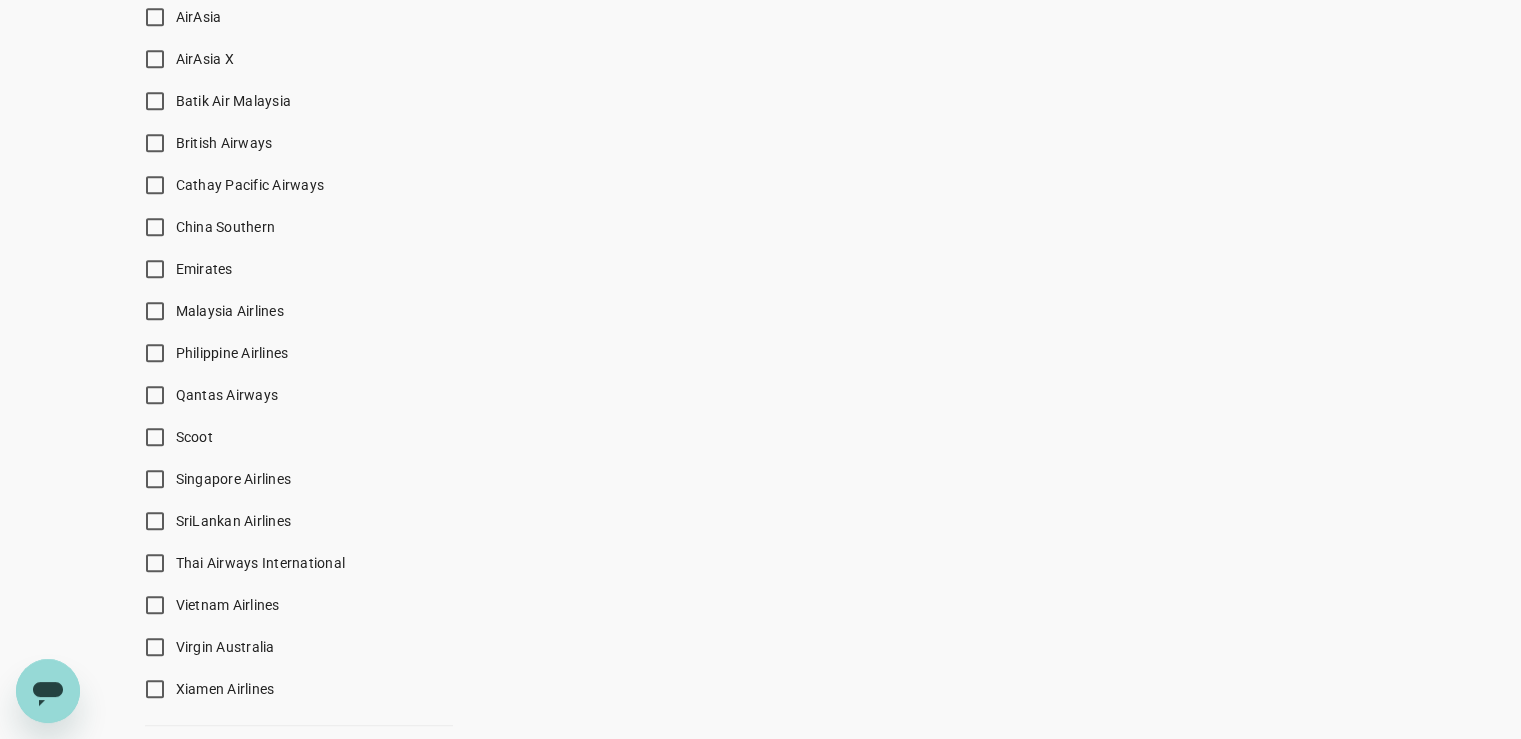 scroll, scrollTop: 1400, scrollLeft: 0, axis: vertical 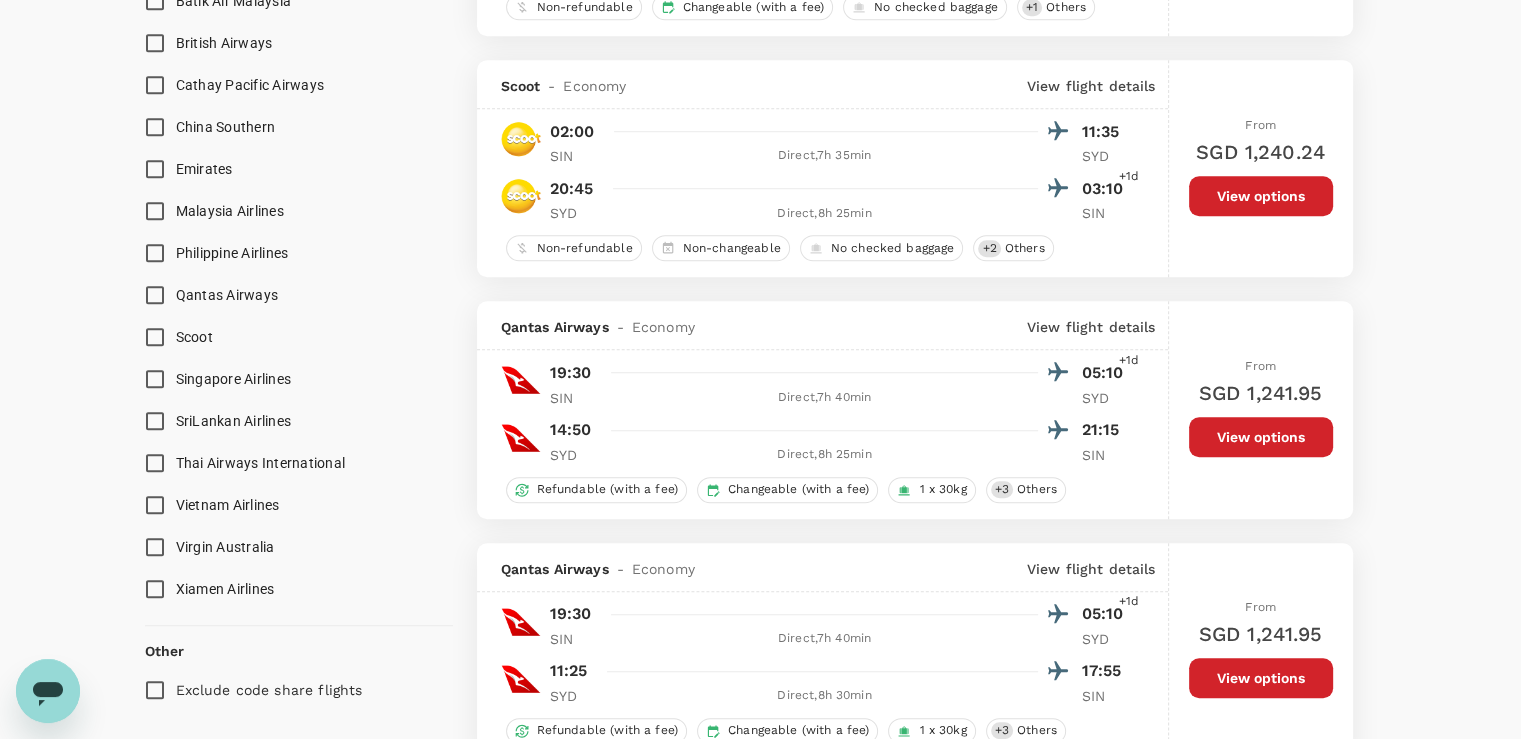 type on "SGD" 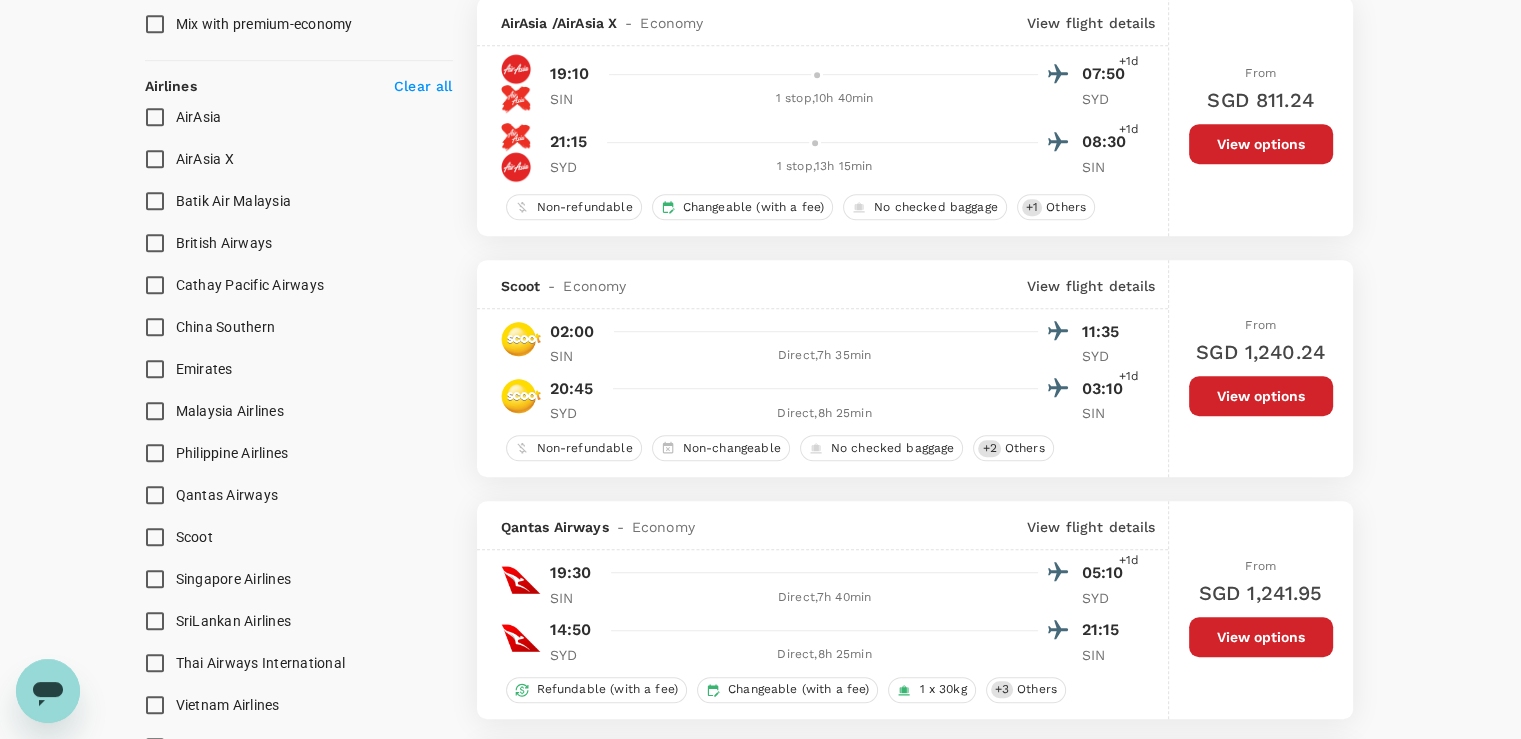 scroll, scrollTop: 1300, scrollLeft: 0, axis: vertical 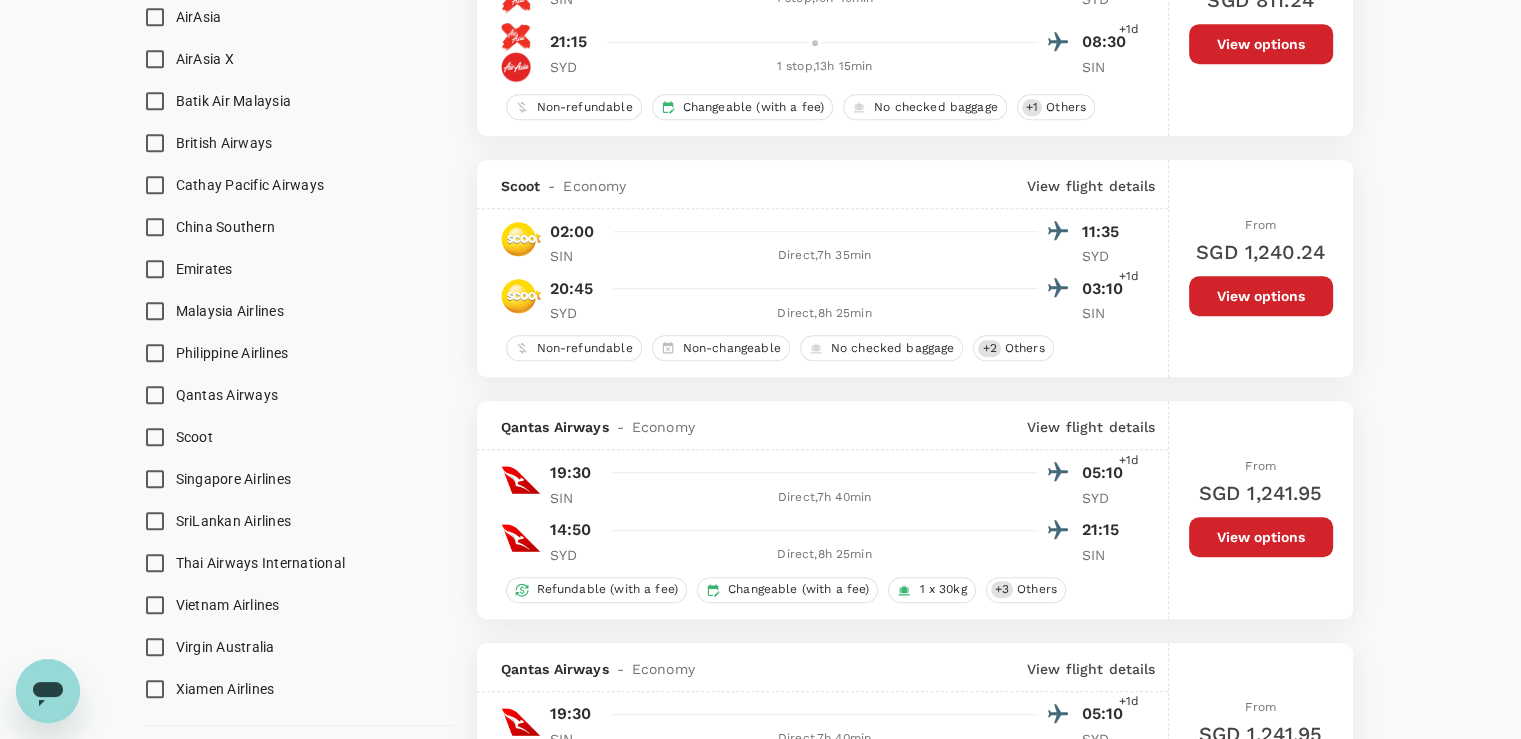 click on "Qantas Airways" at bounding box center [155, 395] 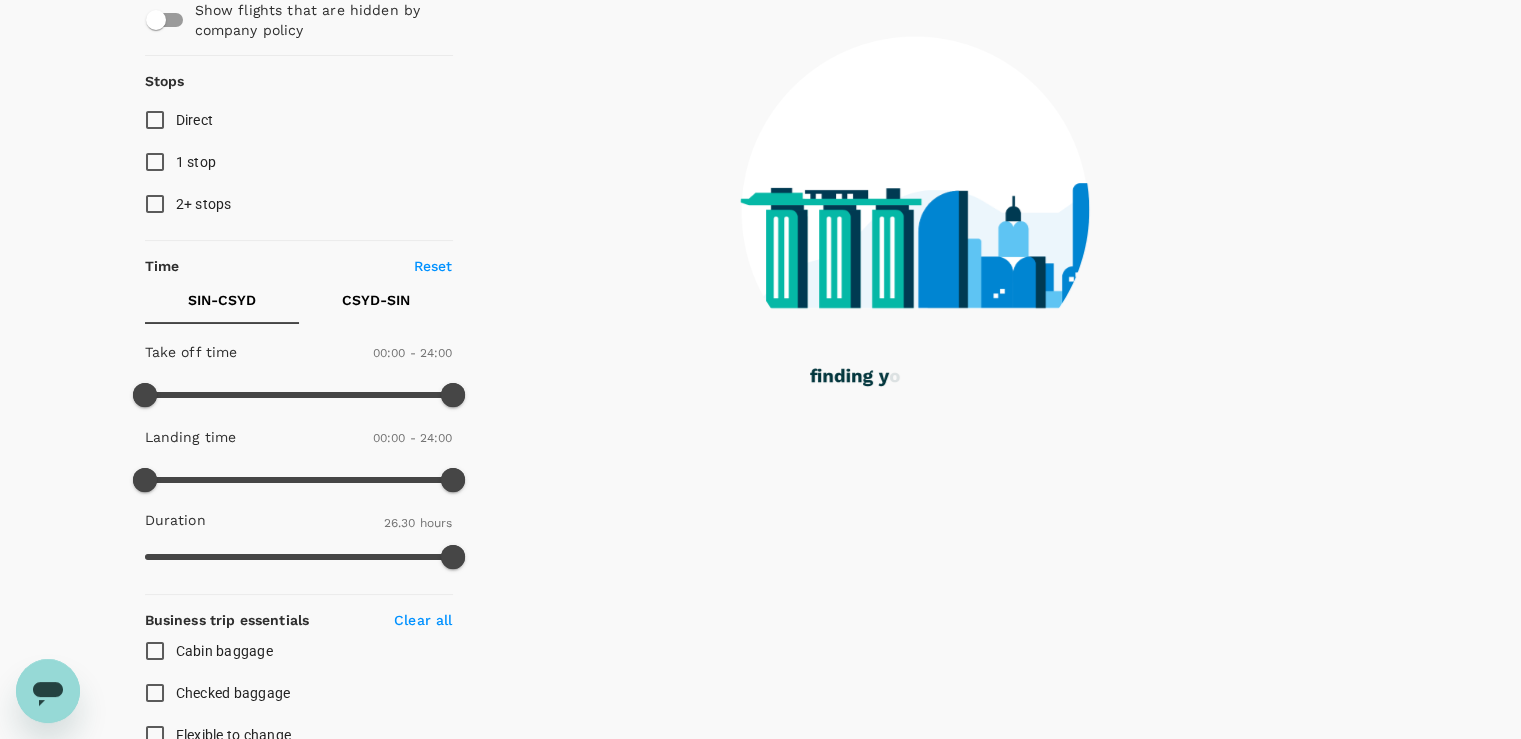 scroll, scrollTop: 0, scrollLeft: 0, axis: both 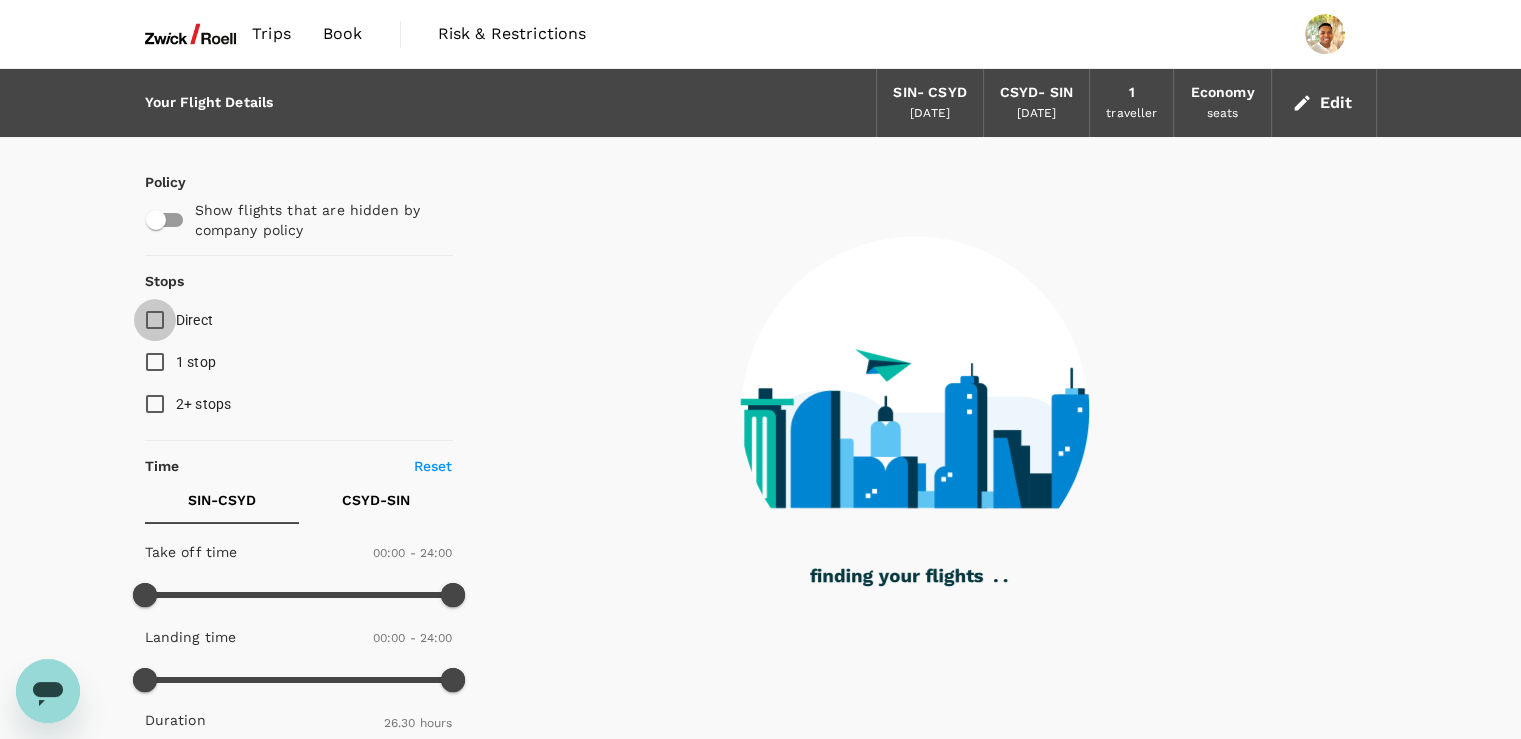 click on "Direct" at bounding box center [155, 320] 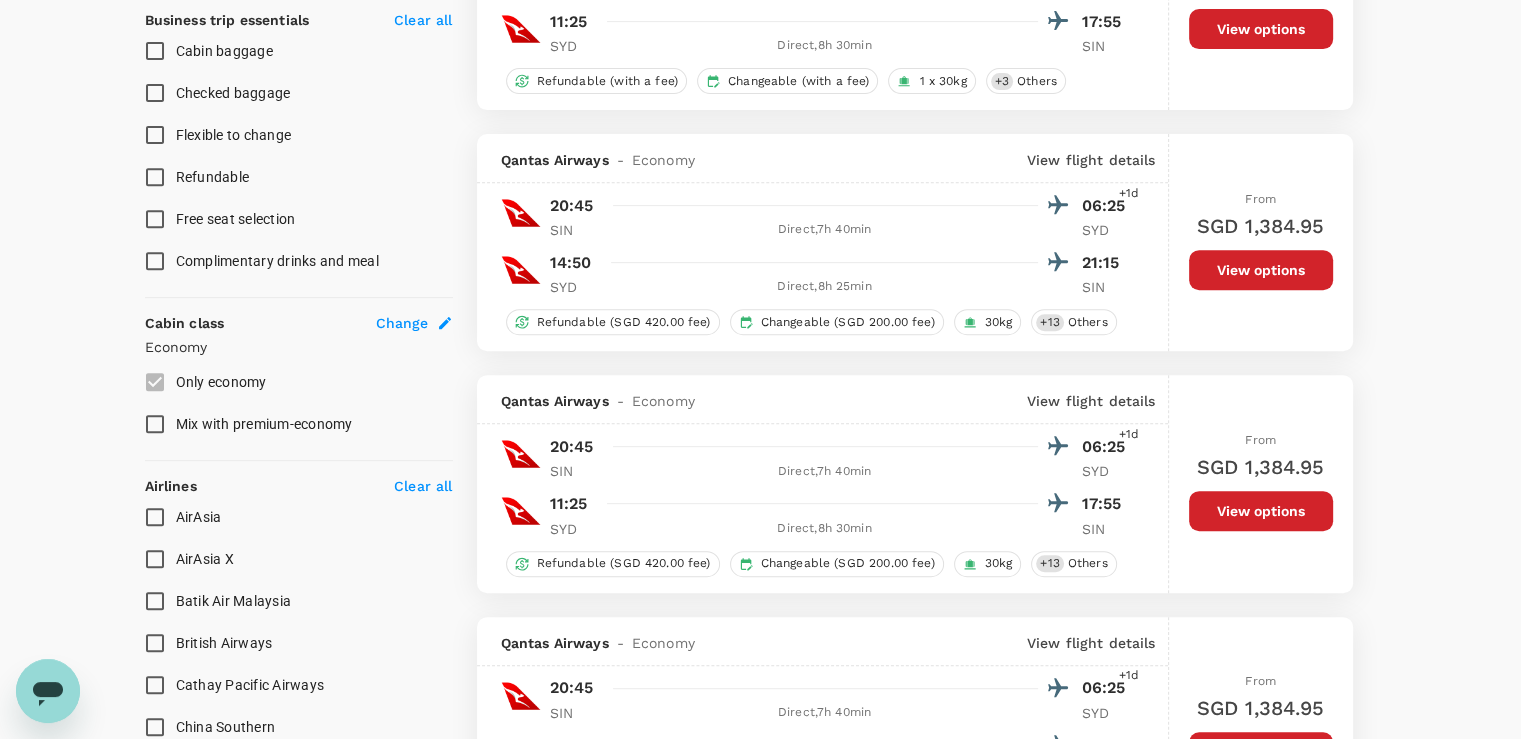 scroll, scrollTop: 700, scrollLeft: 0, axis: vertical 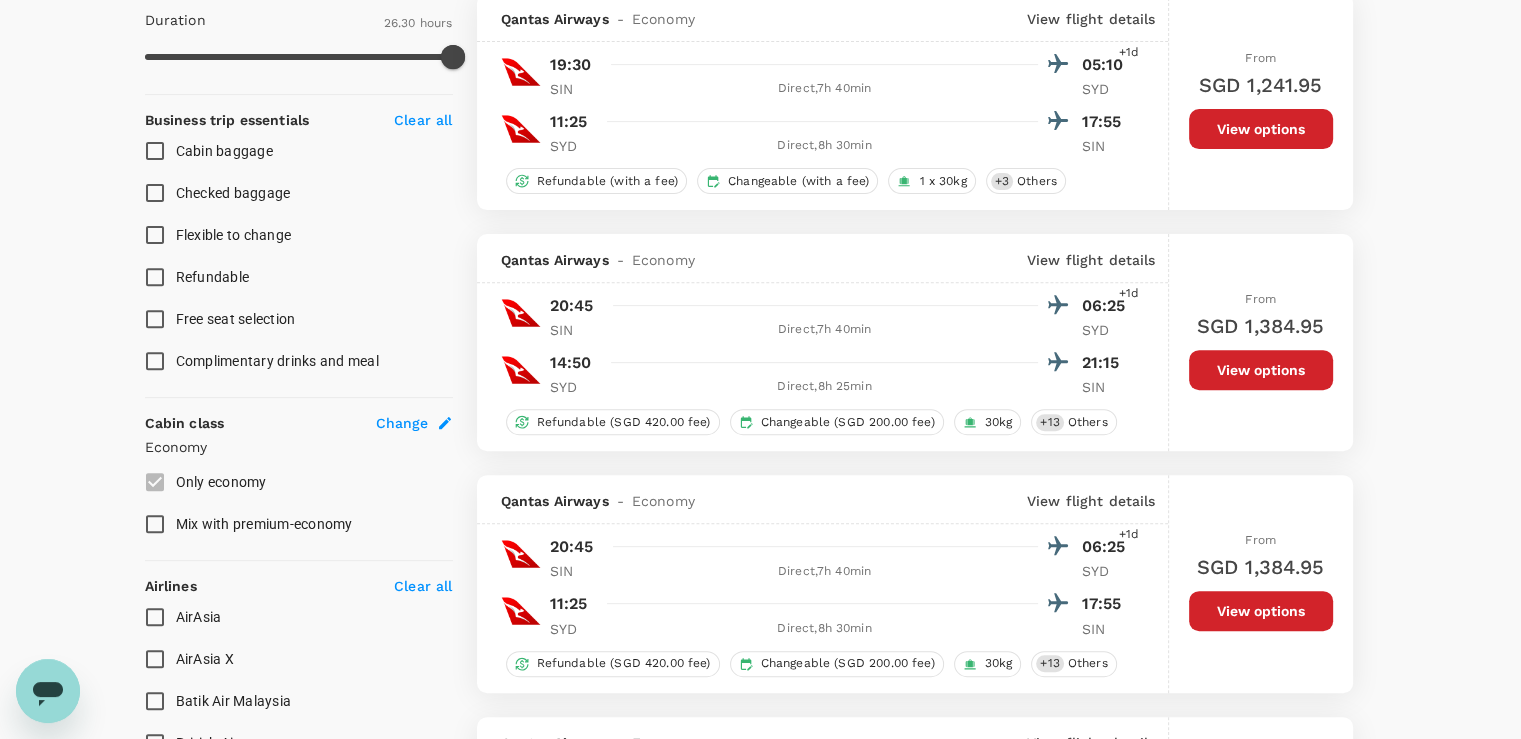 drag, startPoint x: 1266, startPoint y: 617, endPoint x: 1372, endPoint y: 515, distance: 147.10541 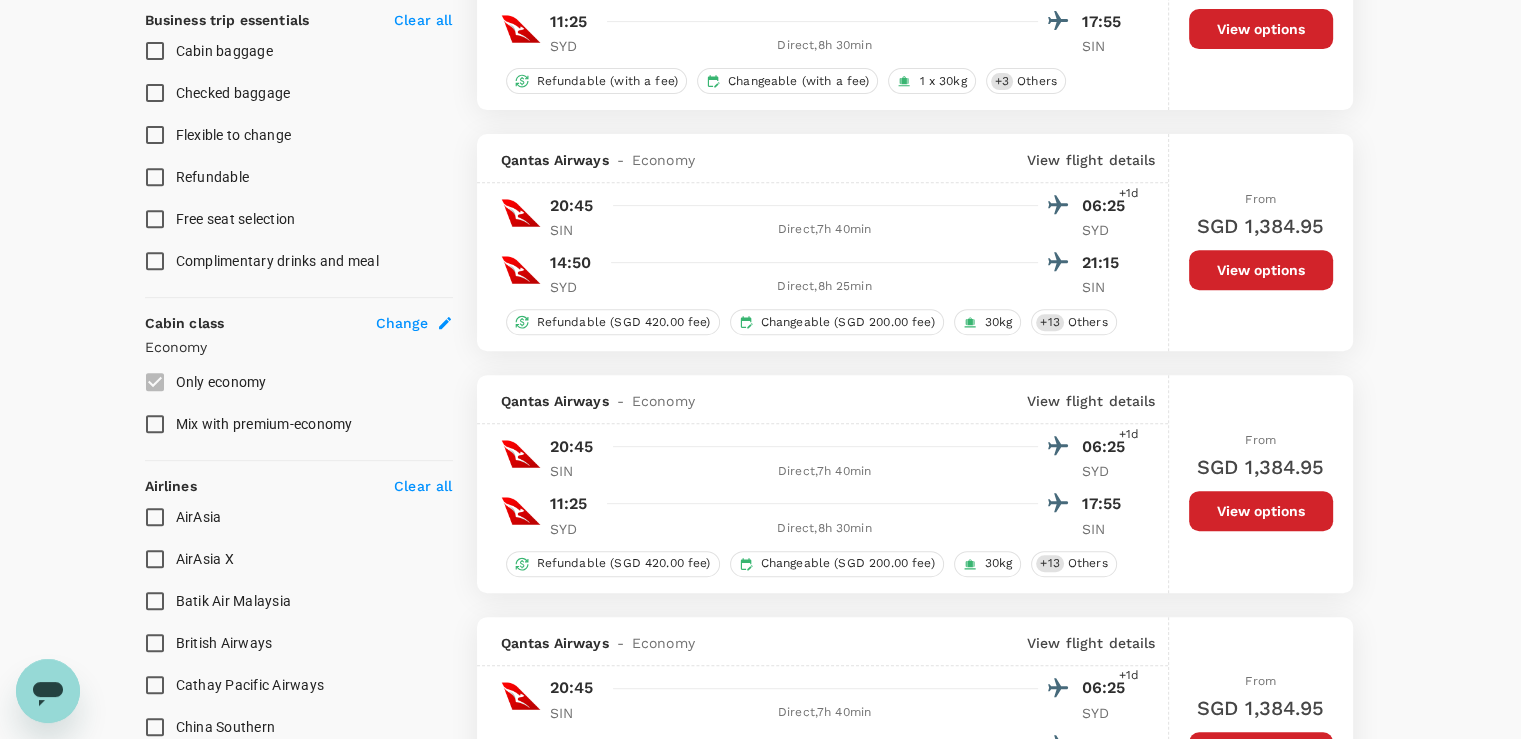 scroll, scrollTop: 900, scrollLeft: 0, axis: vertical 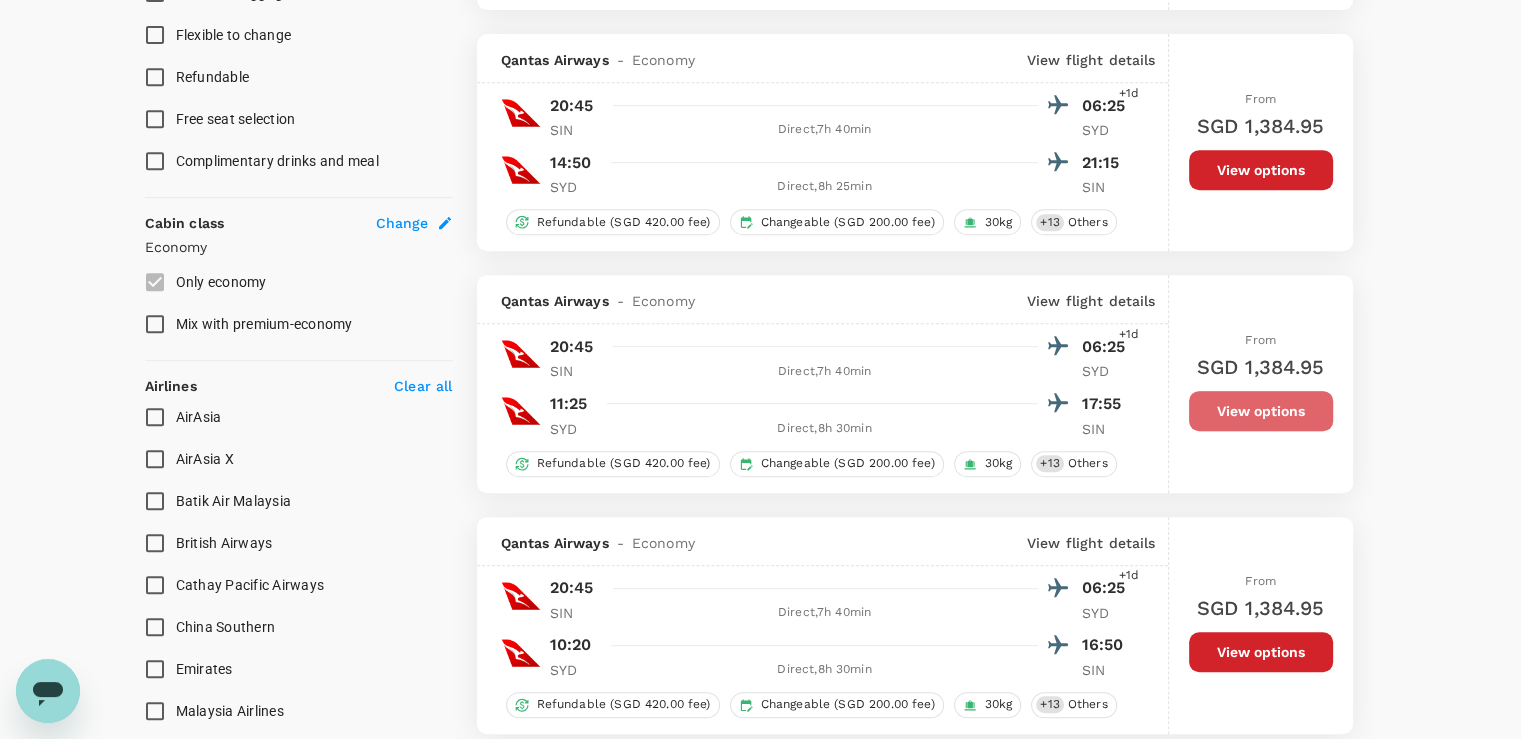 click on "View options" at bounding box center [1261, 411] 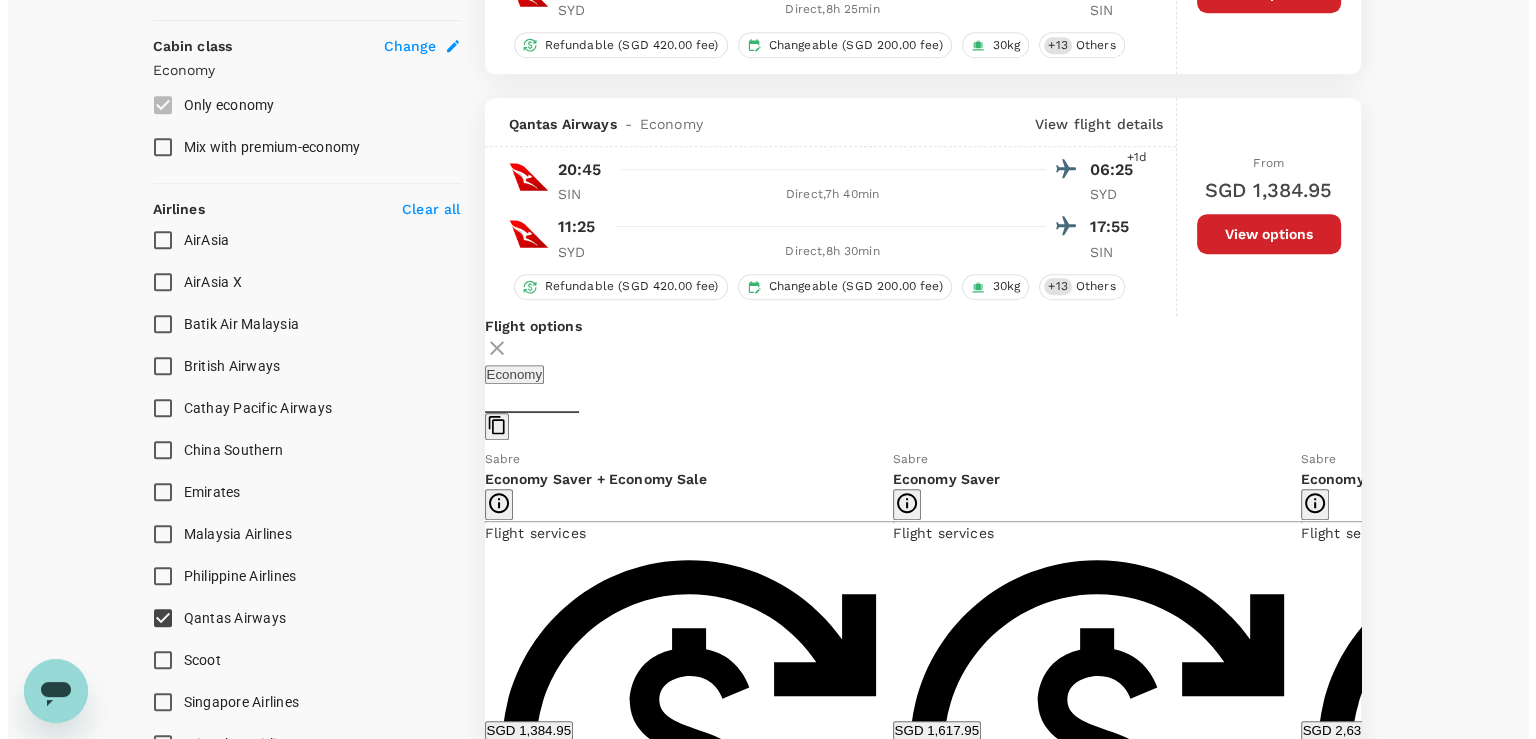 scroll, scrollTop: 1177, scrollLeft: 0, axis: vertical 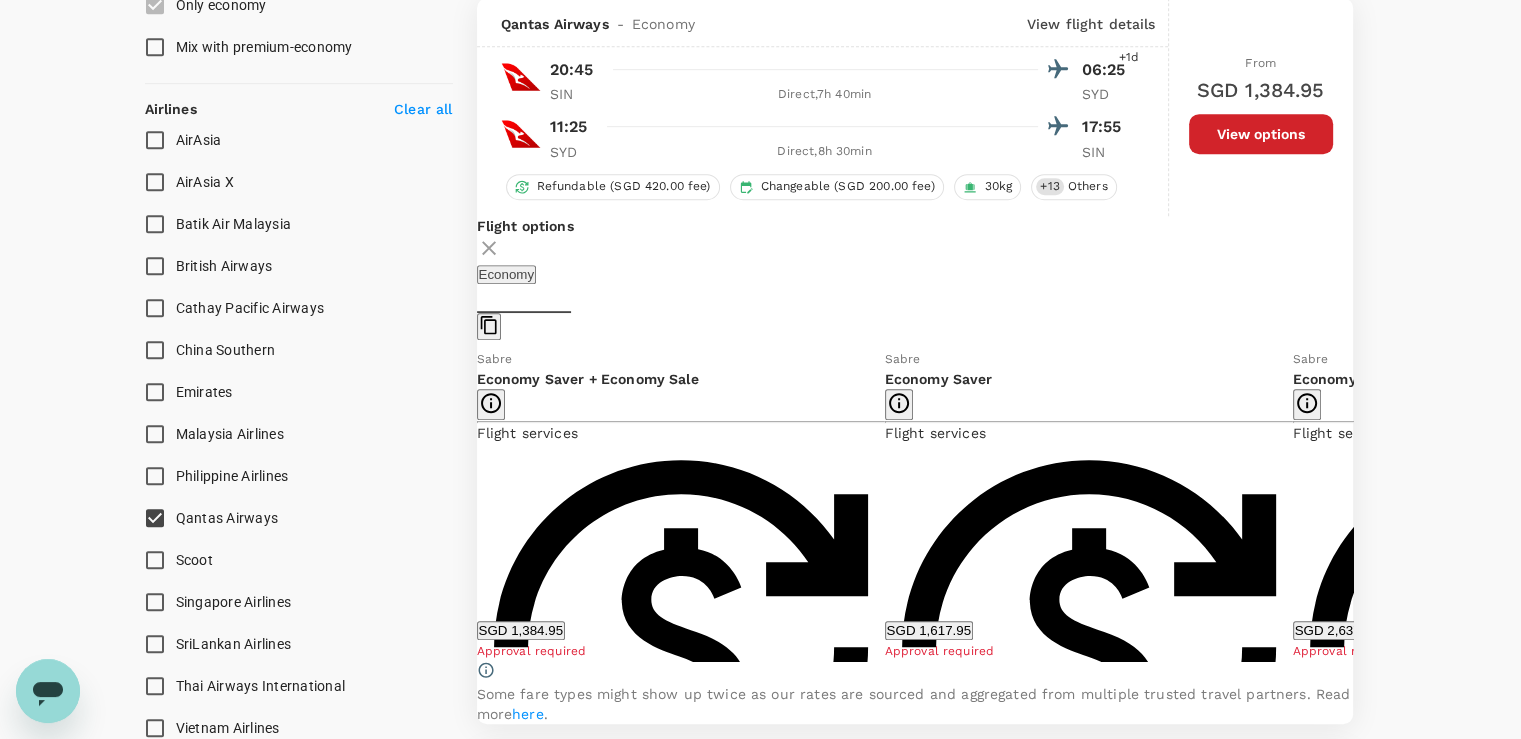 click on "Show more" at bounding box center [512, 1828] 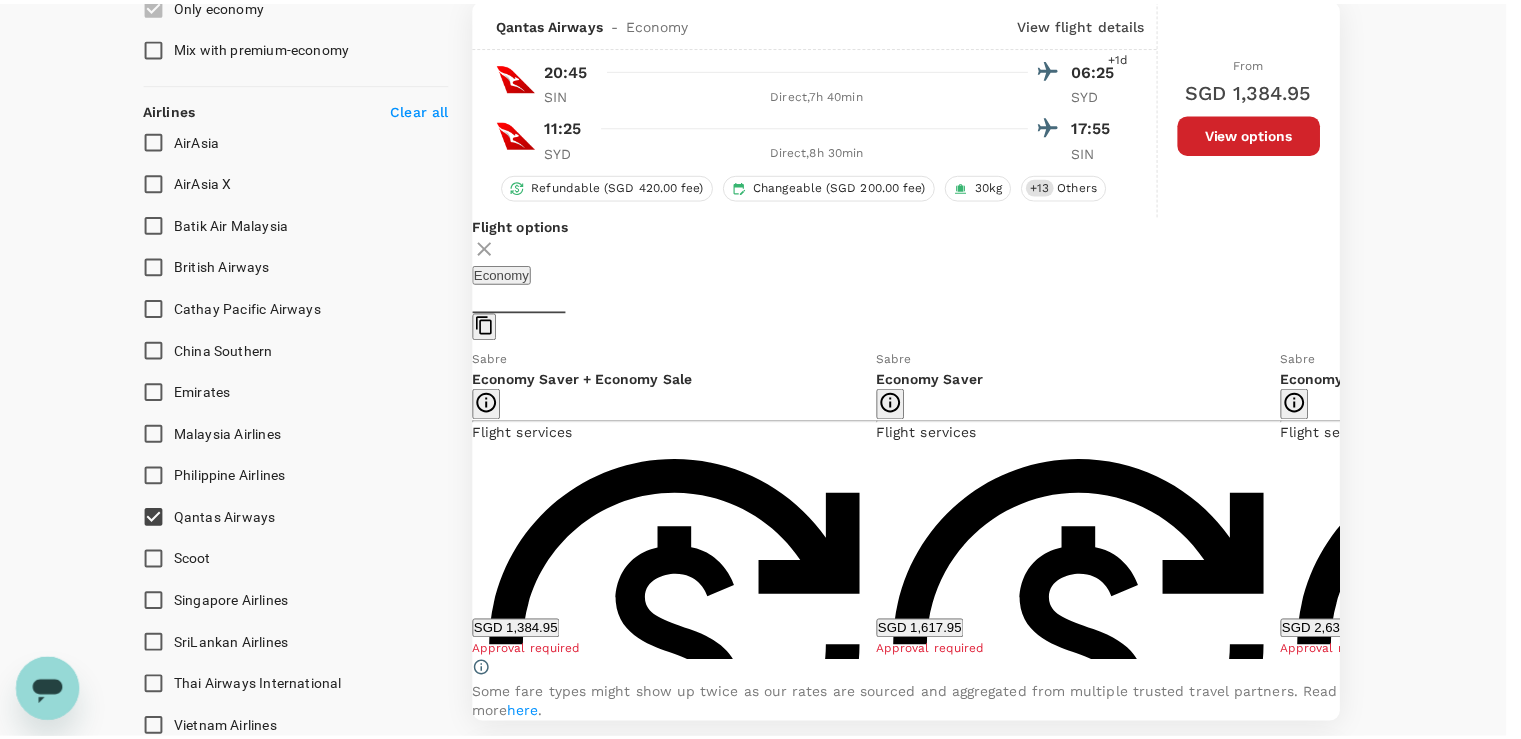 scroll, scrollTop: 62, scrollLeft: 0, axis: vertical 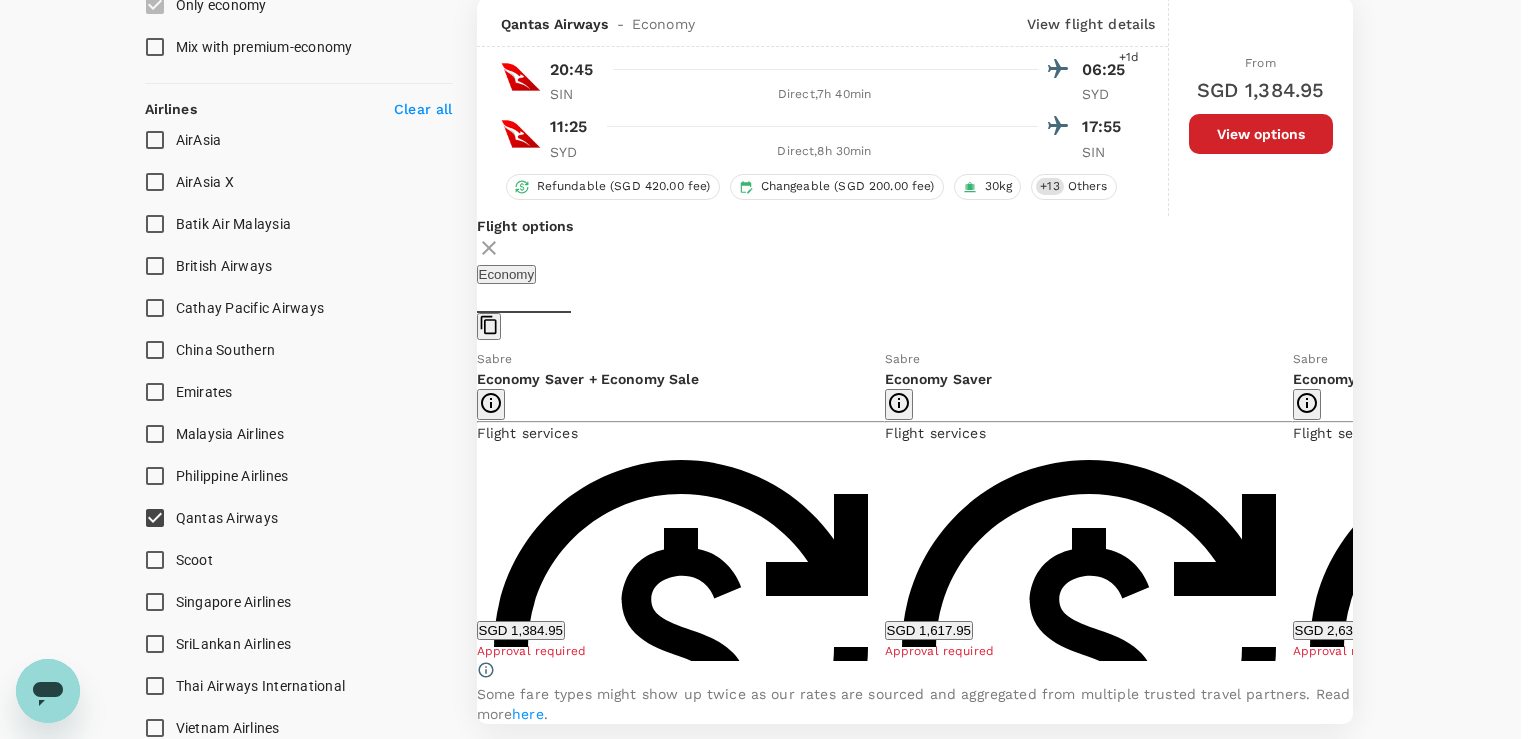 type 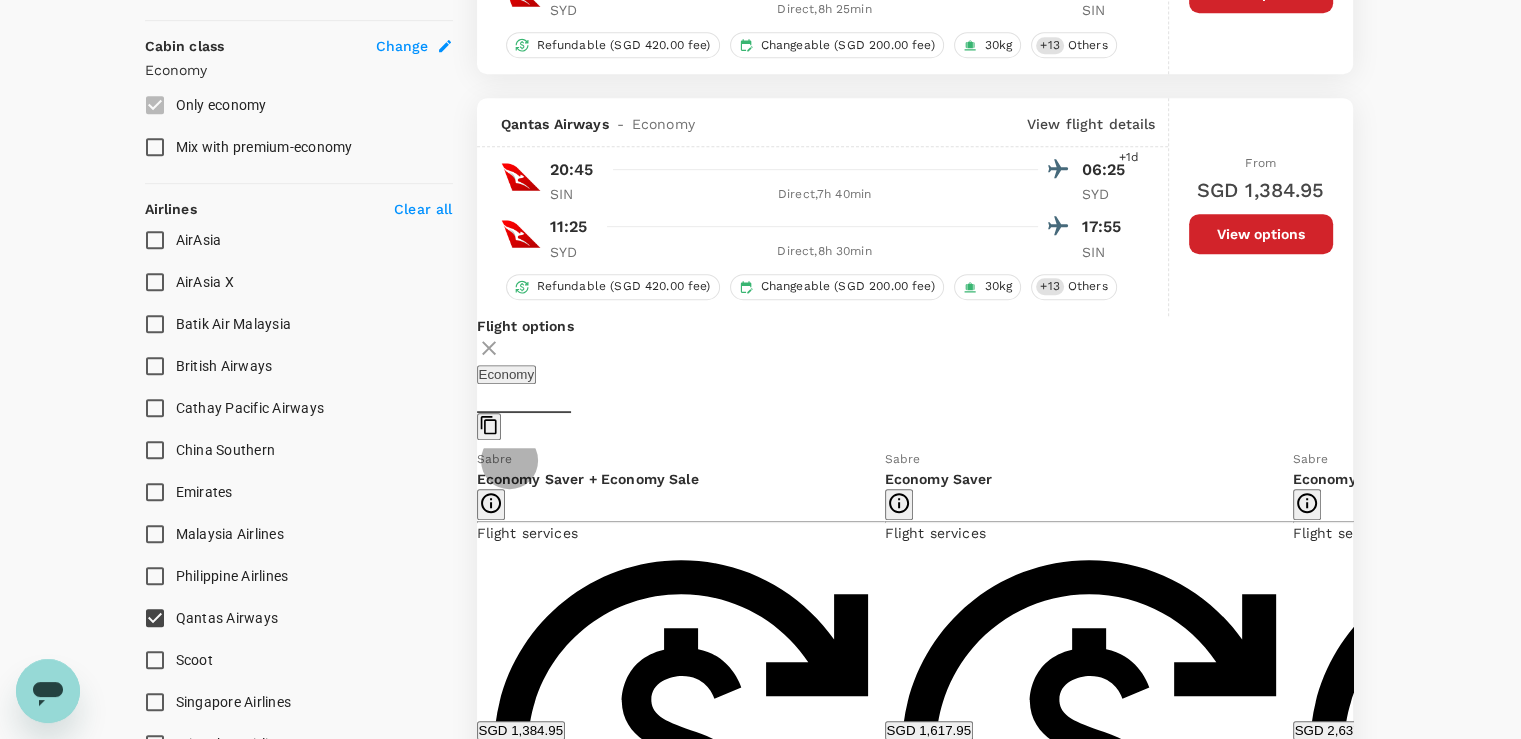scroll, scrollTop: 1177, scrollLeft: 0, axis: vertical 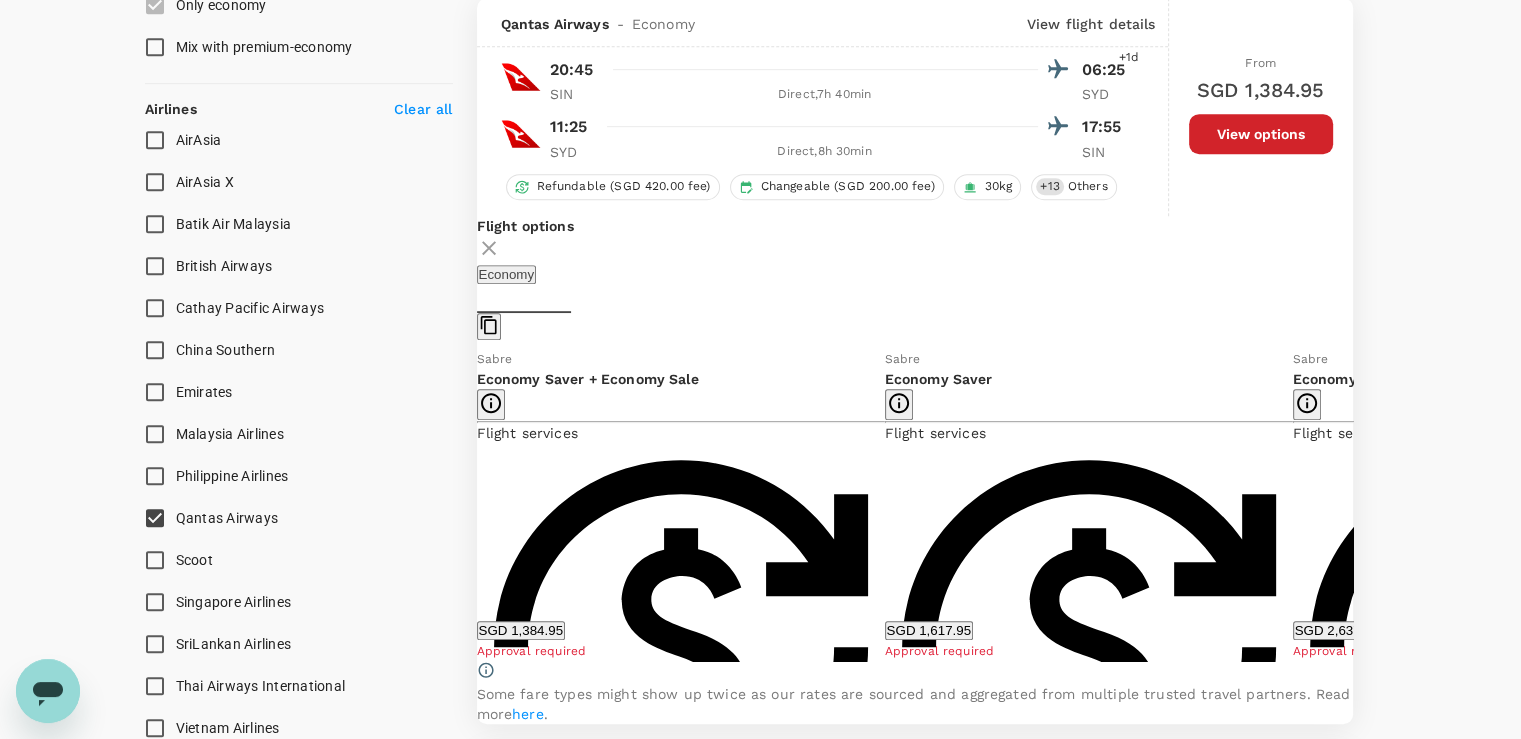 click on "Refundable with a SGD 420  fee Can be changed with a SGD 200  fee Change allowed for a fee 30kg Checked Baggage Show more" at bounding box center (681, 1141) 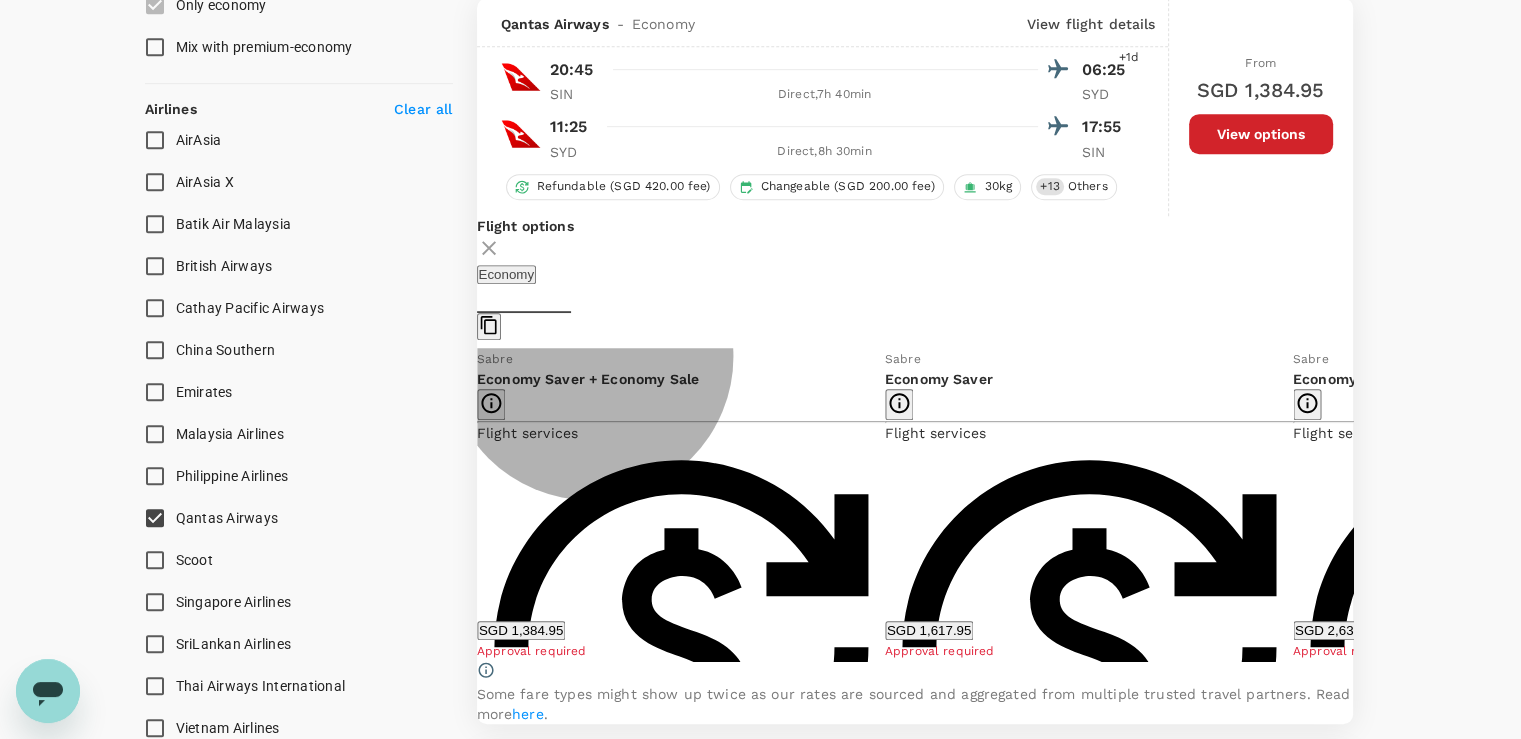 click on "SGD 1,384.95" at bounding box center [521, 630] 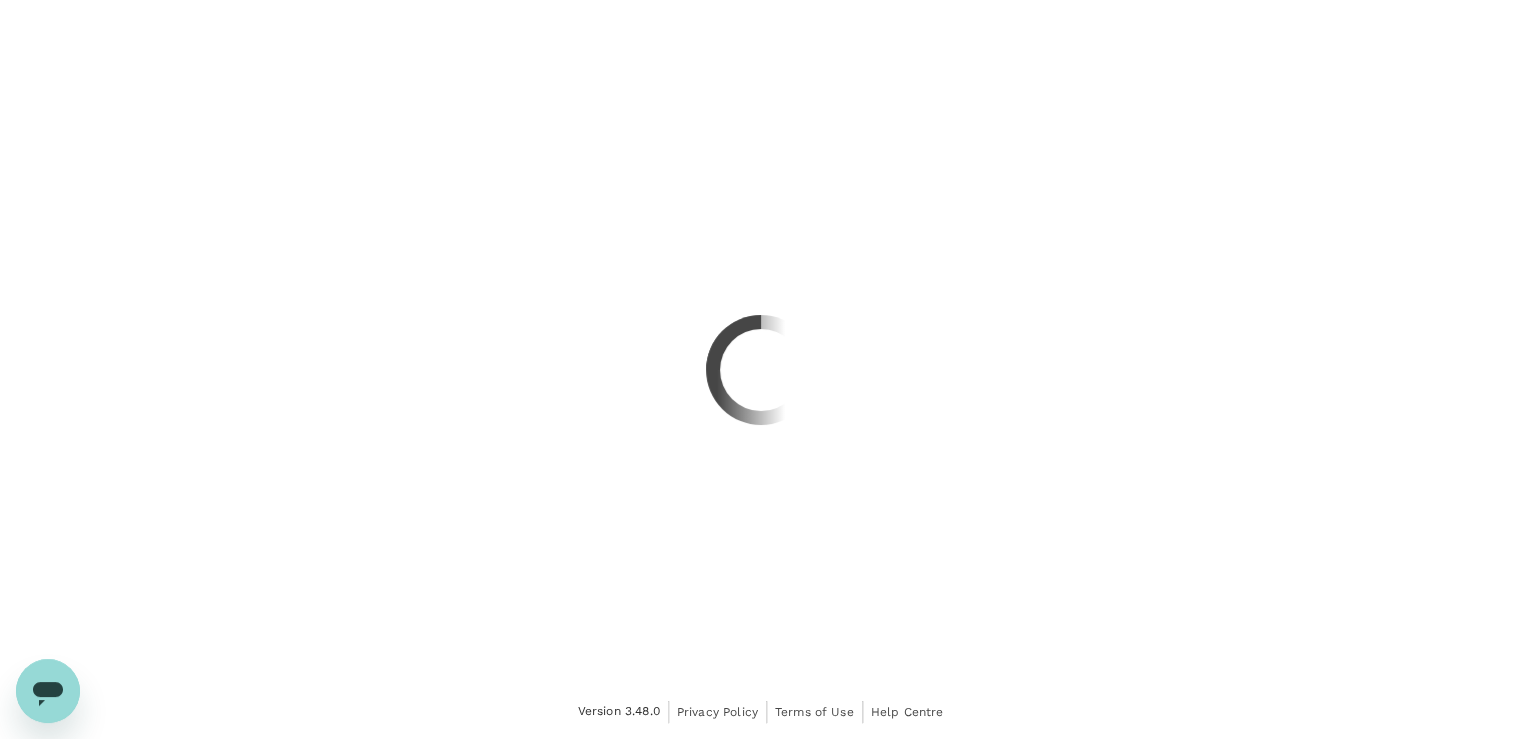 scroll, scrollTop: 0, scrollLeft: 0, axis: both 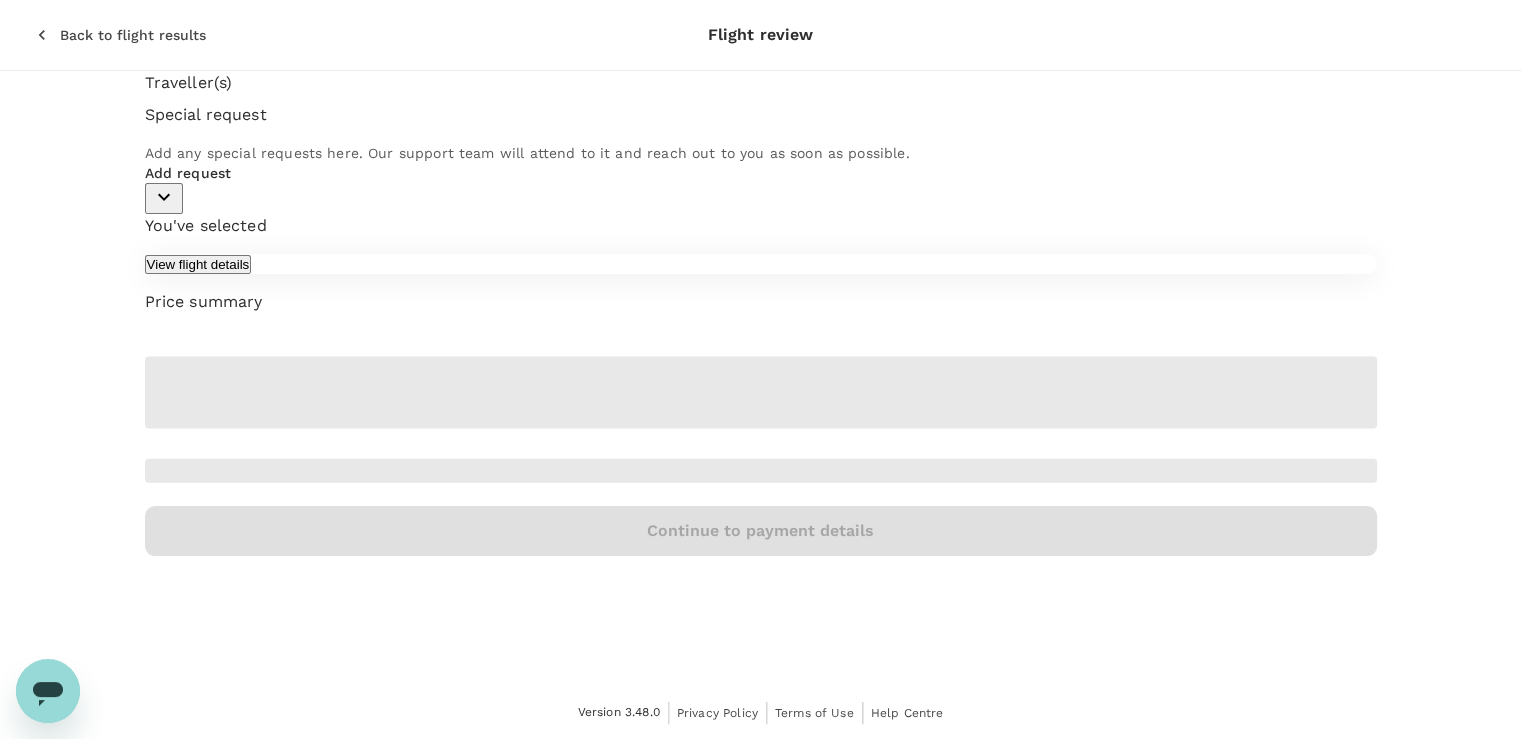 click on "Add request" at bounding box center (761, 173) 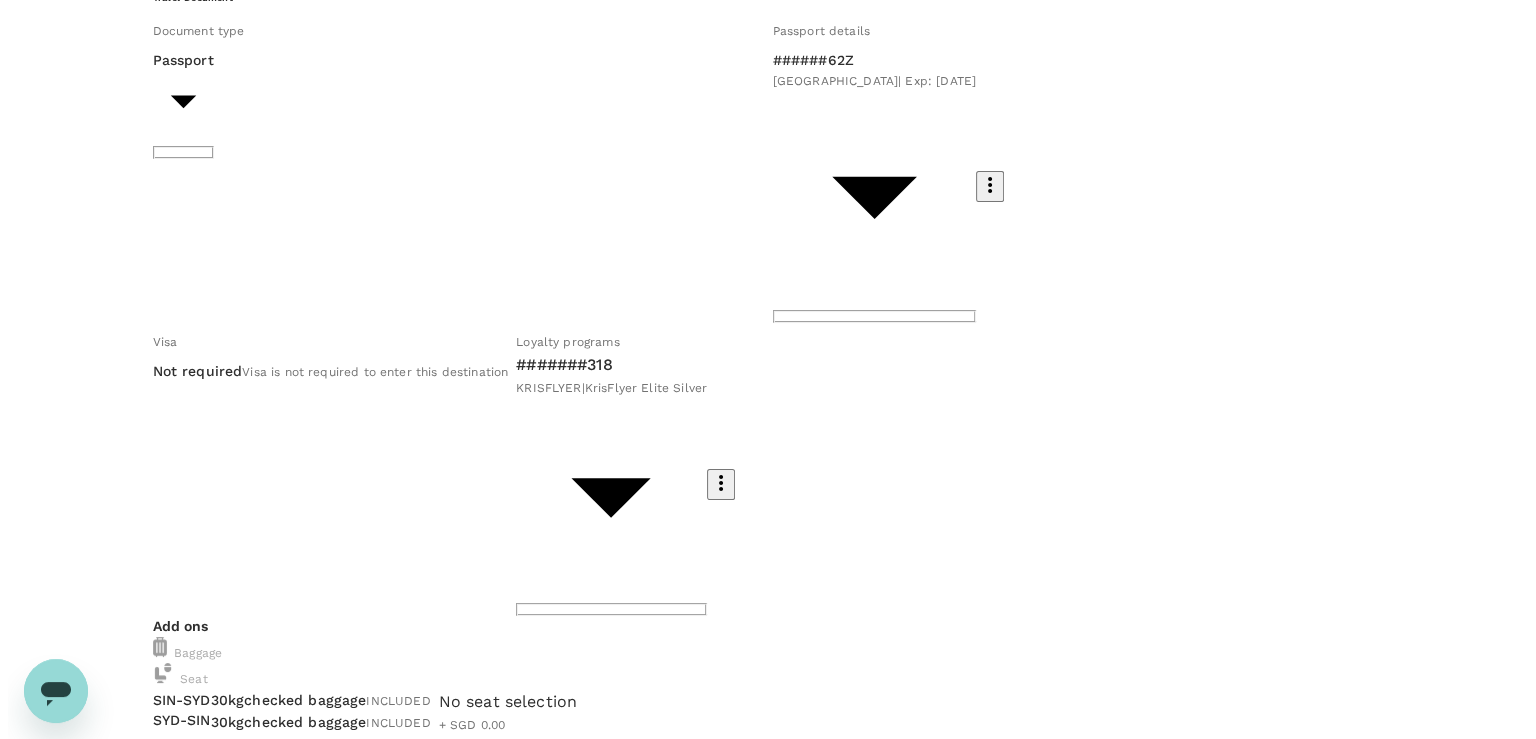 scroll, scrollTop: 220, scrollLeft: 0, axis: vertical 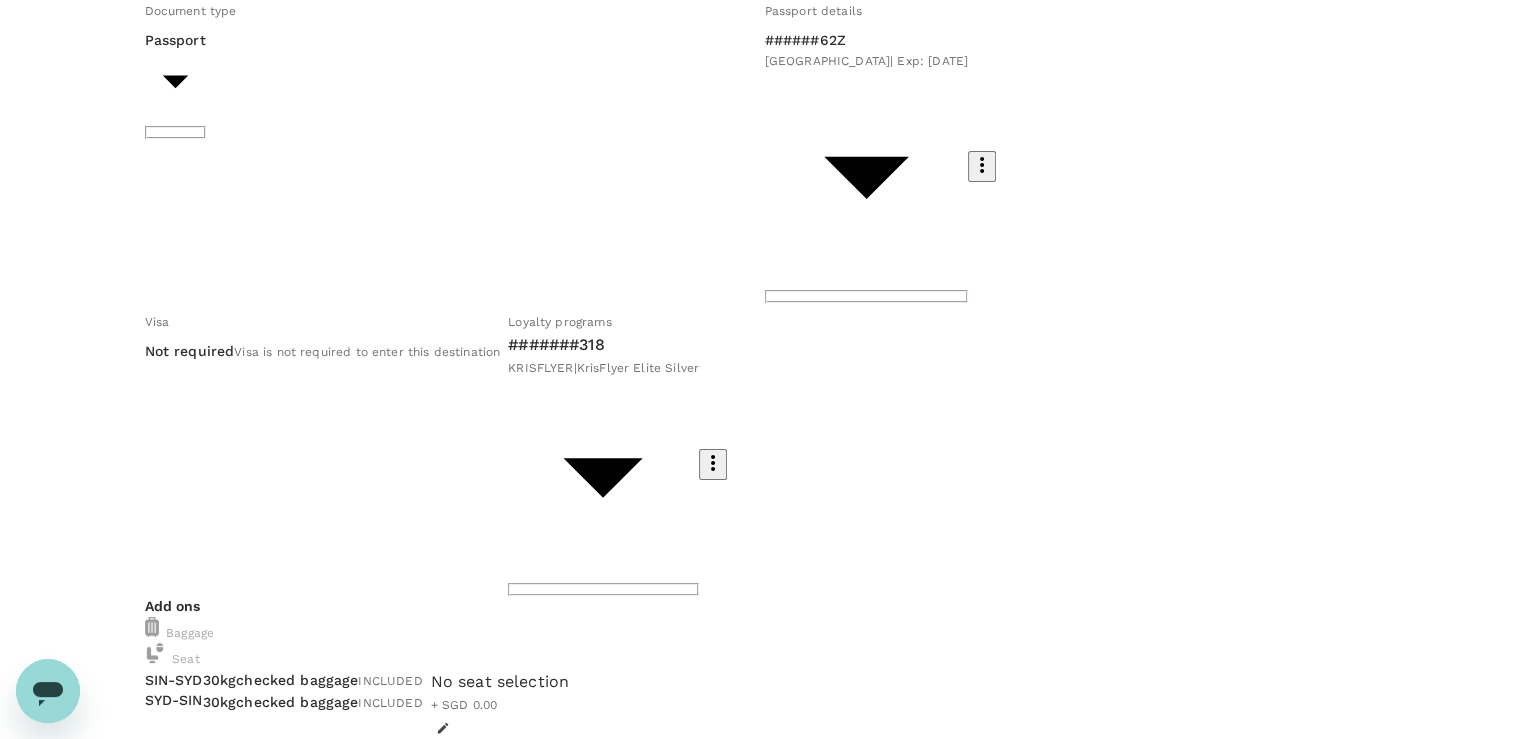 click on "No seat selection + SGD 0.00" at bounding box center (500, 693) 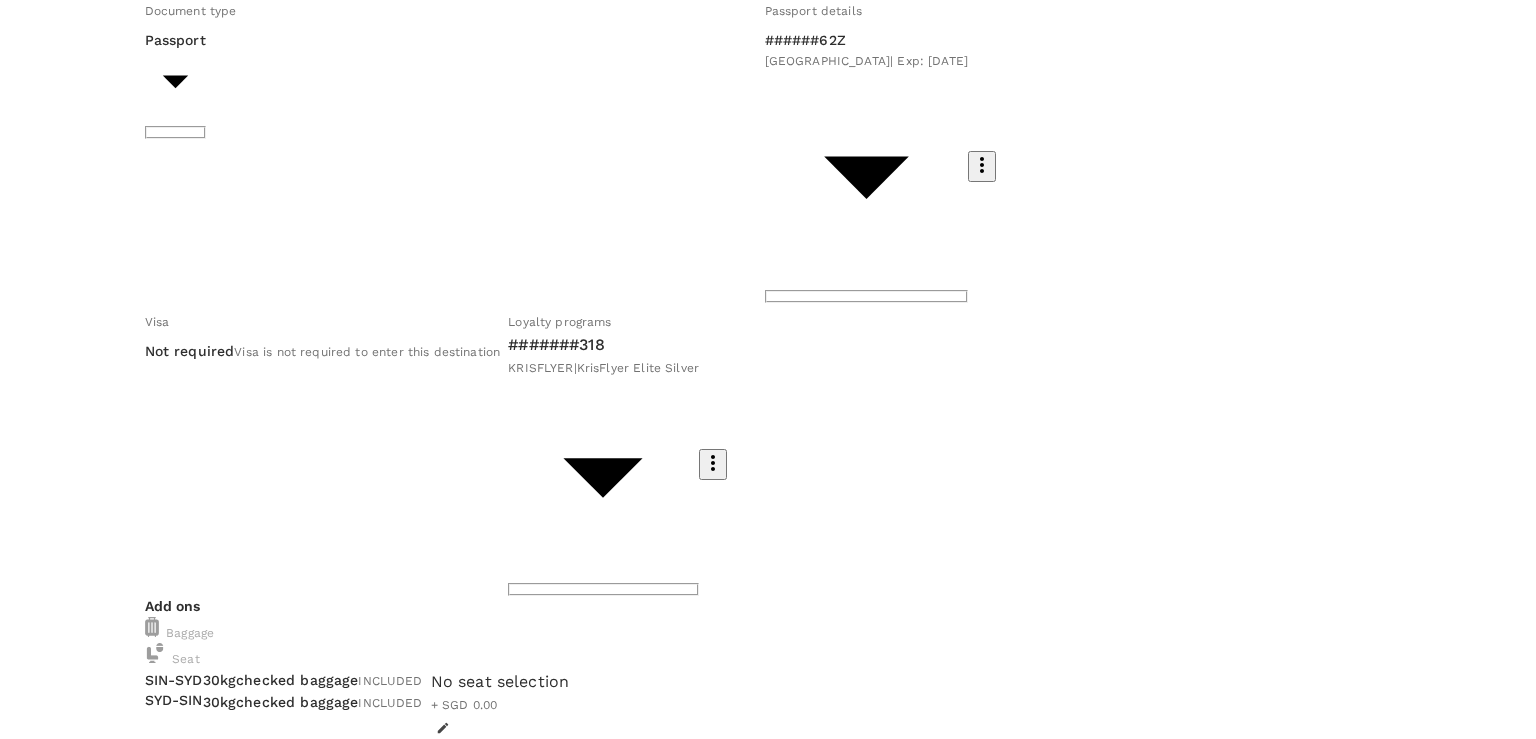 scroll, scrollTop: 500, scrollLeft: 0, axis: vertical 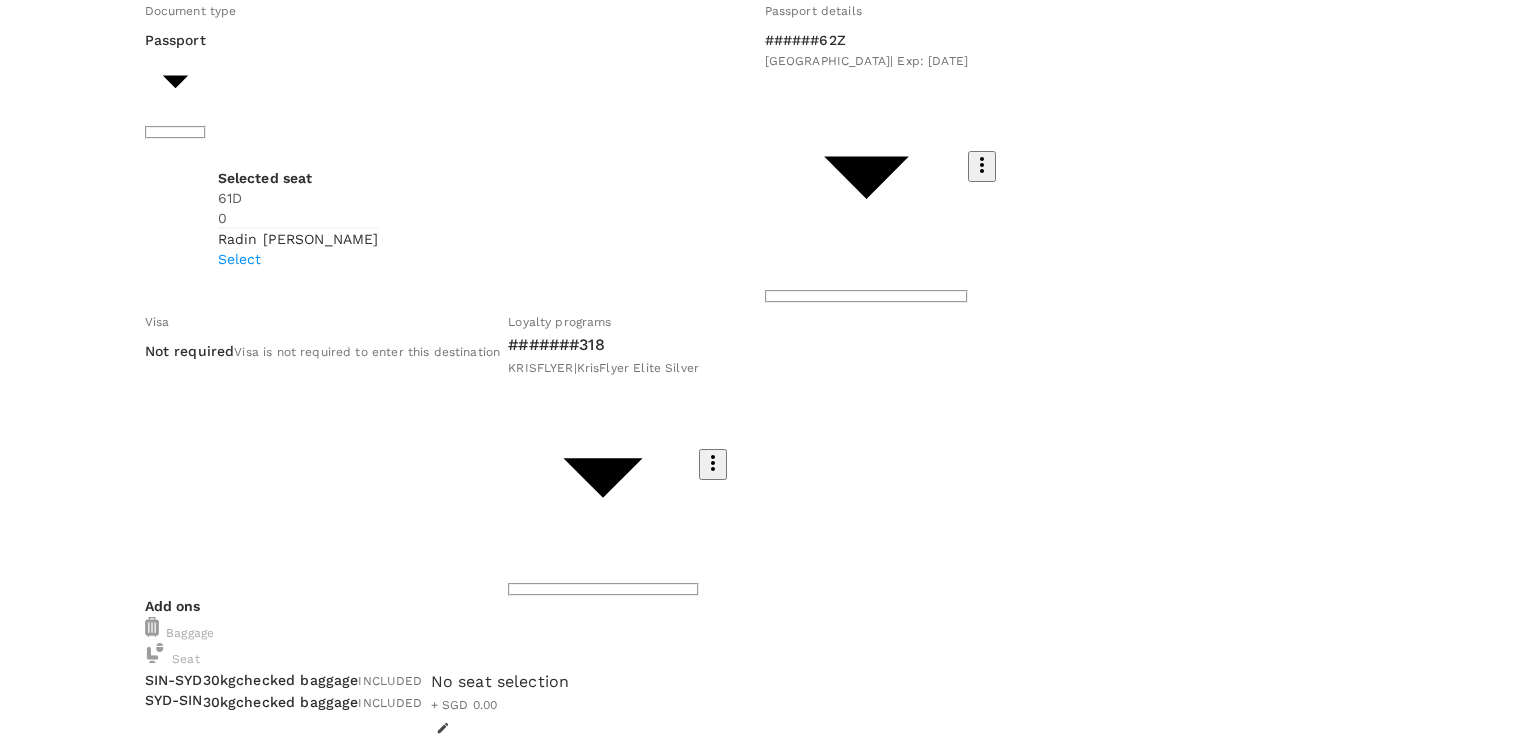 click on "Select" at bounding box center [298, 259] 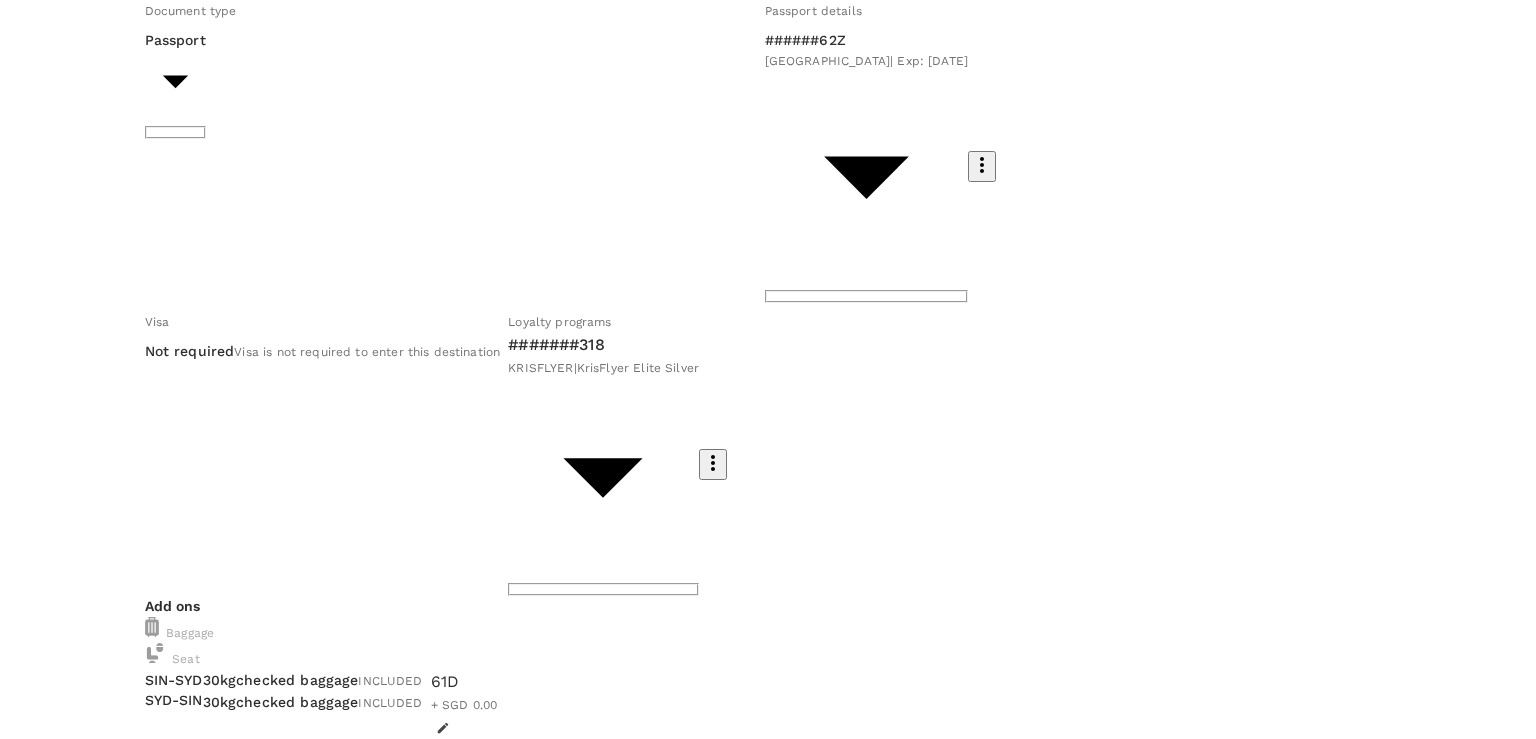 click on "Continue to   SYD - SIN" at bounding box center [84, 3739] 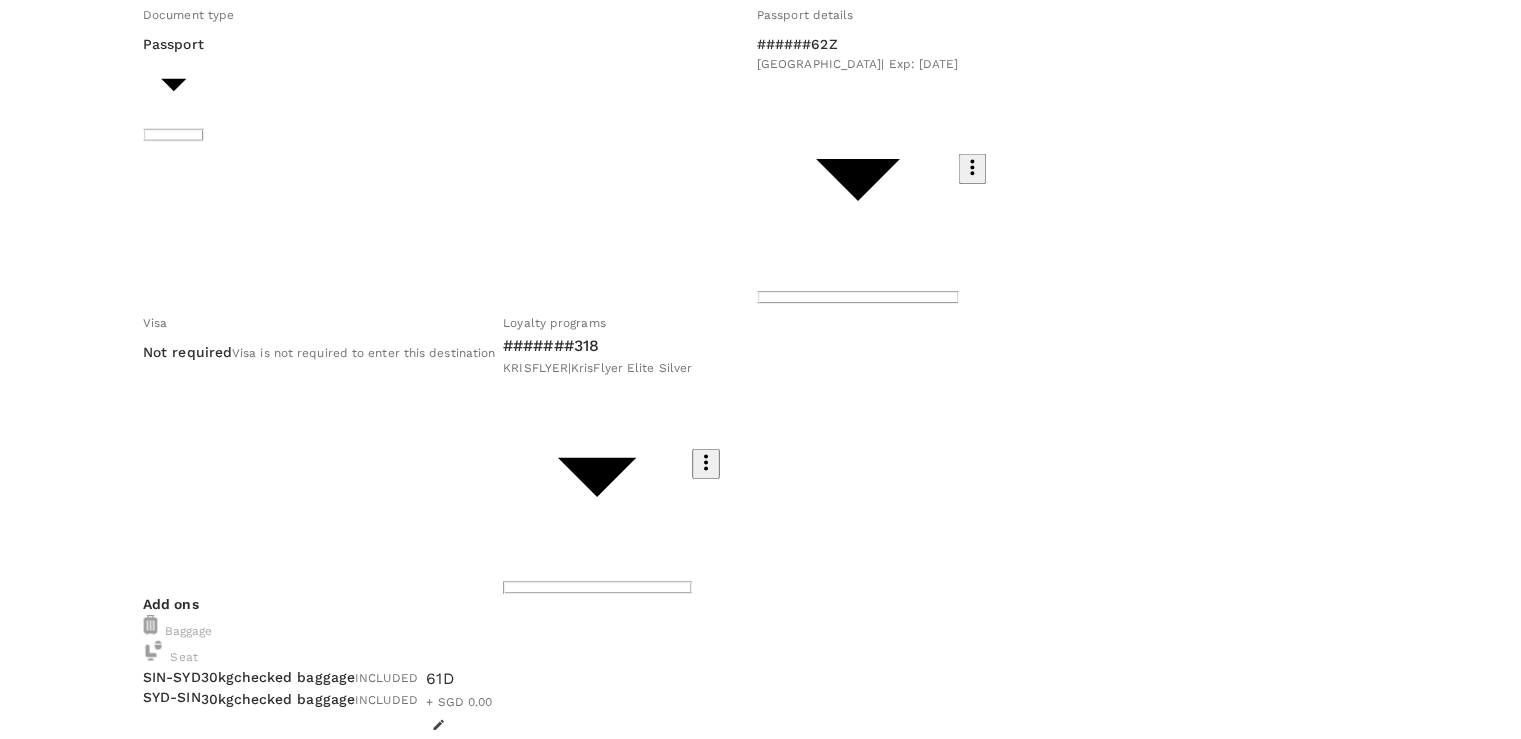 scroll, scrollTop: 1100, scrollLeft: 0, axis: vertical 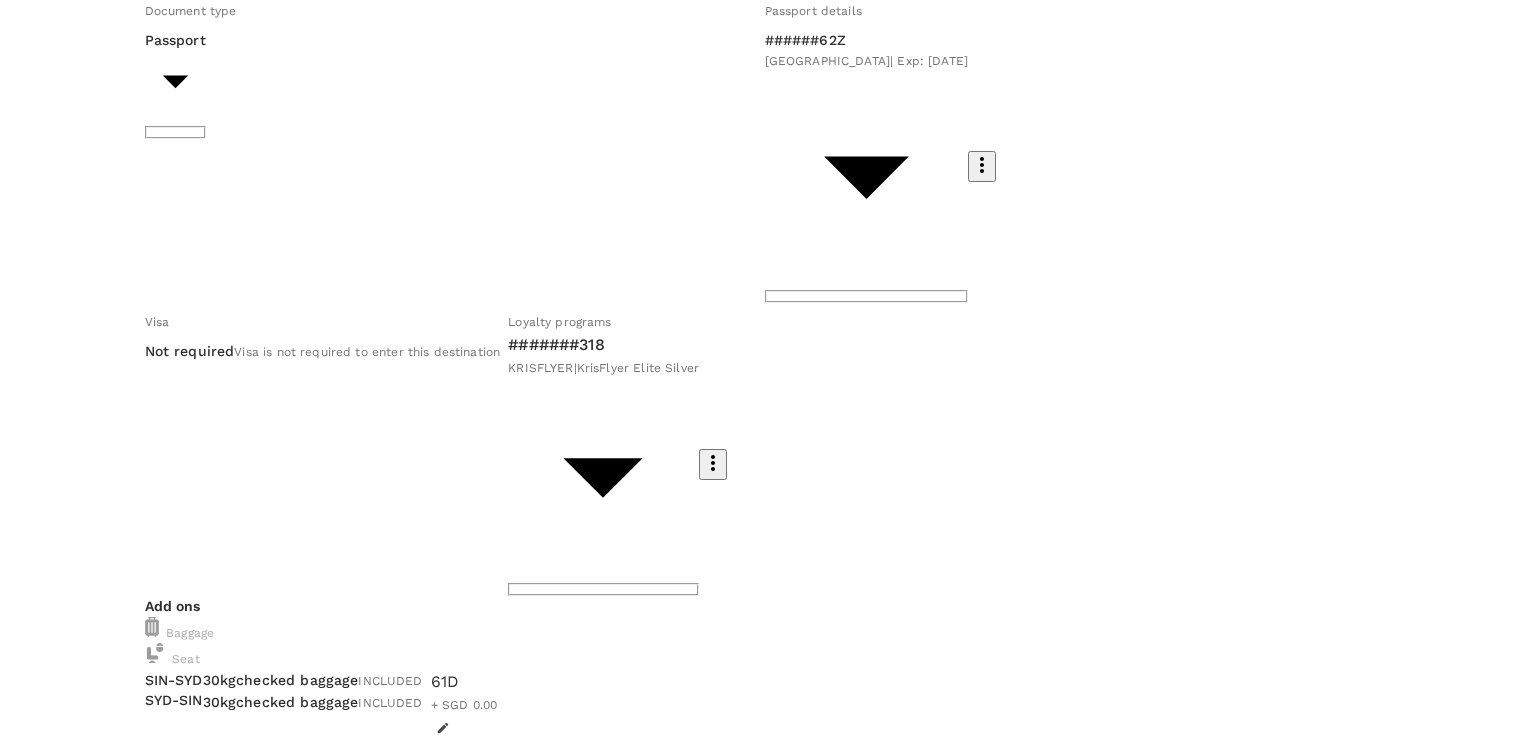 click on "Finish" at bounding box center [36, 2933] 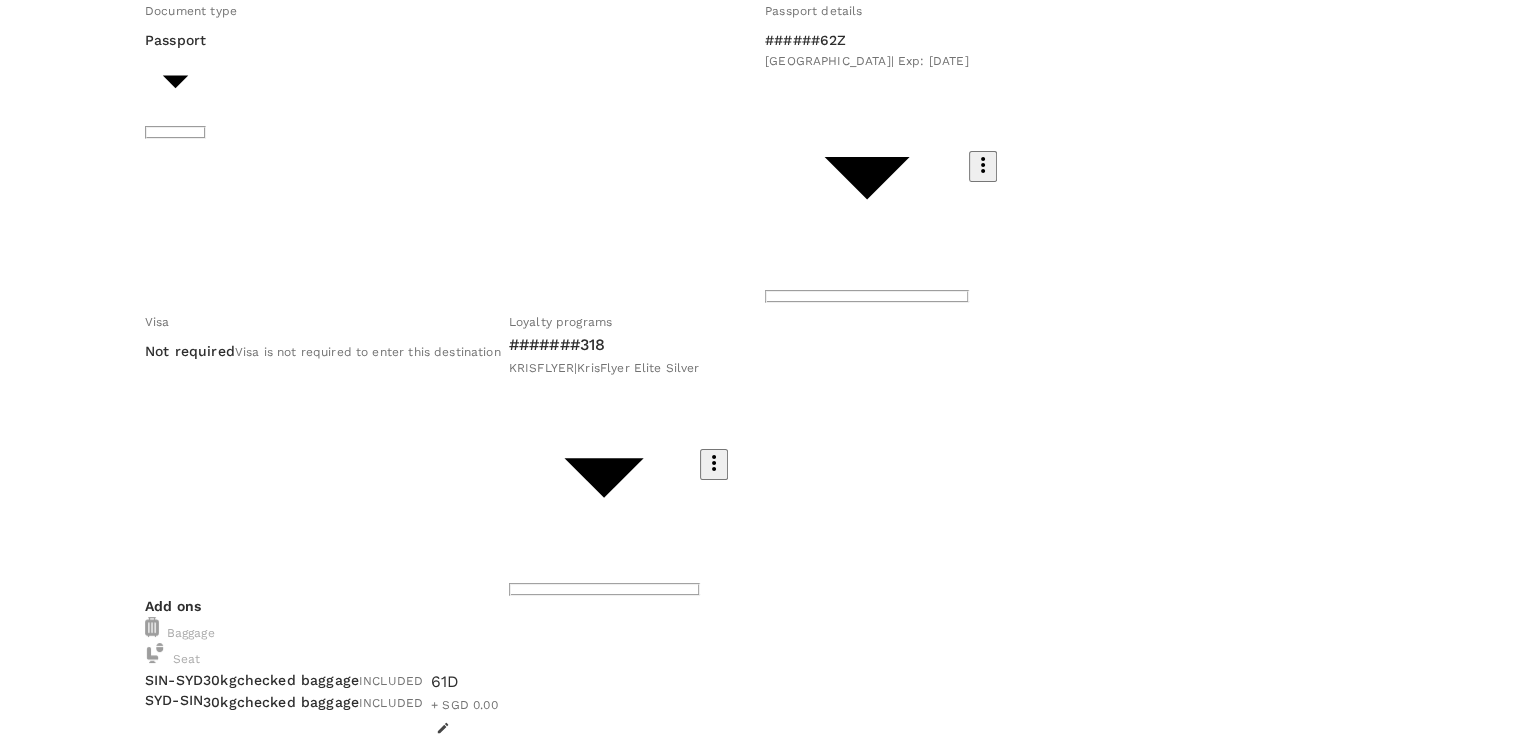 scroll, scrollTop: 0, scrollLeft: 0, axis: both 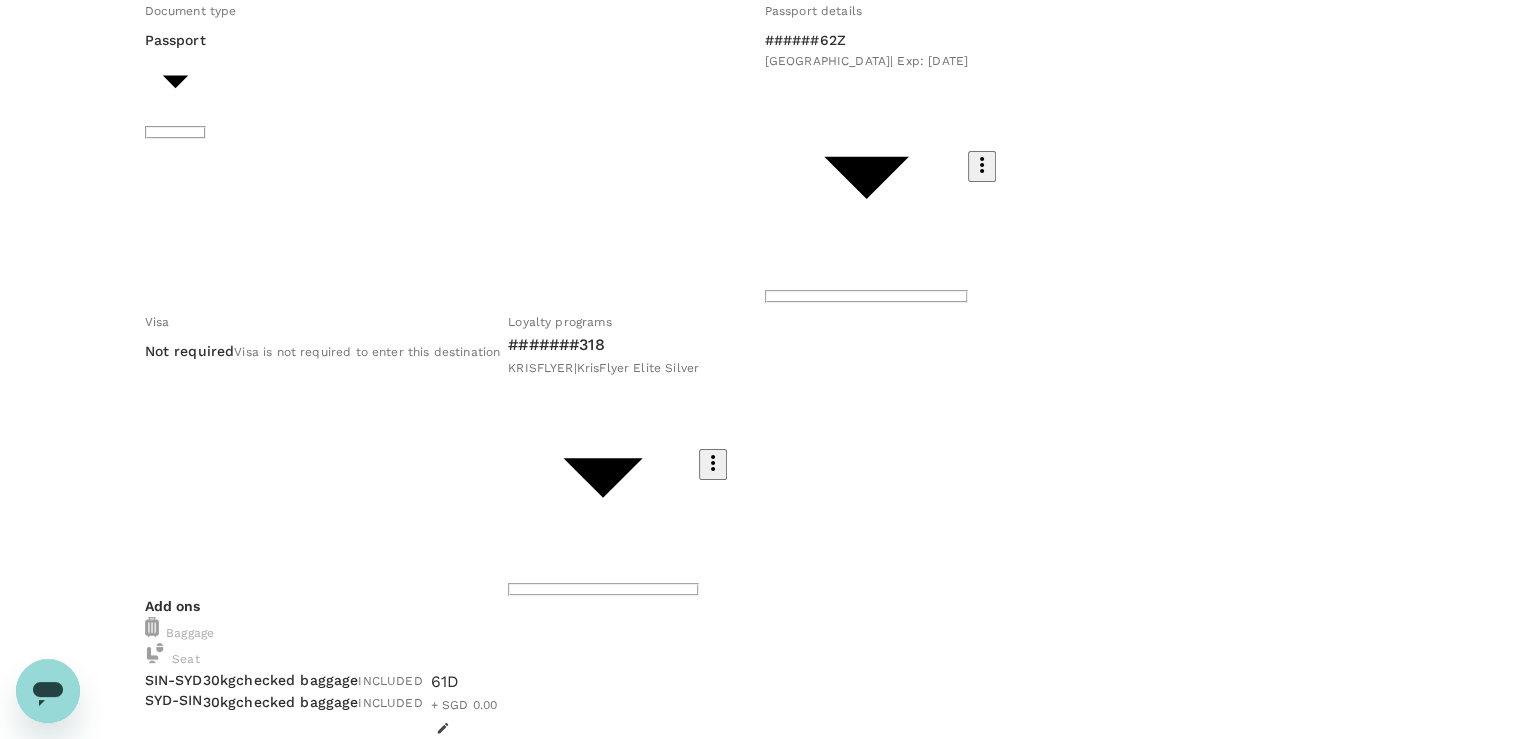 click 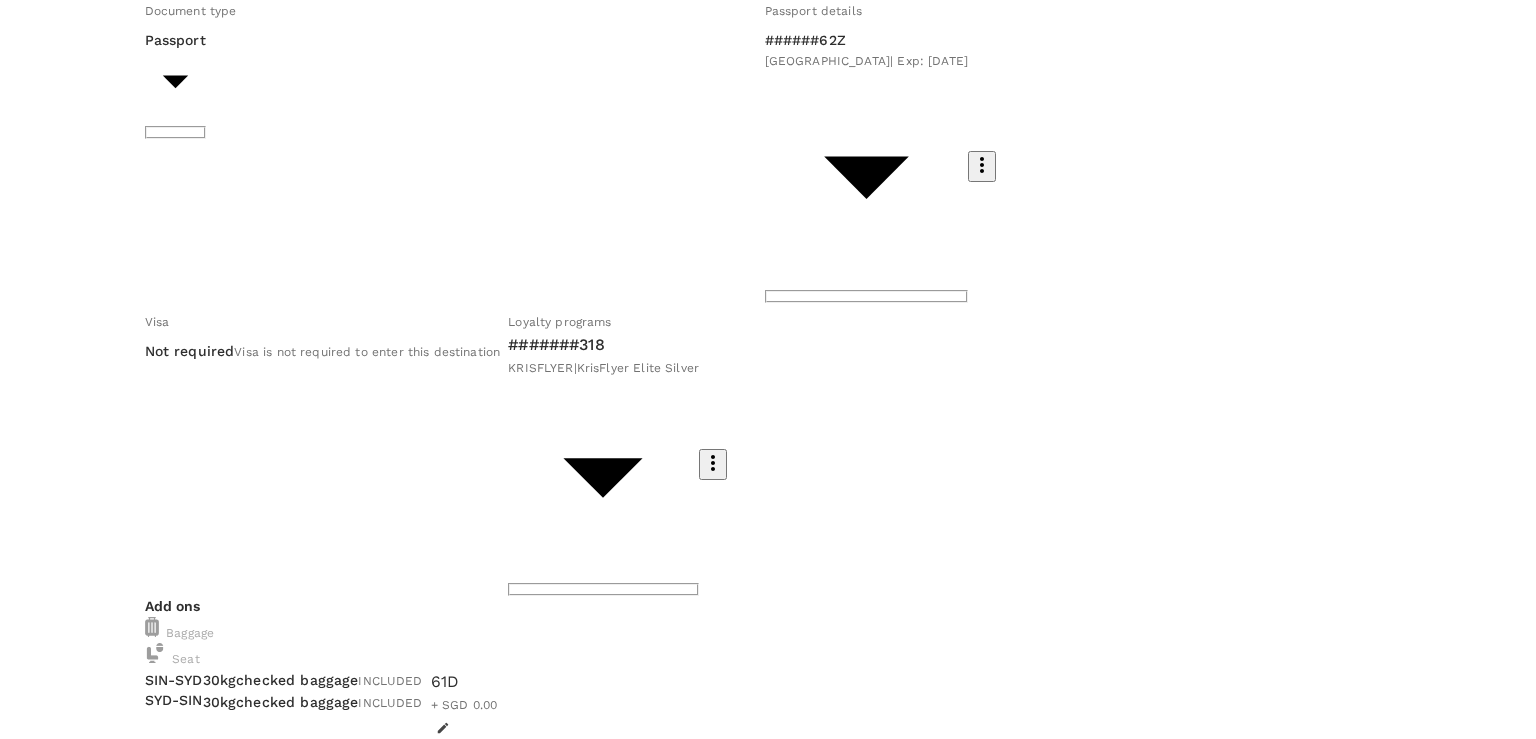 scroll, scrollTop: 1532, scrollLeft: 0, axis: vertical 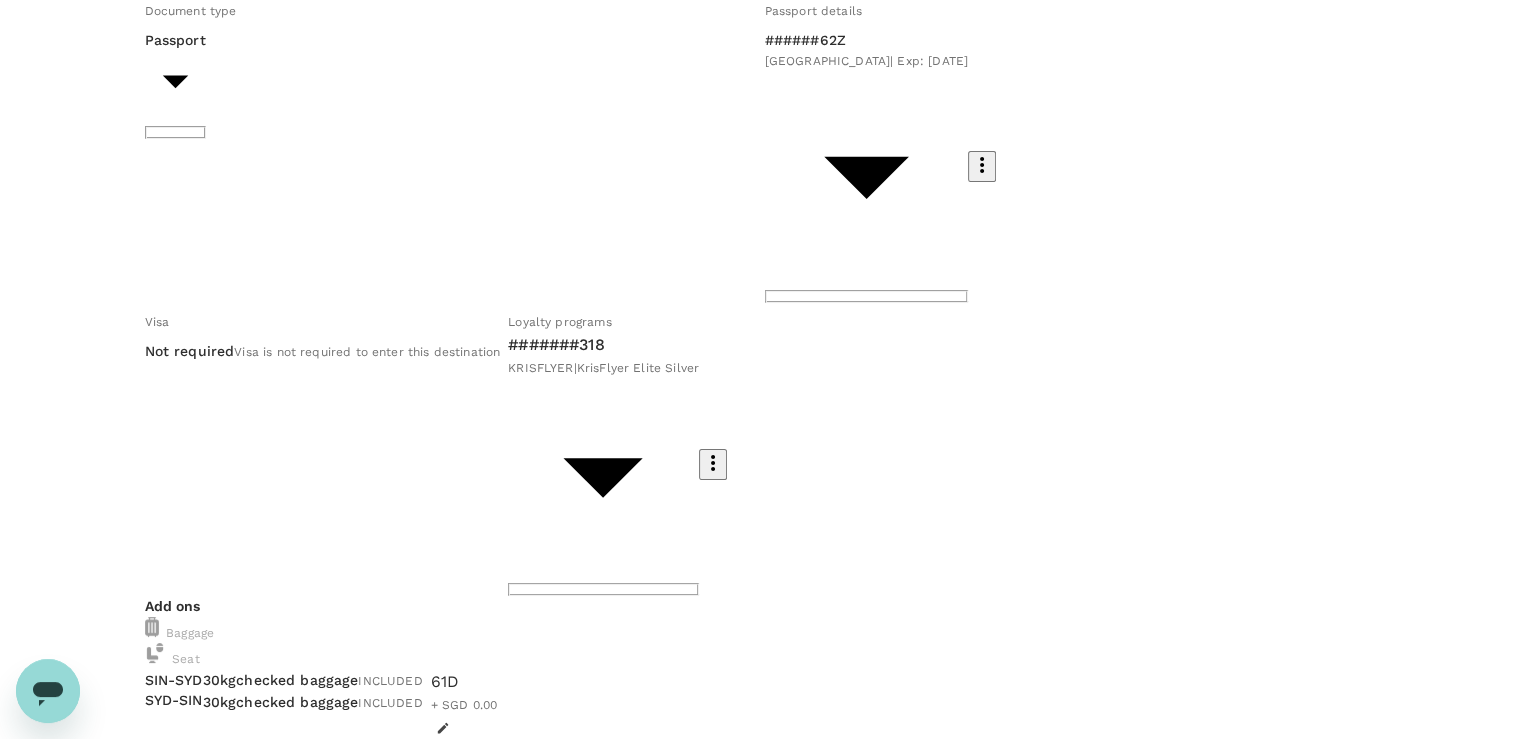 click on "Add request" at bounding box center [761, 880] 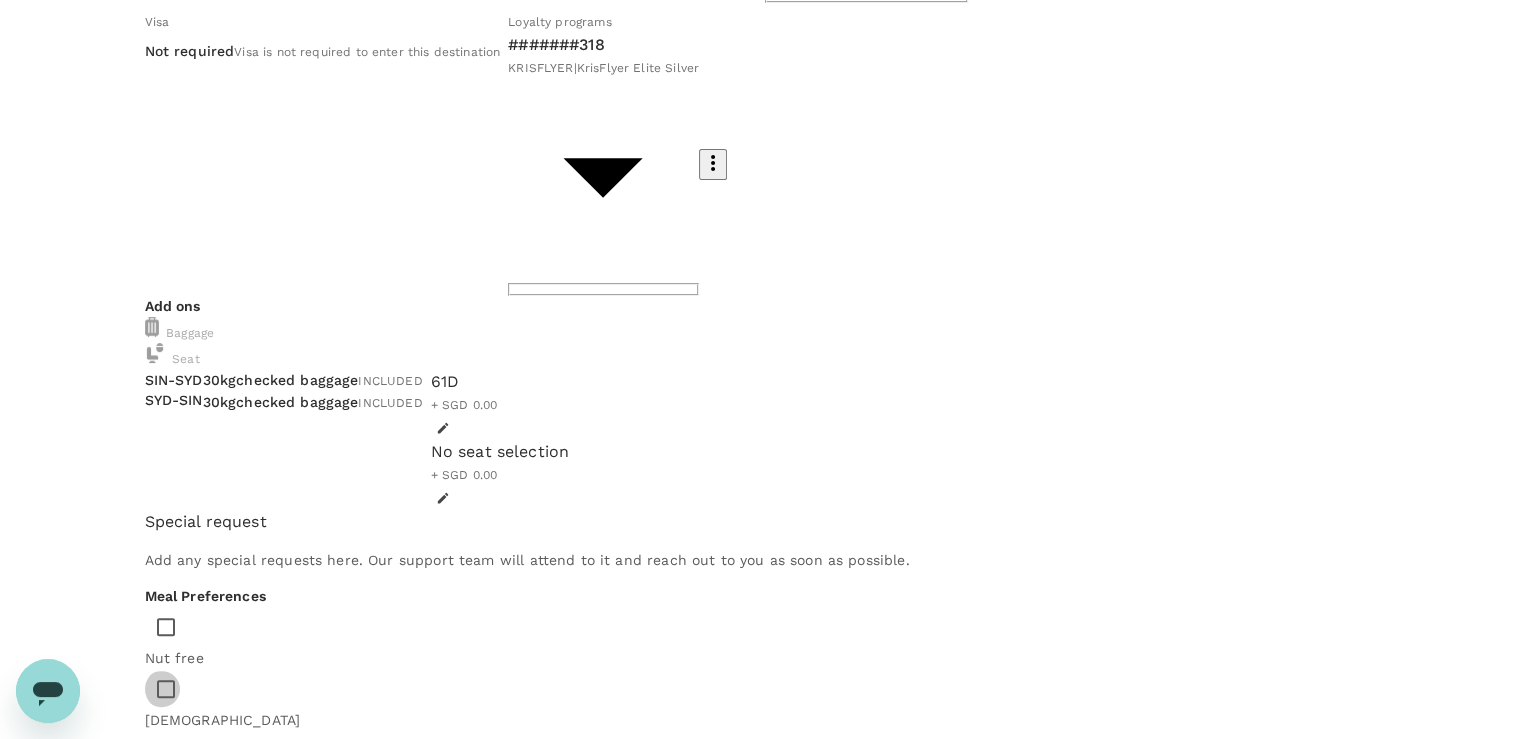 click at bounding box center (166, 689) 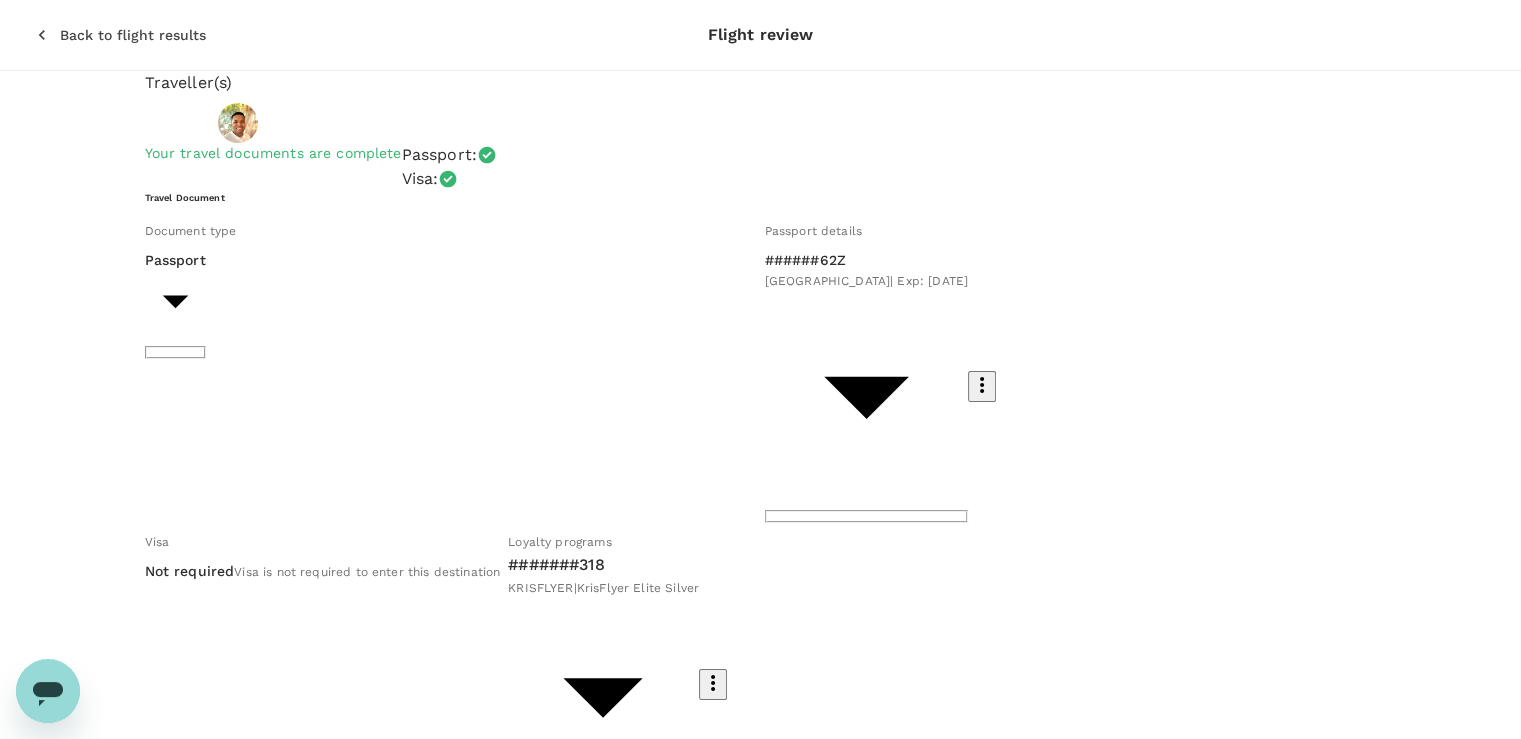 scroll, scrollTop: 200, scrollLeft: 0, axis: vertical 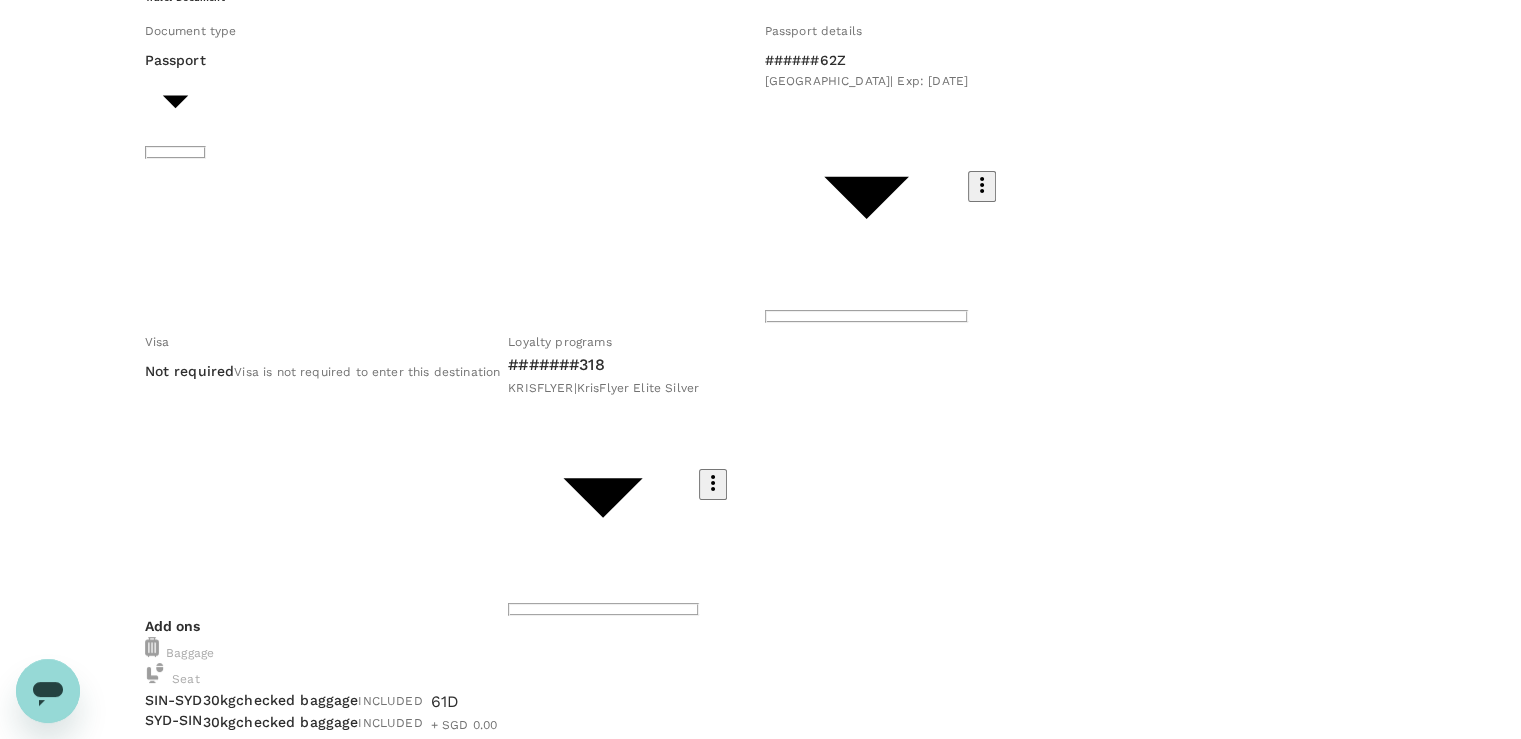 drag, startPoint x: 1082, startPoint y: 466, endPoint x: 984, endPoint y: 407, distance: 114.38969 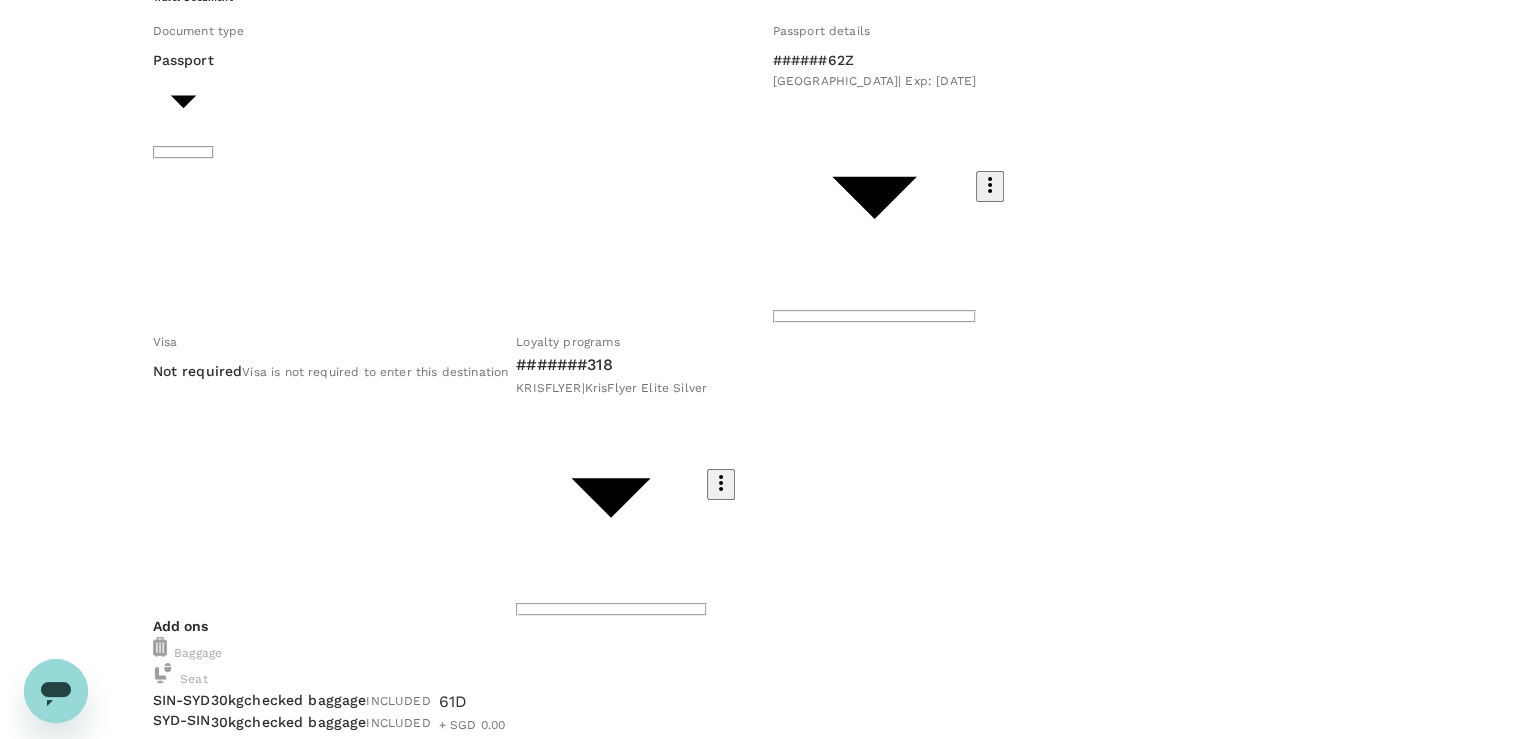 scroll, scrollTop: 0, scrollLeft: 0, axis: both 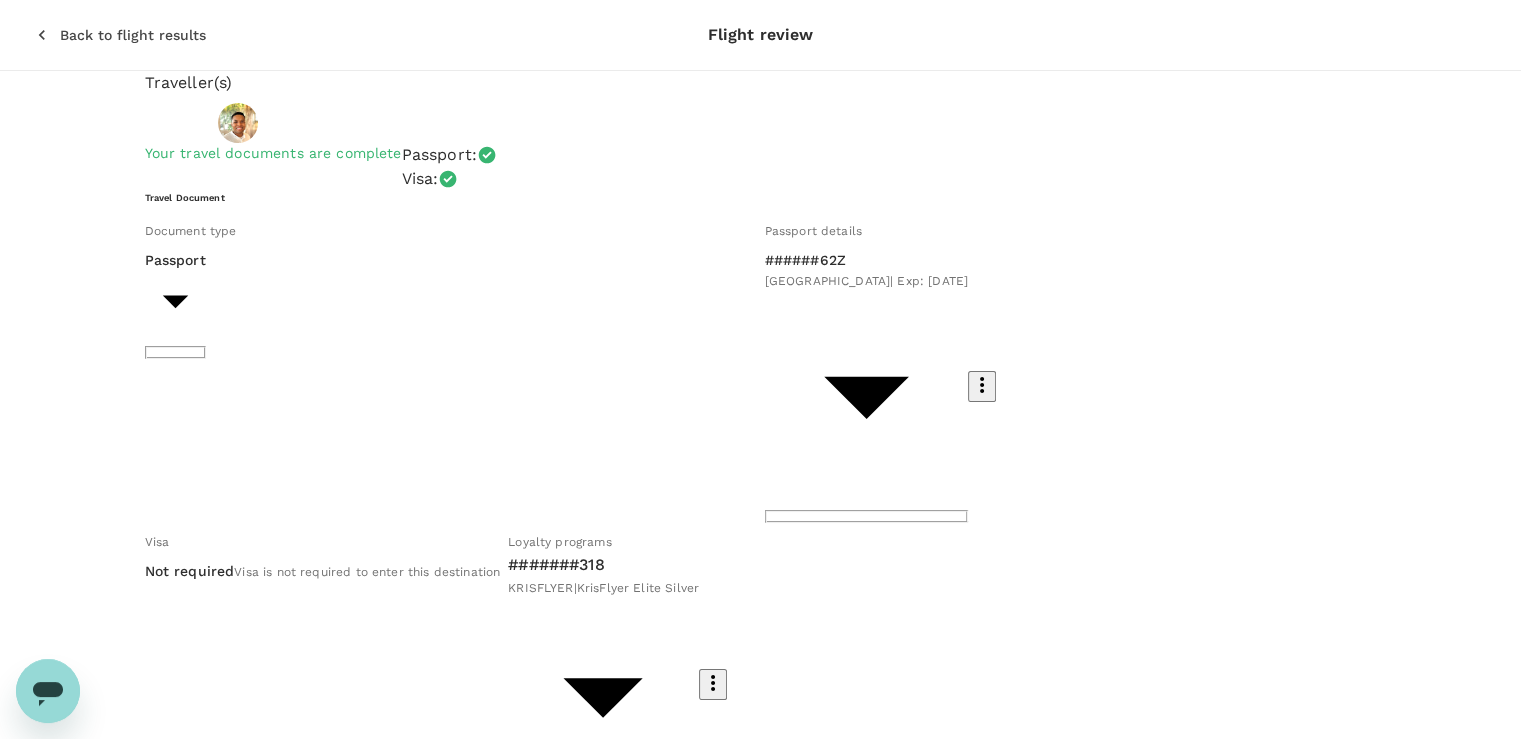 click on "View flight details" at bounding box center [198, 1990] 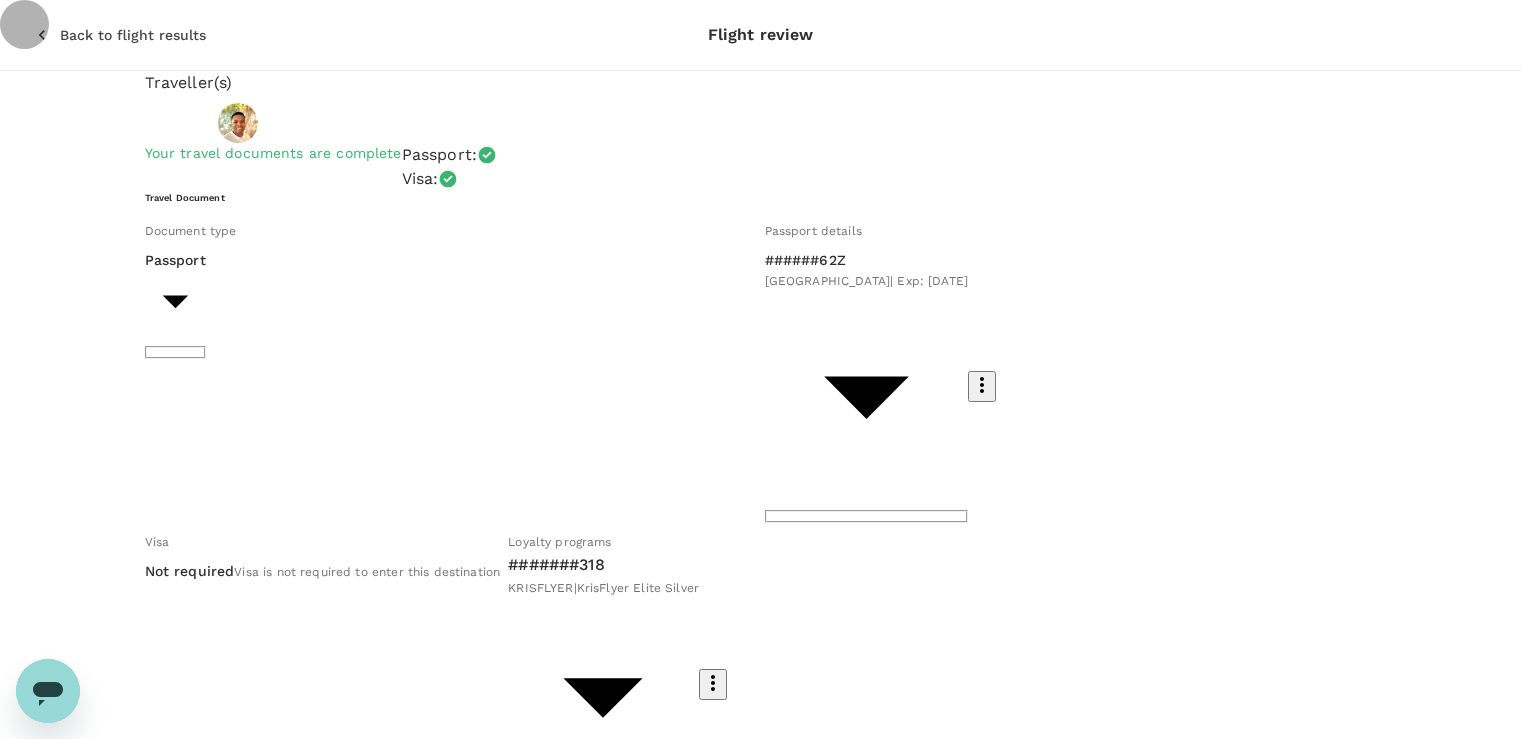 click 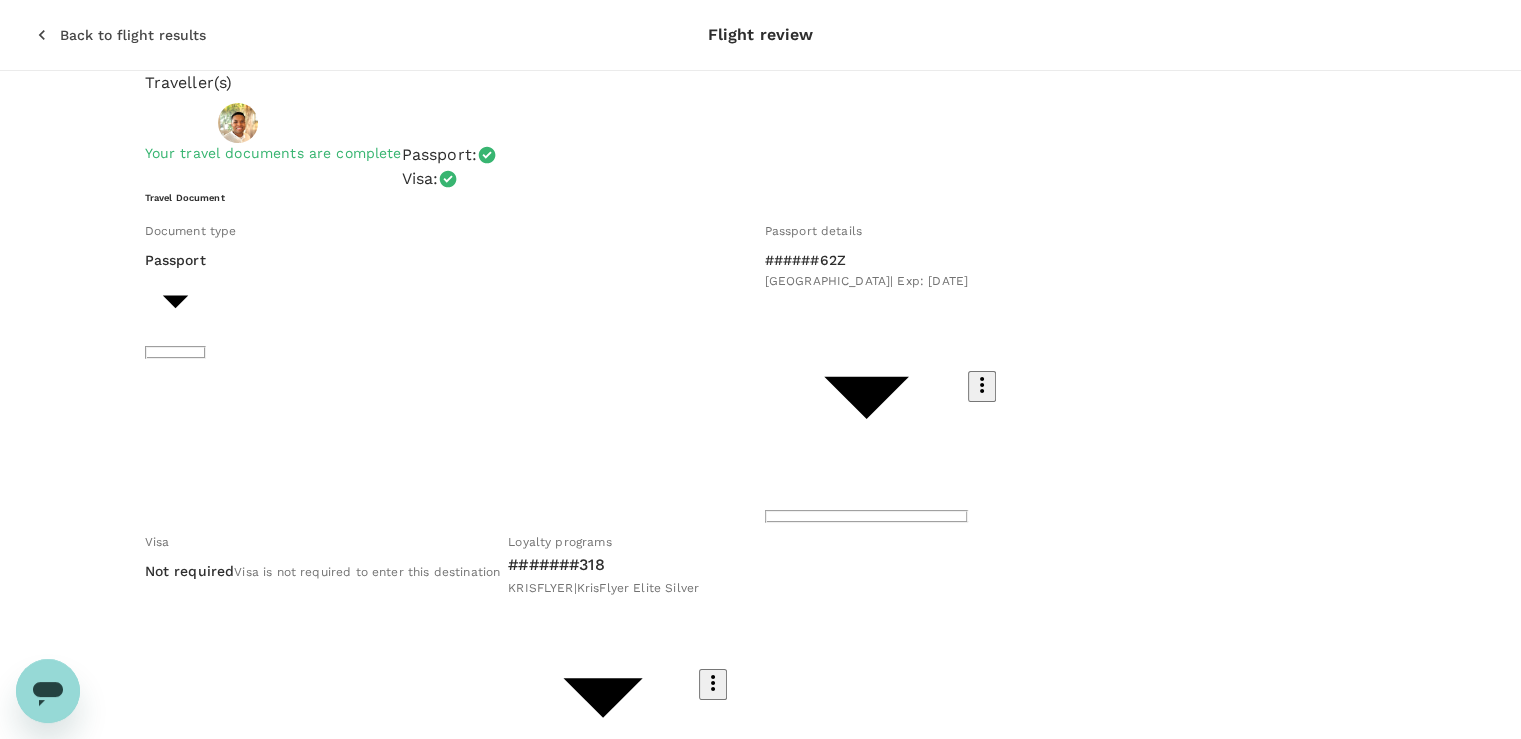 click on "View flight details" at bounding box center (198, 1990) 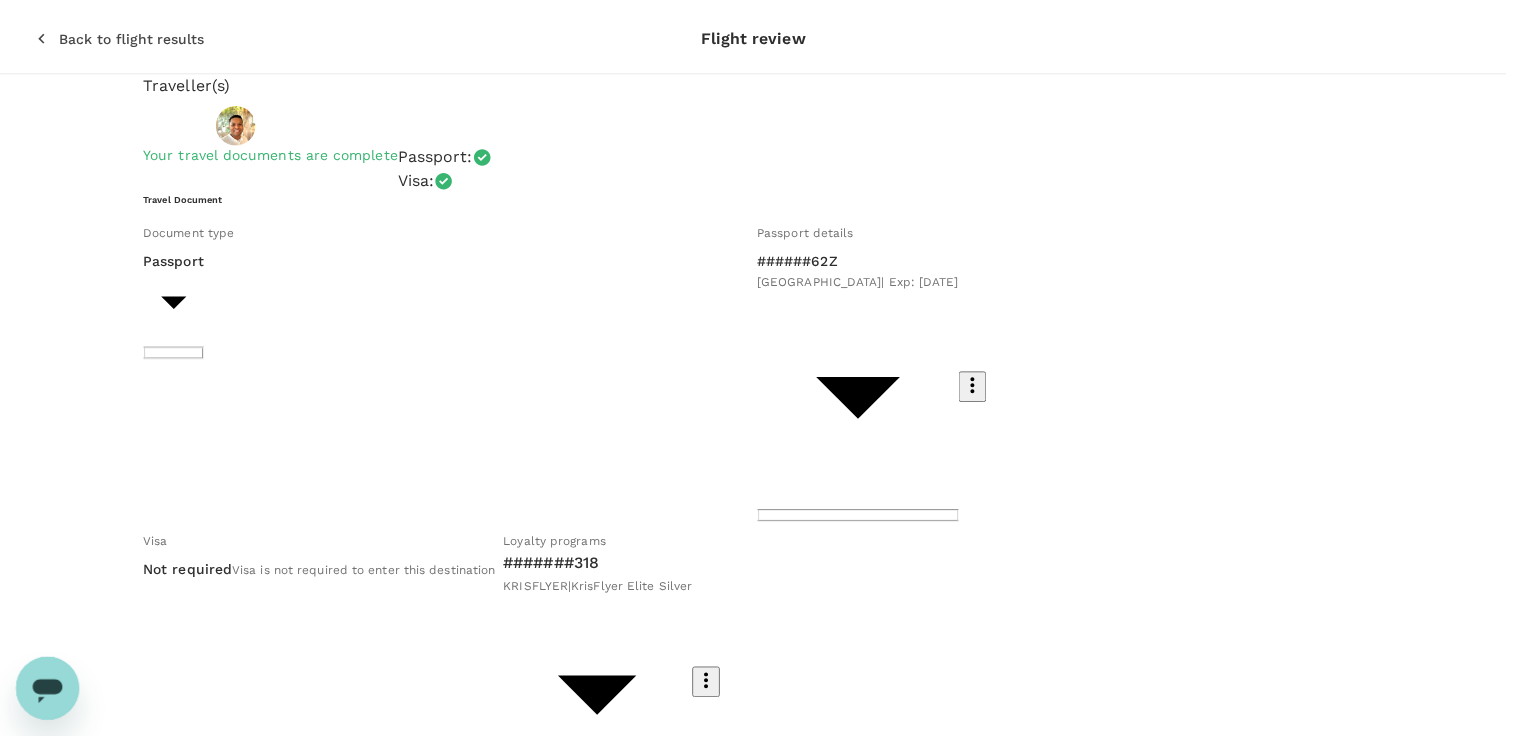 scroll, scrollTop: 0, scrollLeft: 0, axis: both 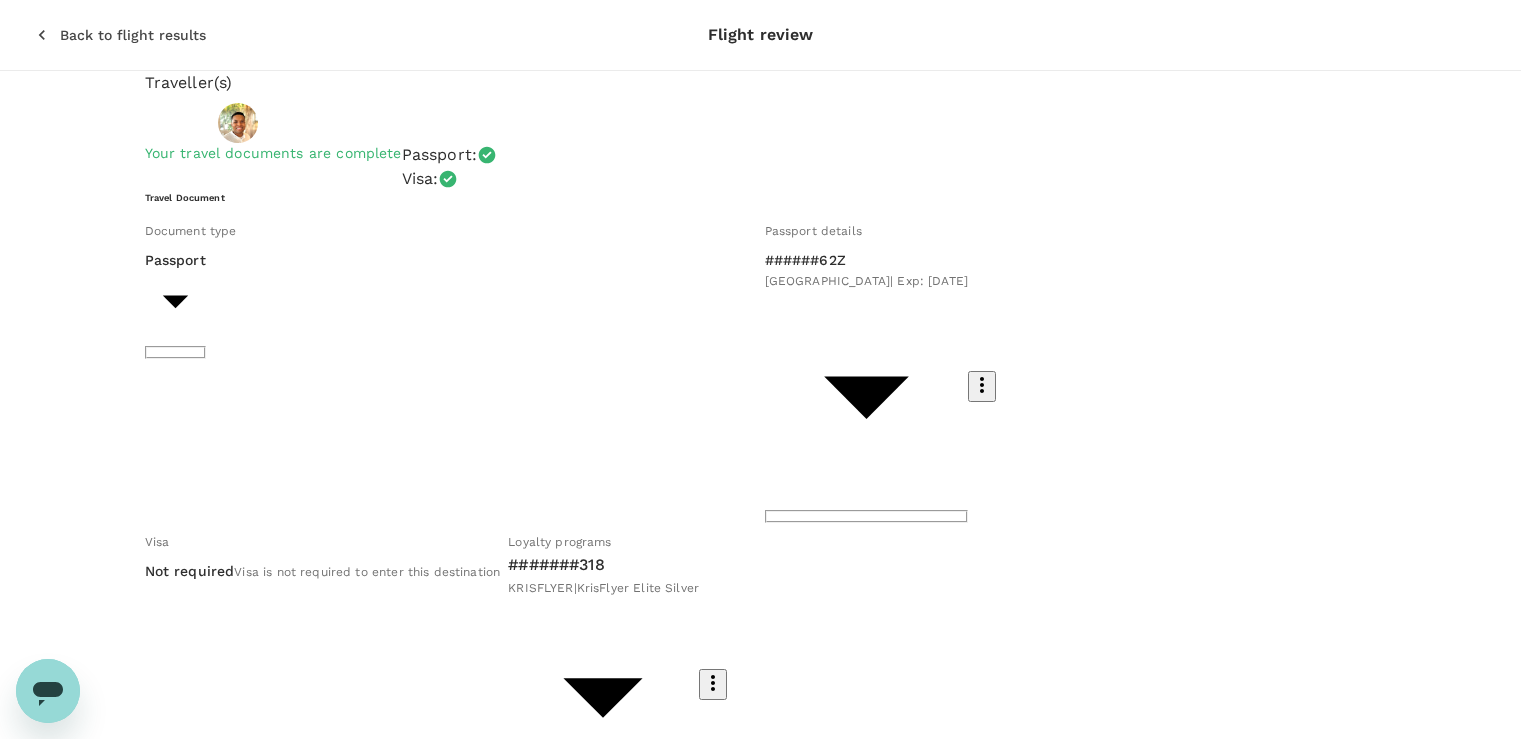click 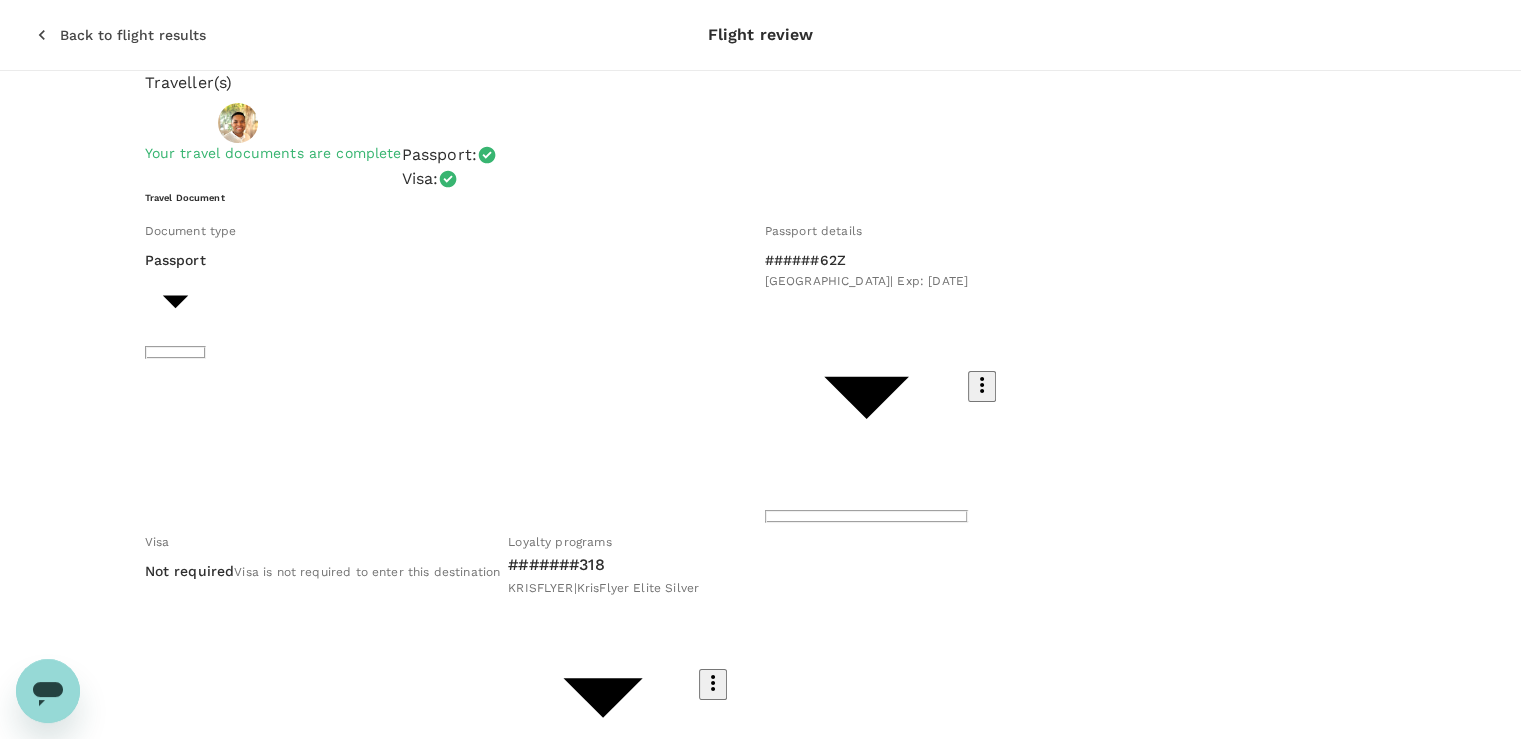 click 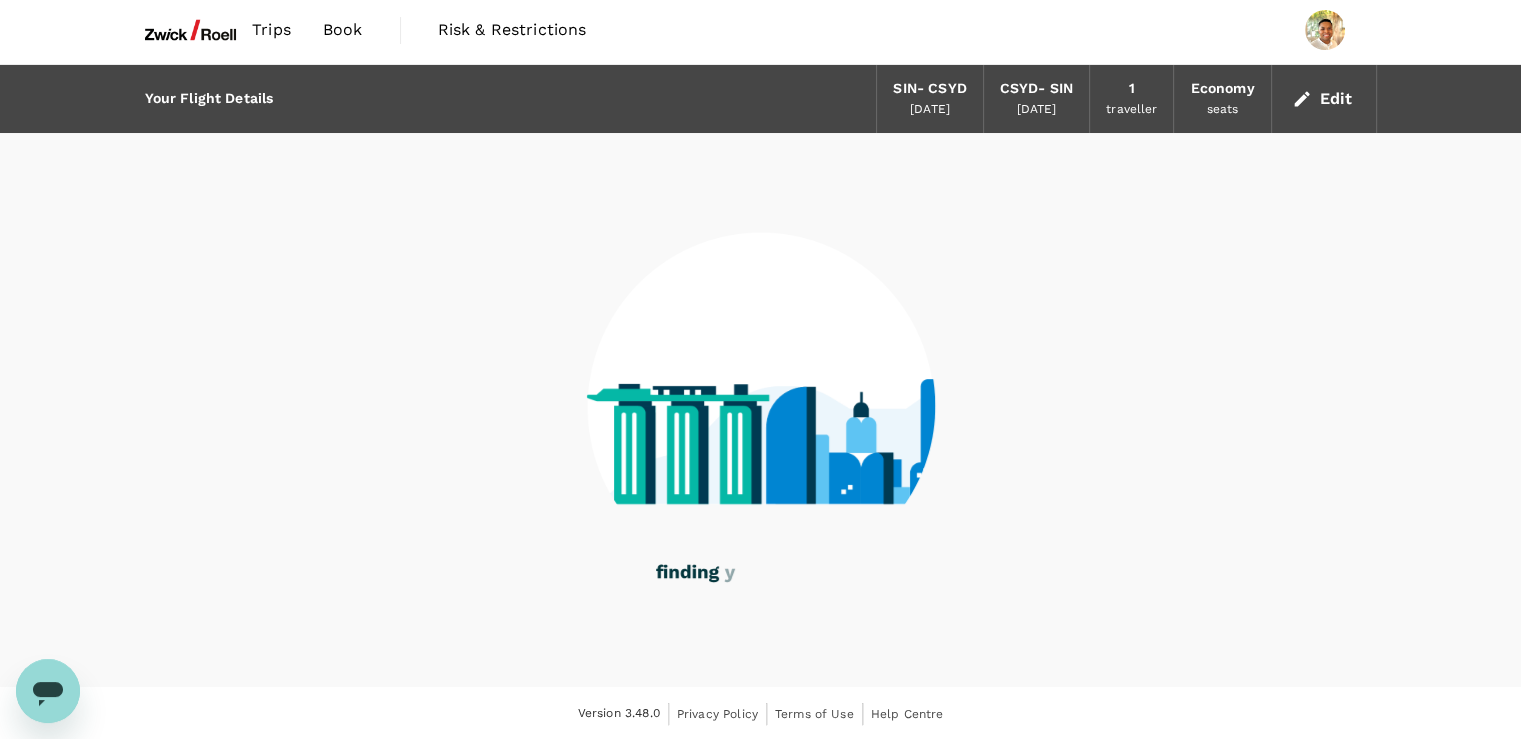 scroll, scrollTop: 0, scrollLeft: 0, axis: both 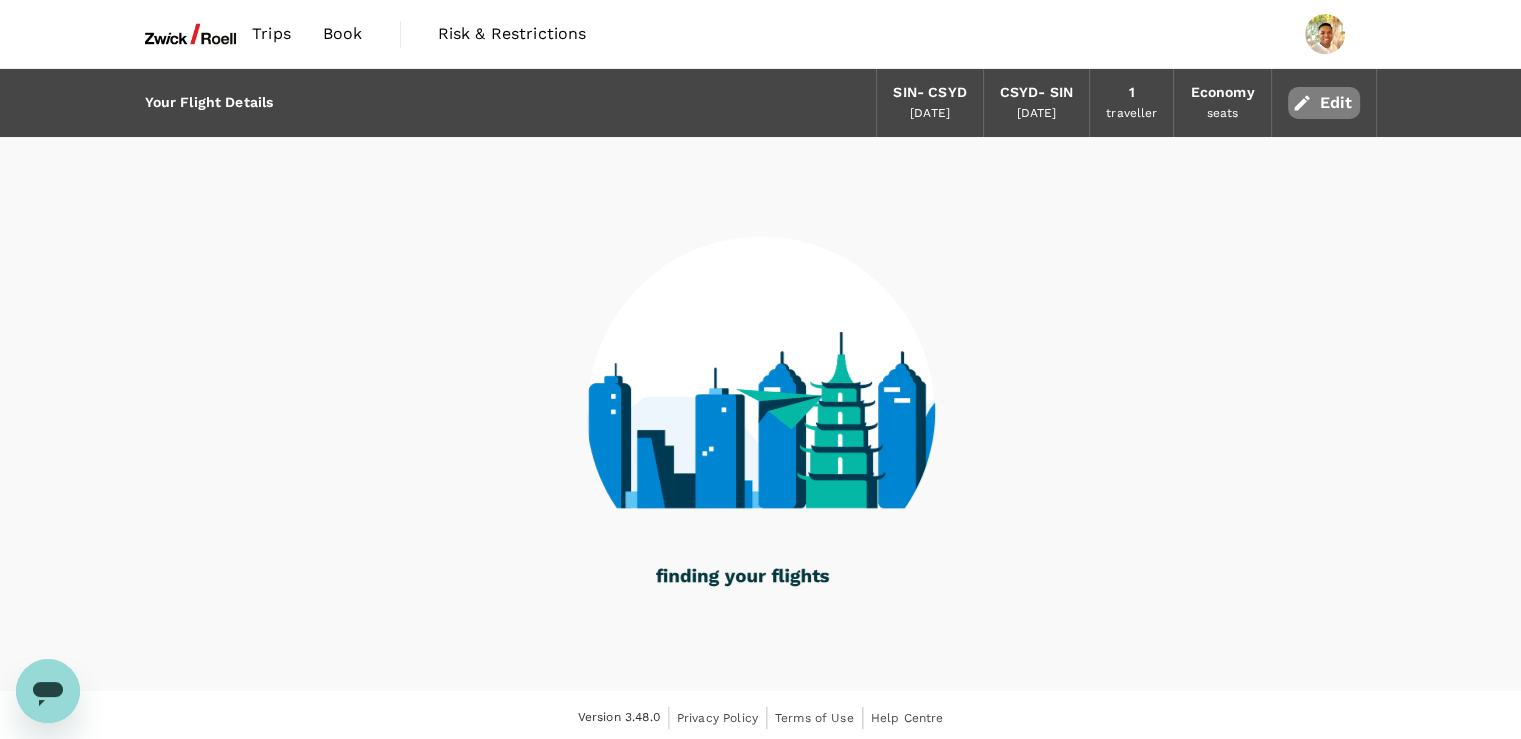 click 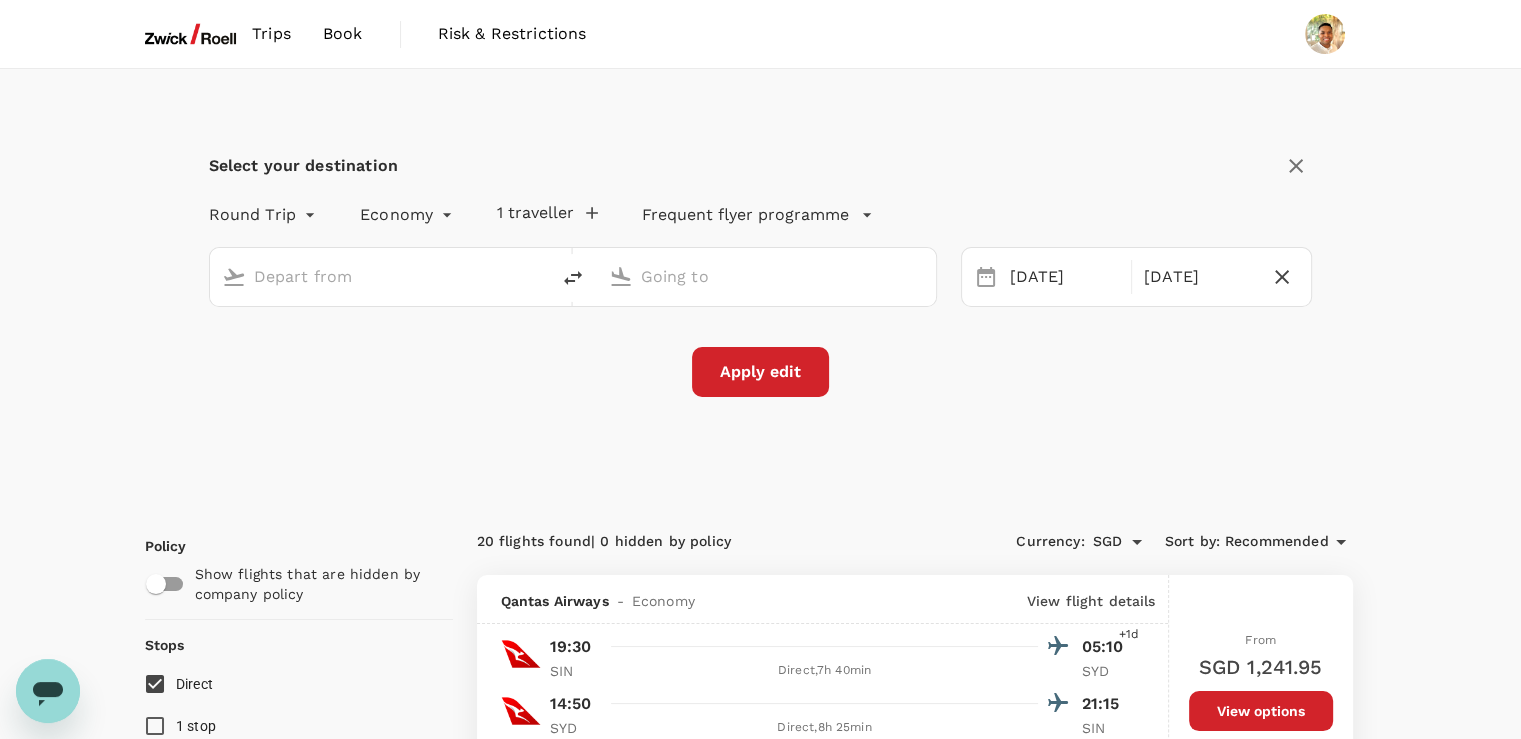 type on "Singapore Changi (SIN)" 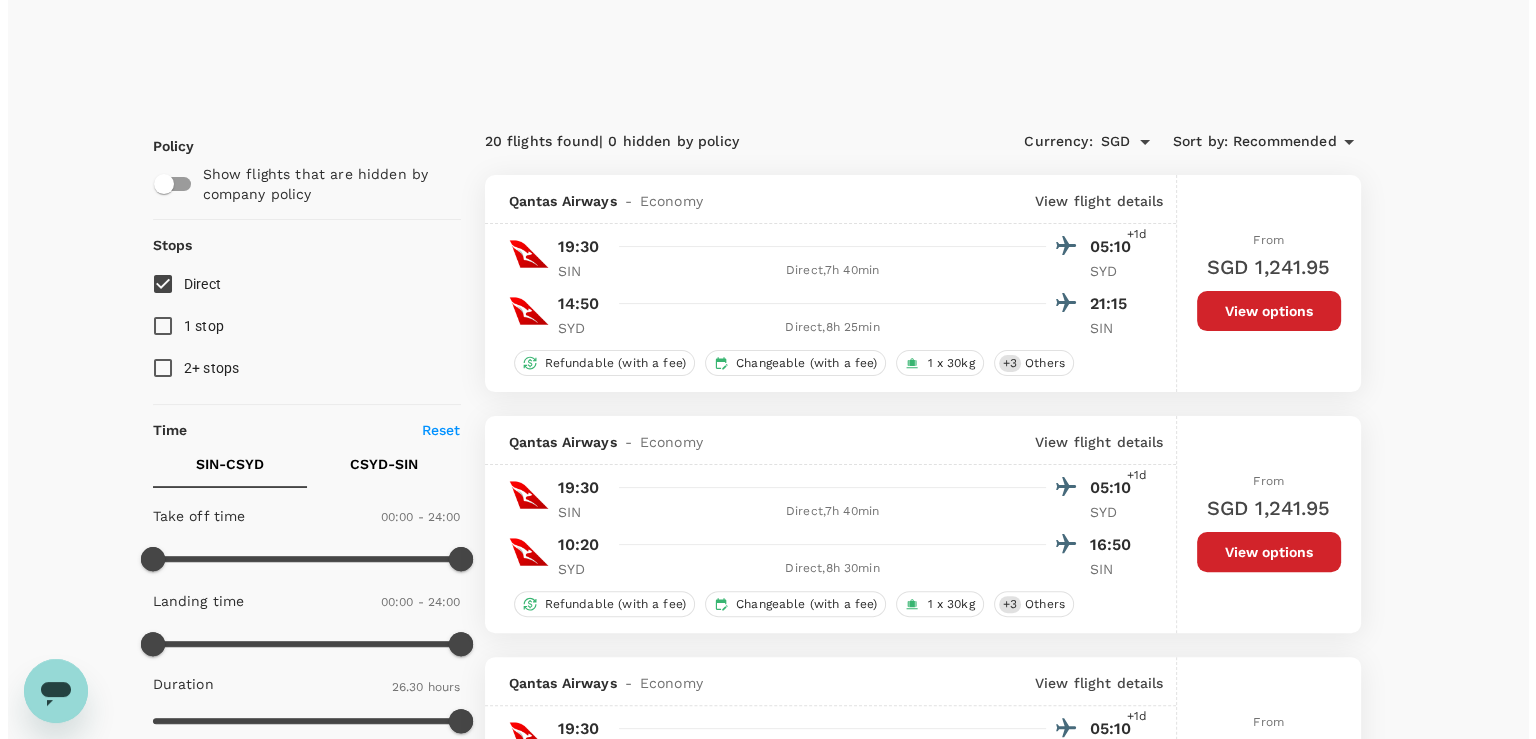 scroll, scrollTop: 0, scrollLeft: 0, axis: both 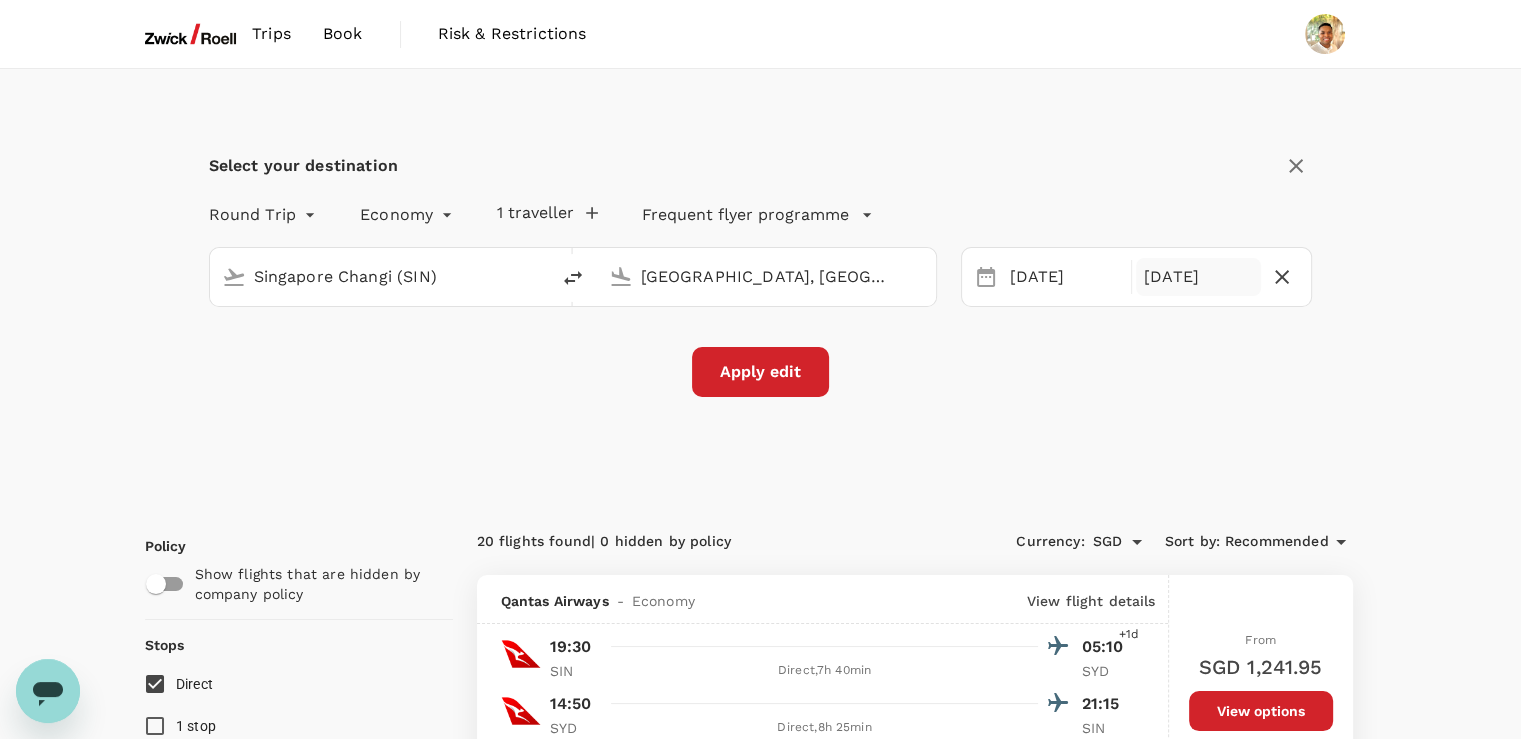 click on "[DATE]" at bounding box center (1198, 277) 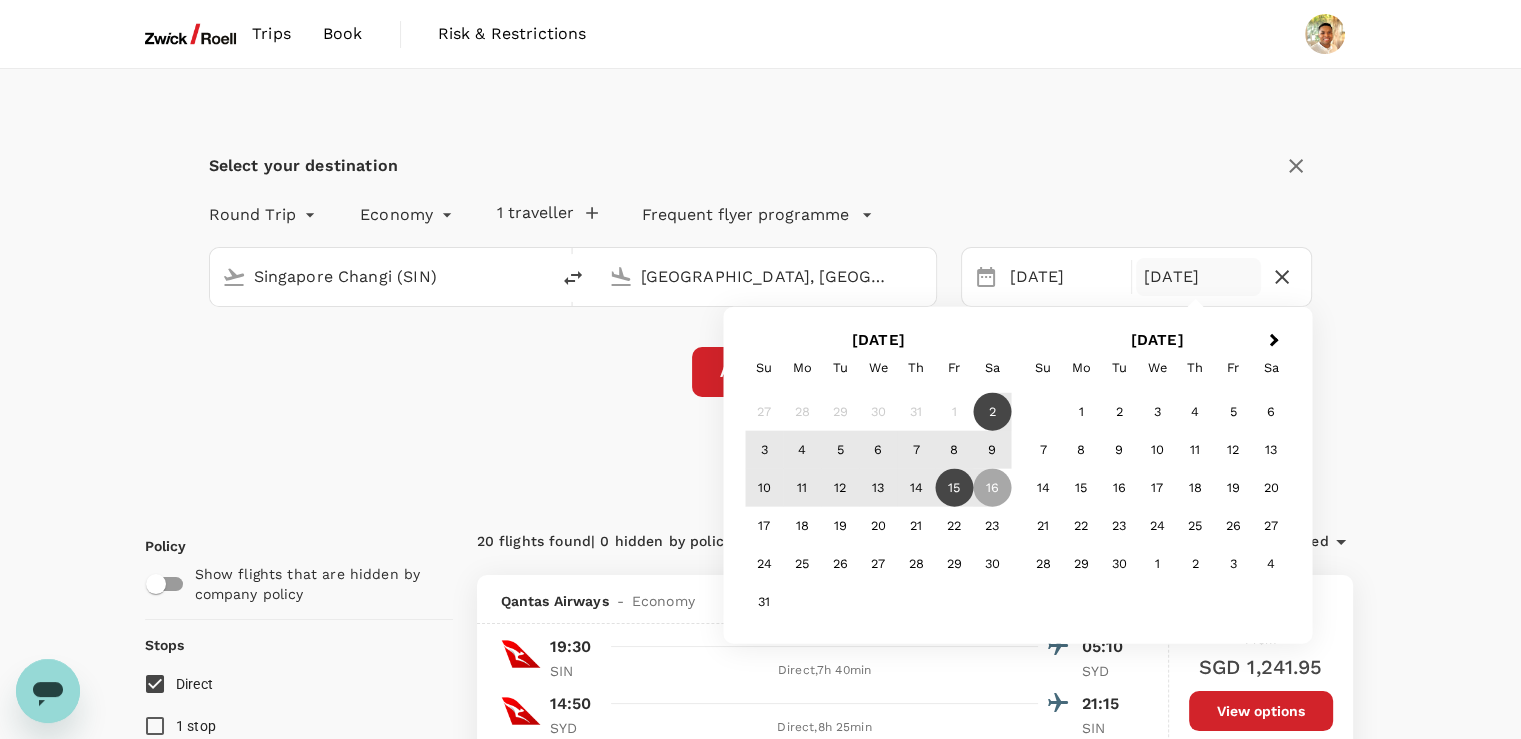 click on "15" at bounding box center (954, 488) 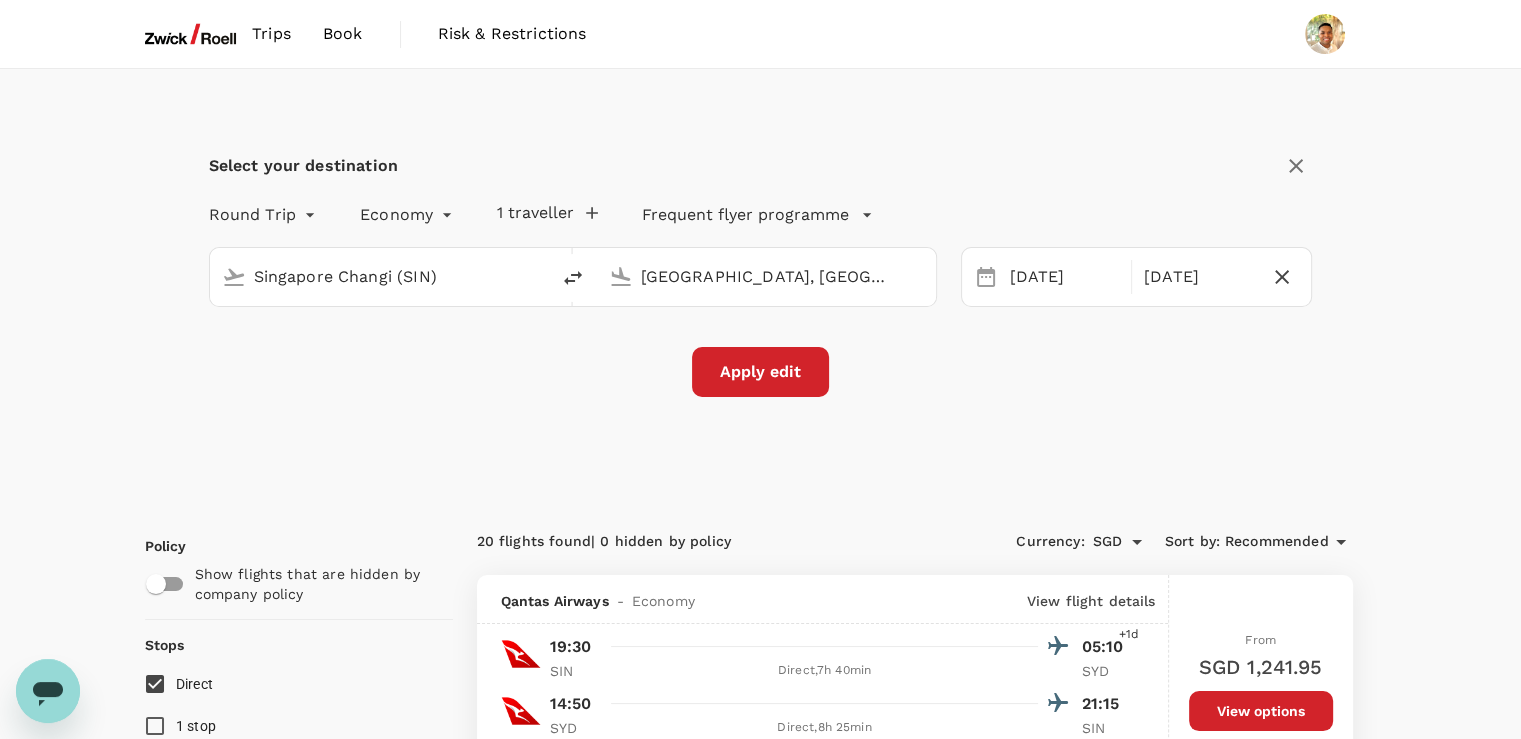 click on "Apply edit" at bounding box center (760, 372) 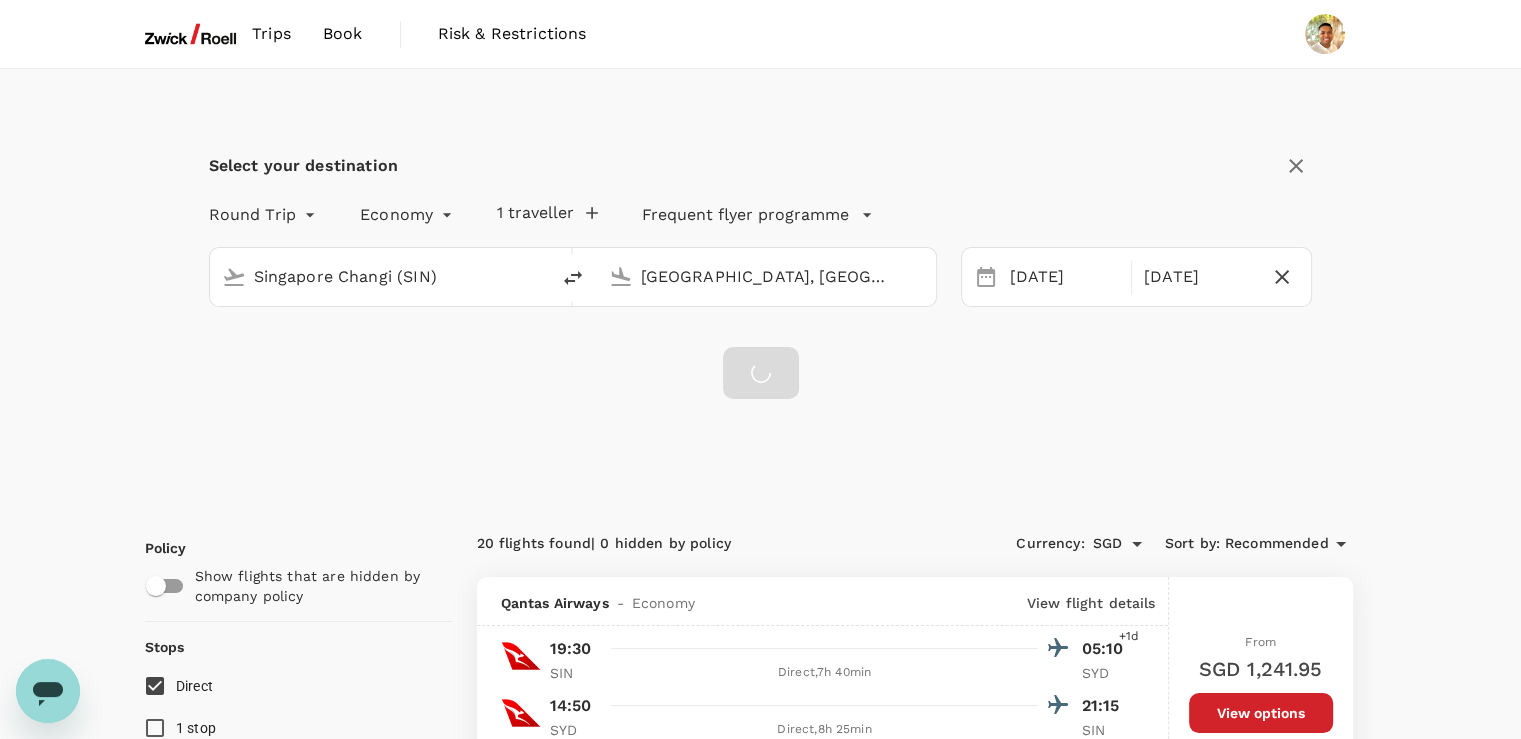 checkbox on "false" 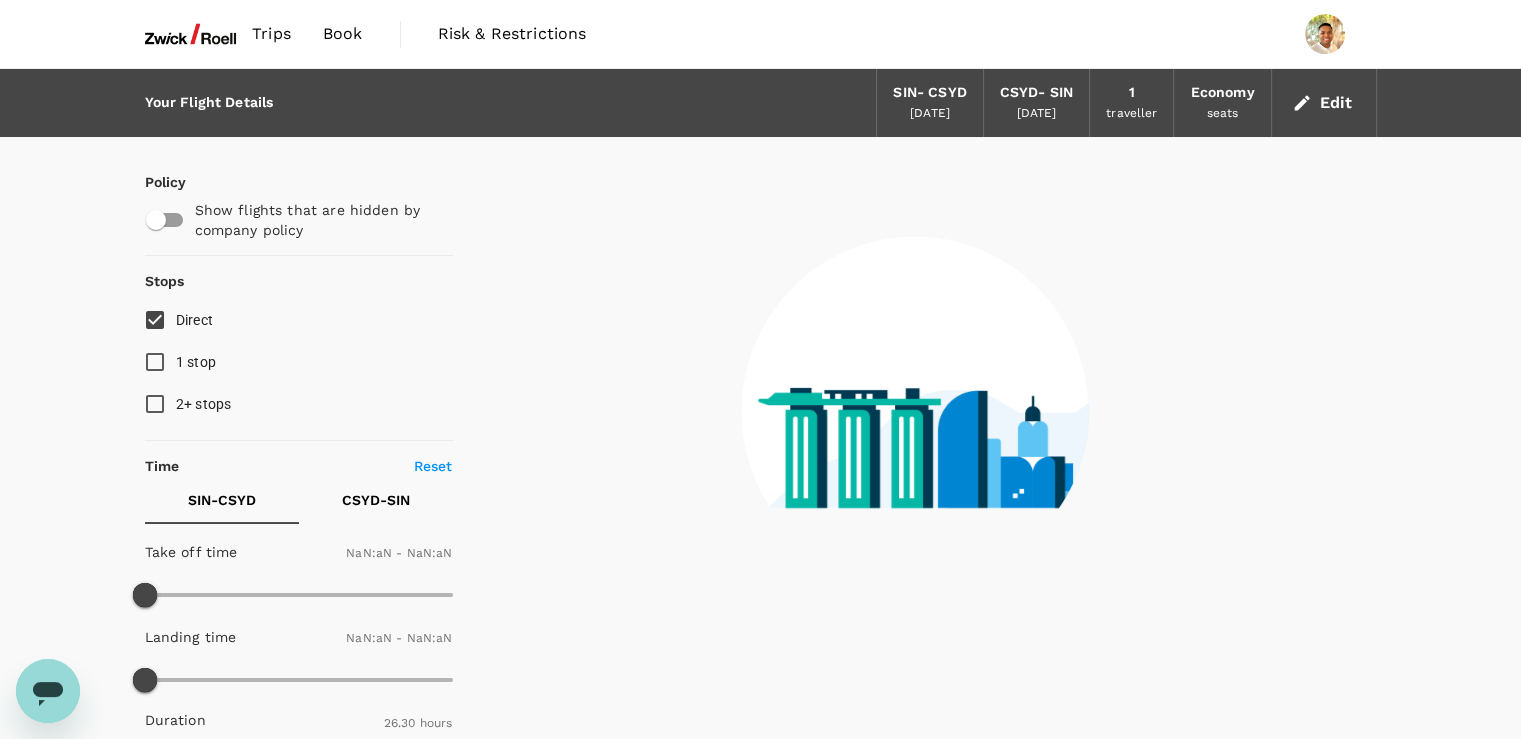 checkbox on "false" 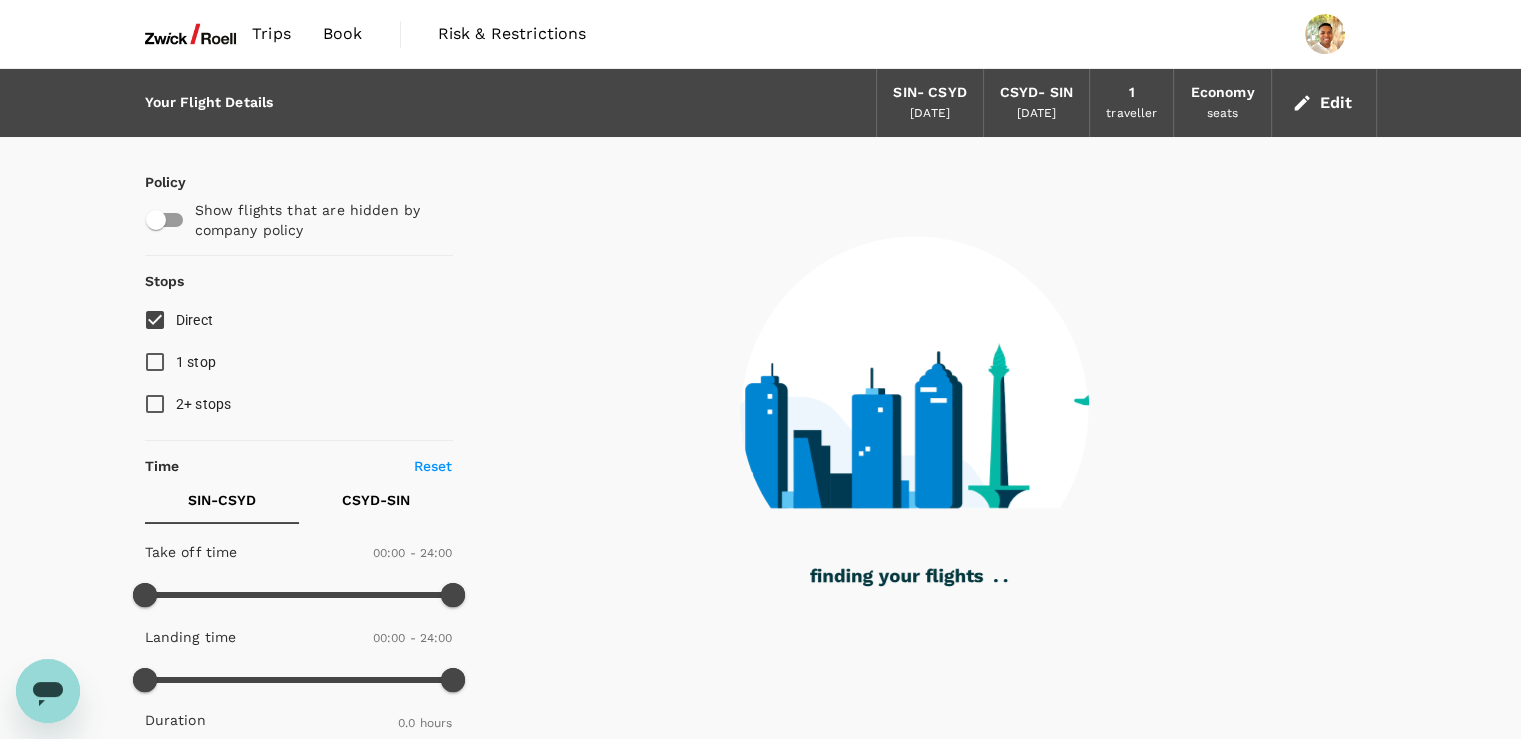 type on "675" 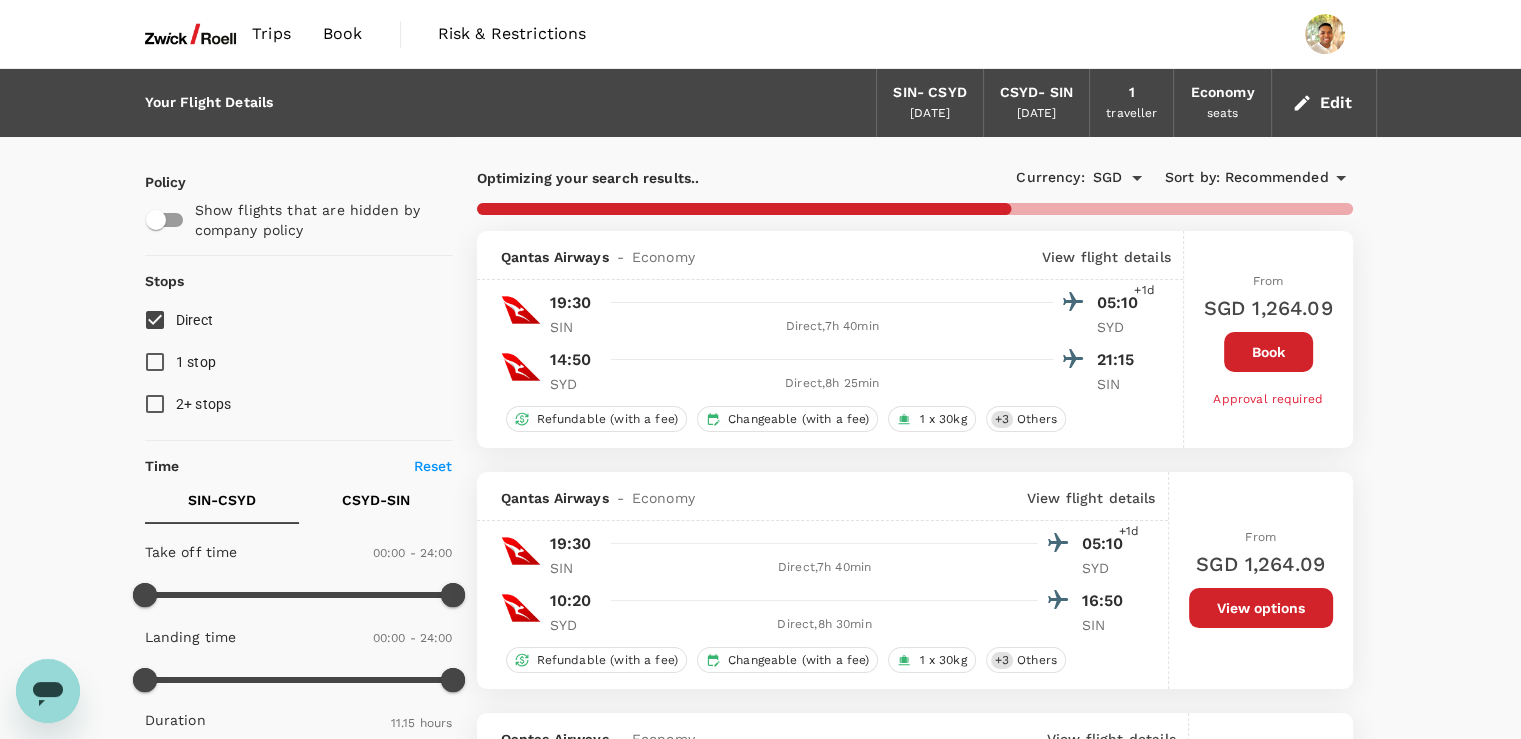 type on "1460" 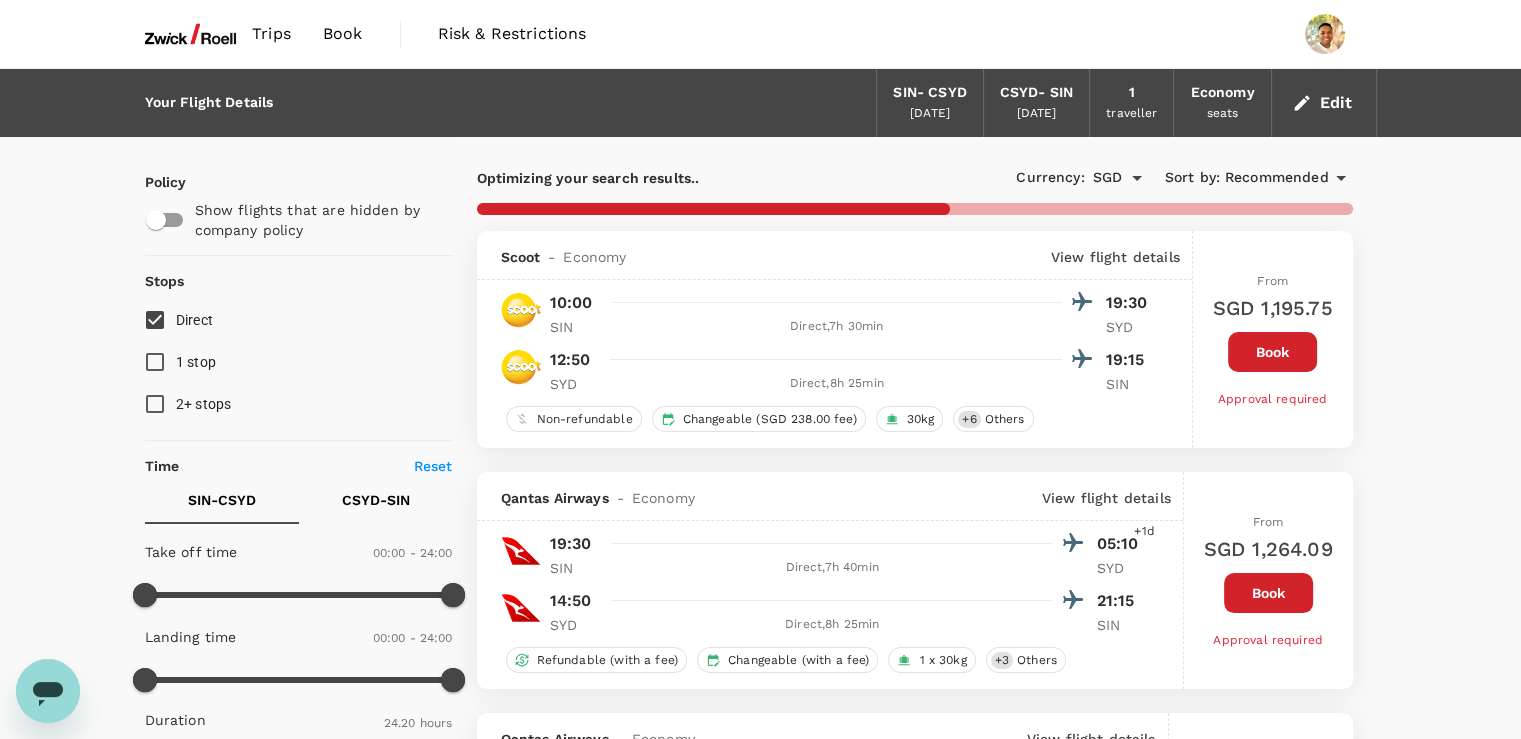 type on "1795" 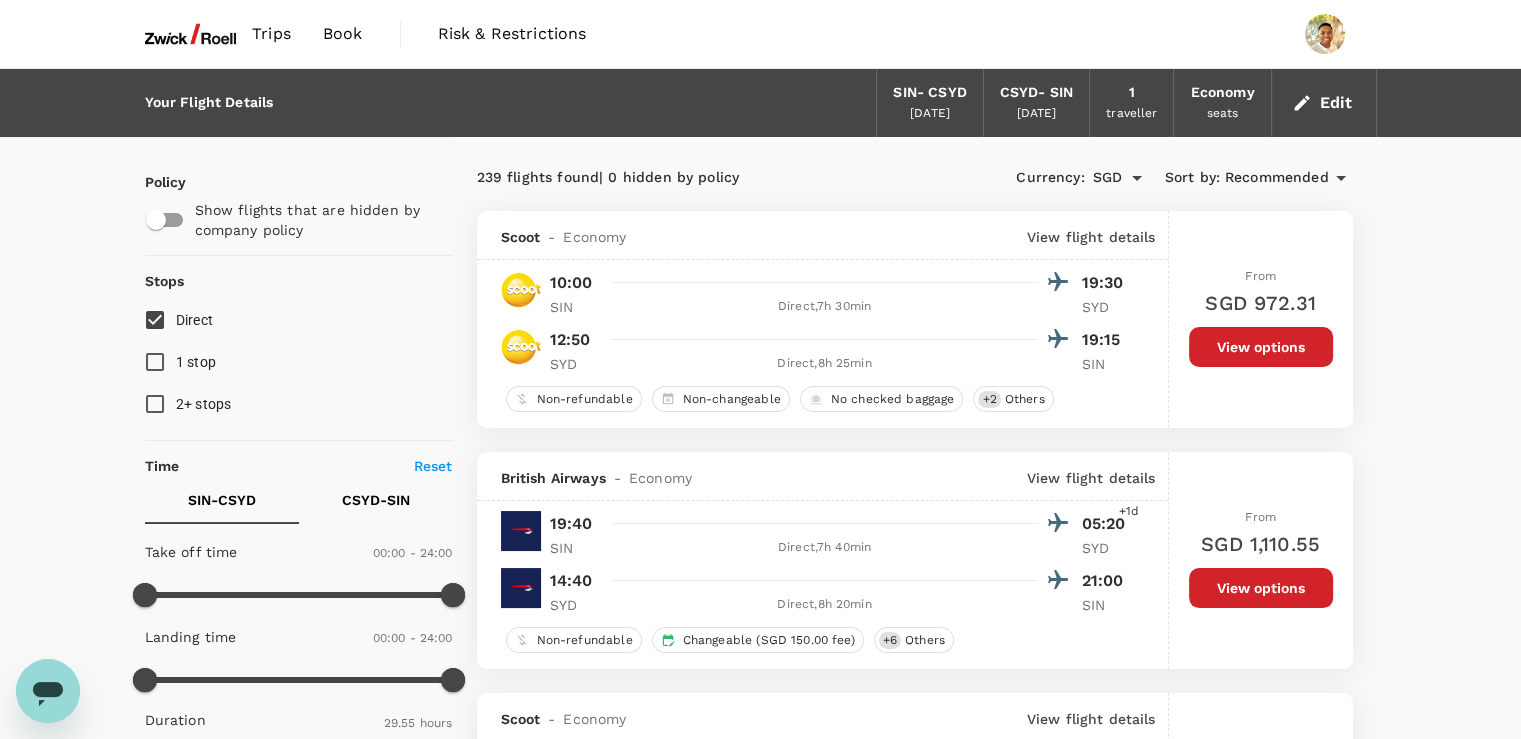 click on "Policy Show flights that are hidden by company policy Stops Direct 1 stop 2+ stops Time Reset SIN - CSYD CSYD - SIN Take off time 00:00 - 24:00 Landing time 00:00 - 24:00 Duration 29.55 hours Take off time 00:00 - 24:00 Landing time 00:00 - 24:00 Duration 31.10 hours Business trip essentials Clear all Cabin baggage Checked baggage Flexible to change Refundable Free seat selection Complimentary drinks and meal Cabin class Change Economy Only economy Airlines Clear all AirAsia AirAsia X Batik Air Malaysia British Airways Cathay Pacific Airways Cebu Pacific Air [GEOGRAPHIC_DATA] Southern Emirates Malaysia Airlines Philippine Airlines Qantas Airways Scoot Singapore Airlines SriLankan Airlines Thai Airways International Virgin [GEOGRAPHIC_DATA] Xiamen Airlines Other Exclude code share flights 239   flights found  |   0   hidden by policy Currency :  SGD Sort by :  Recommended Scoot     - Economy   View flight details 10:00 19:30 SIN Direct ,  7h 30min SYD 12:50 19:15 SYD Direct ,  8h 25min SIN Non-refundable Non-changeable + 2 Others" at bounding box center (761, 2774) 